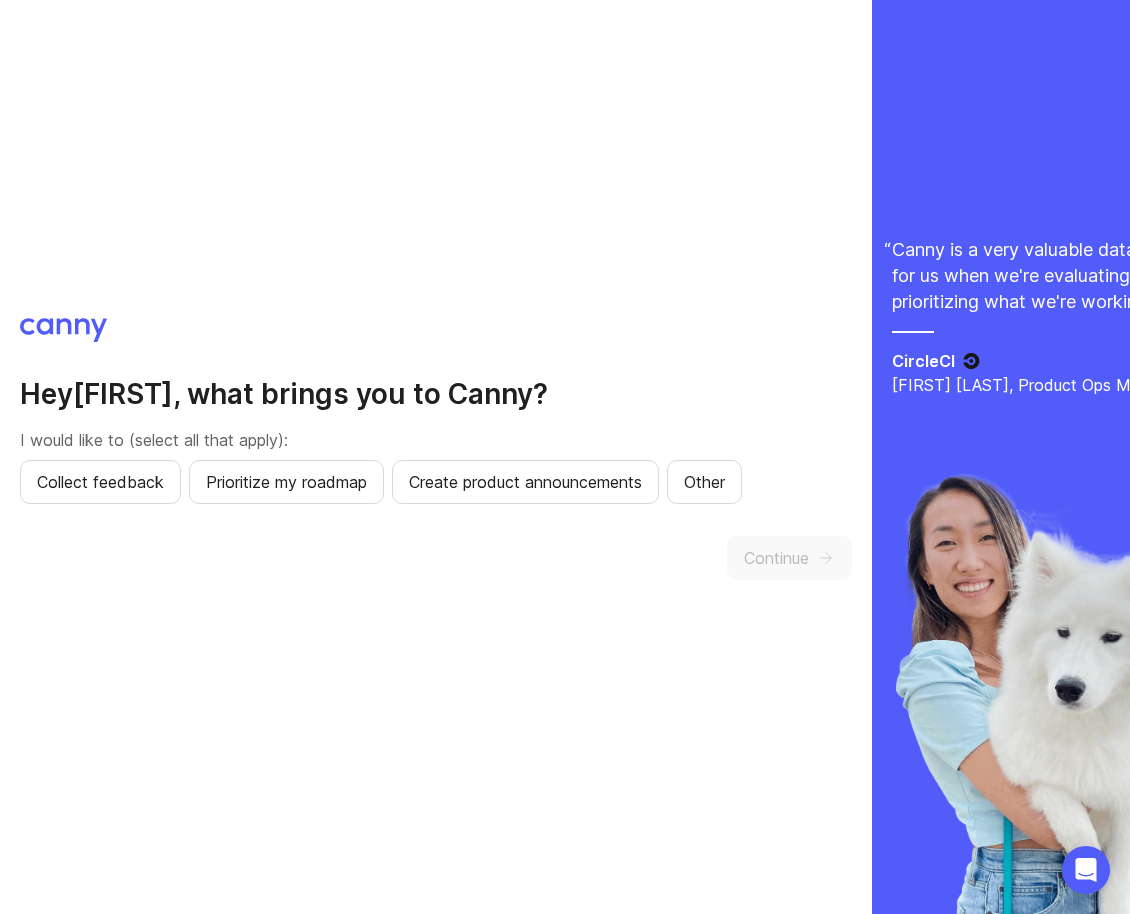 scroll, scrollTop: 0, scrollLeft: 0, axis: both 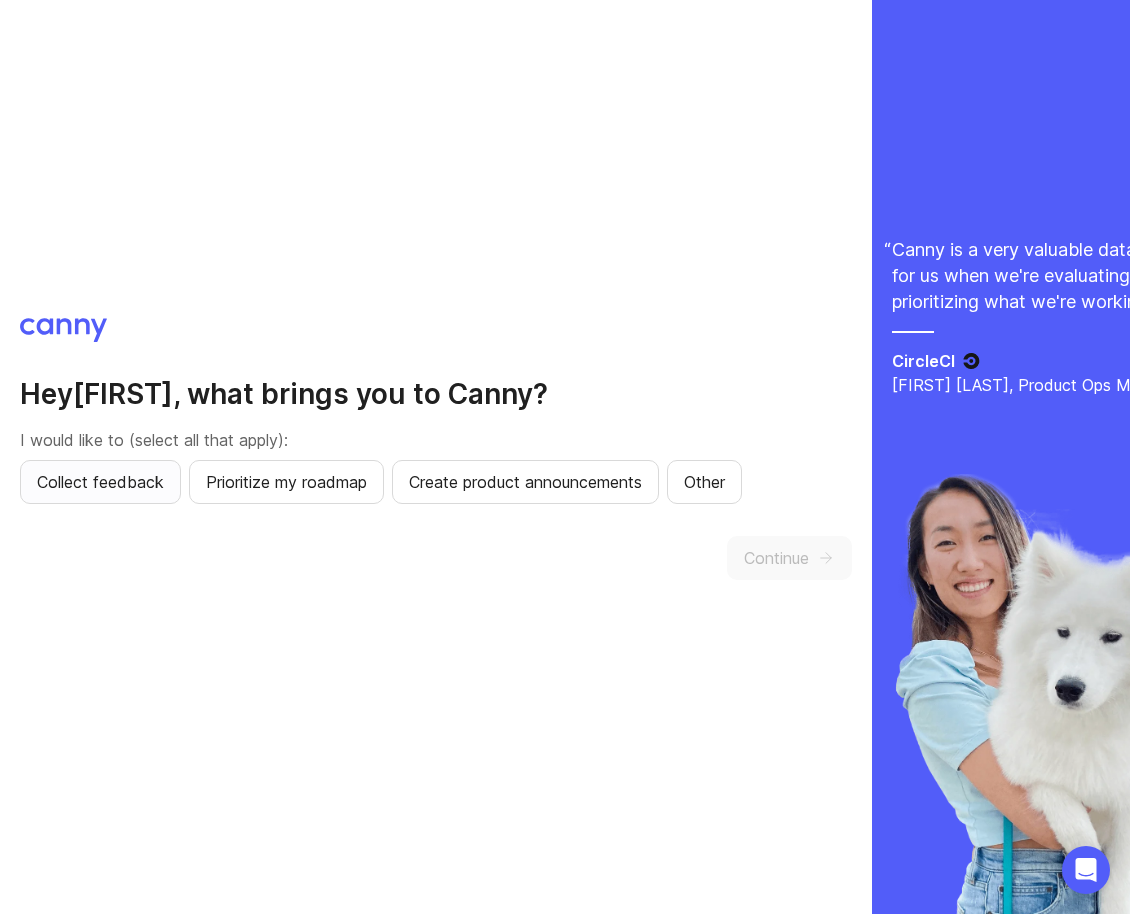 click on "Collect feedback" at bounding box center [100, 482] 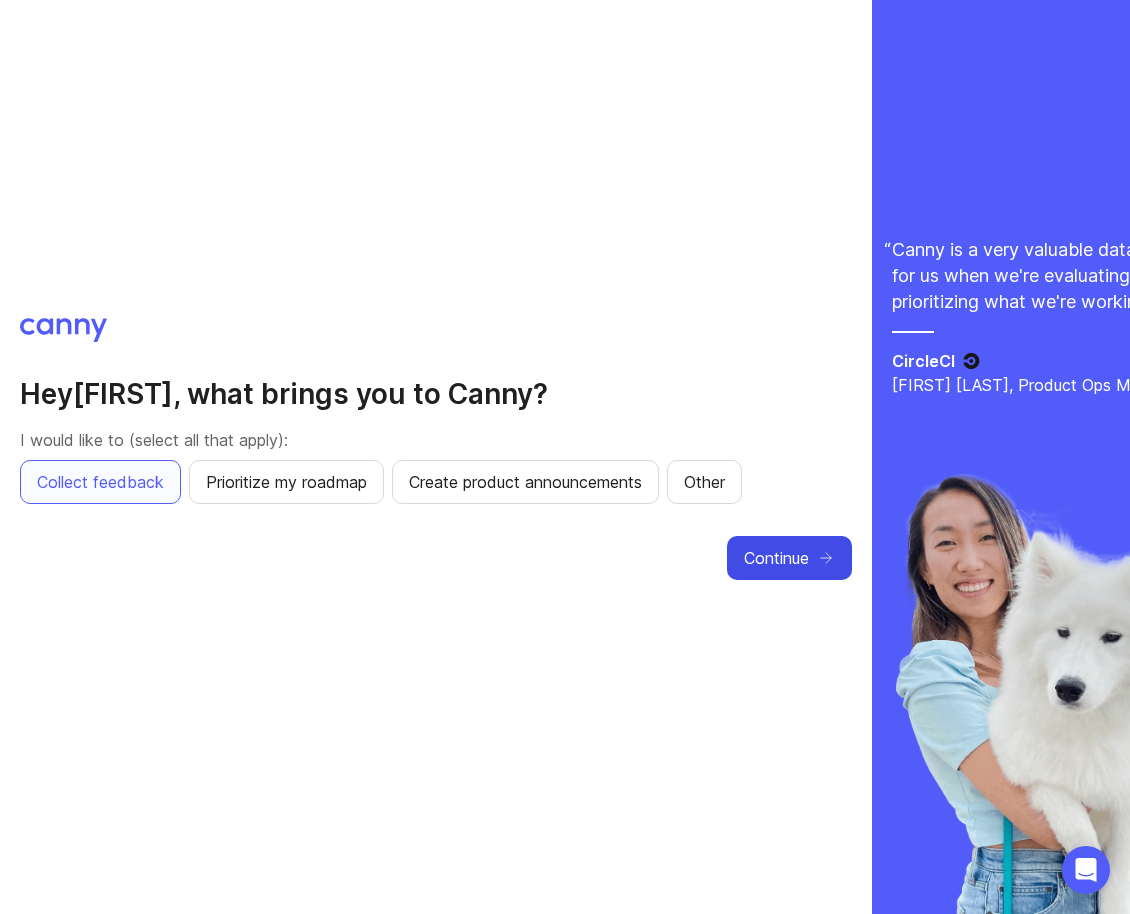 click on "Continue" at bounding box center (776, 558) 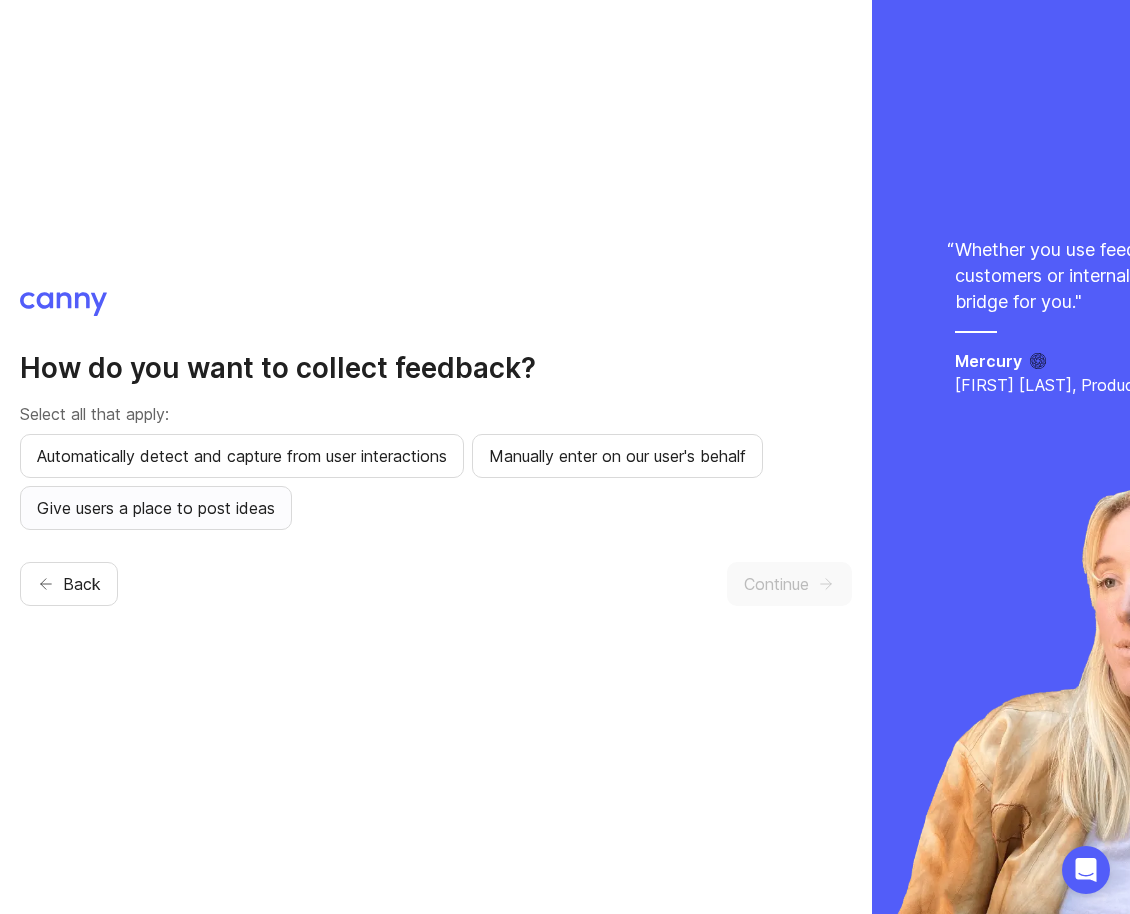 click on "Give users a place to post ideas" at bounding box center [156, 508] 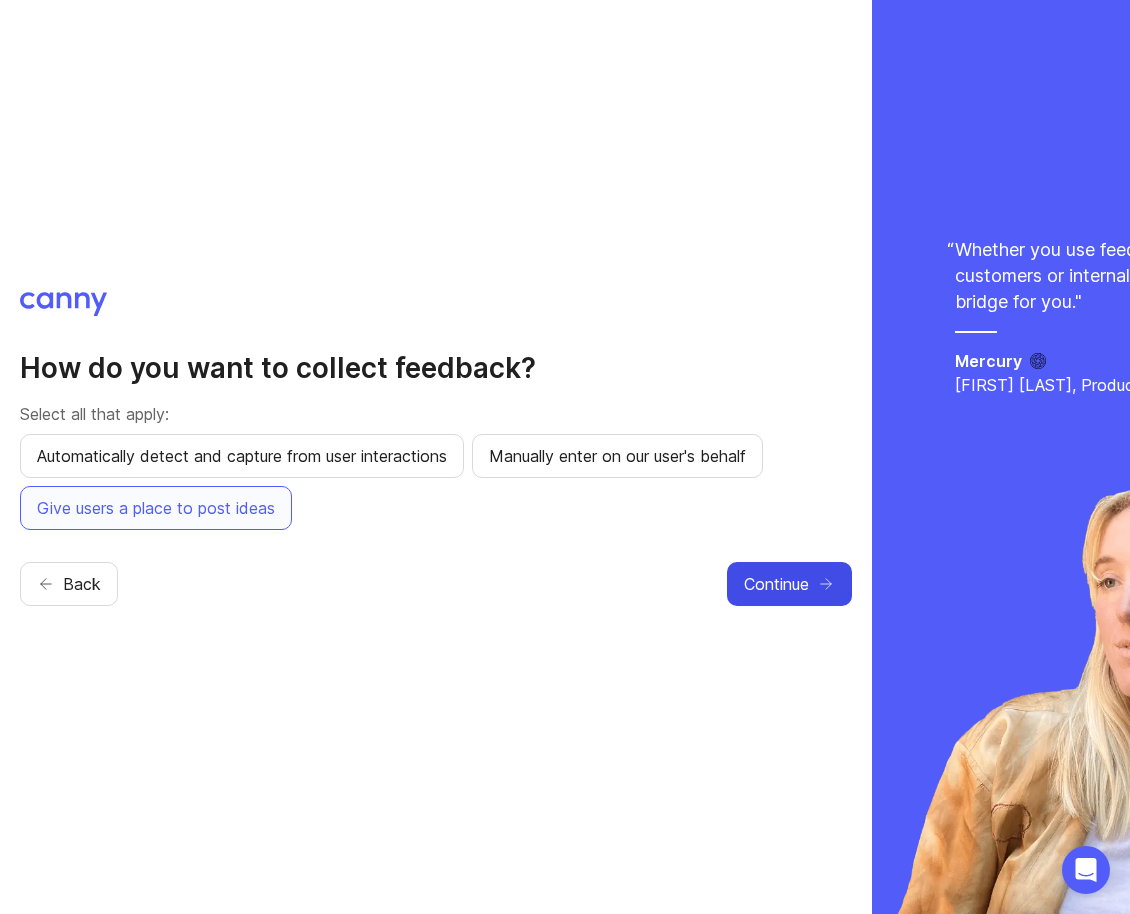 click on "Continue" at bounding box center (776, 584) 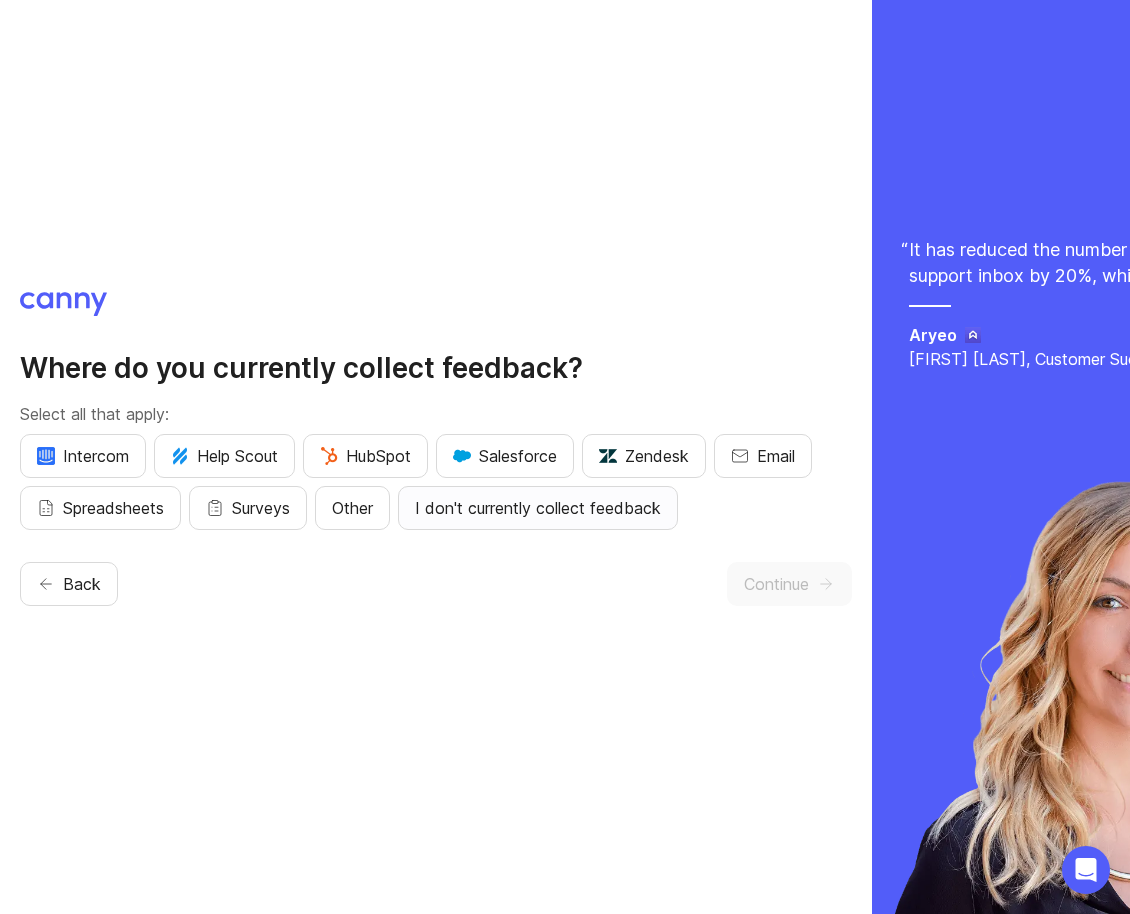 click on "I don't currently collect feedback" at bounding box center (538, 508) 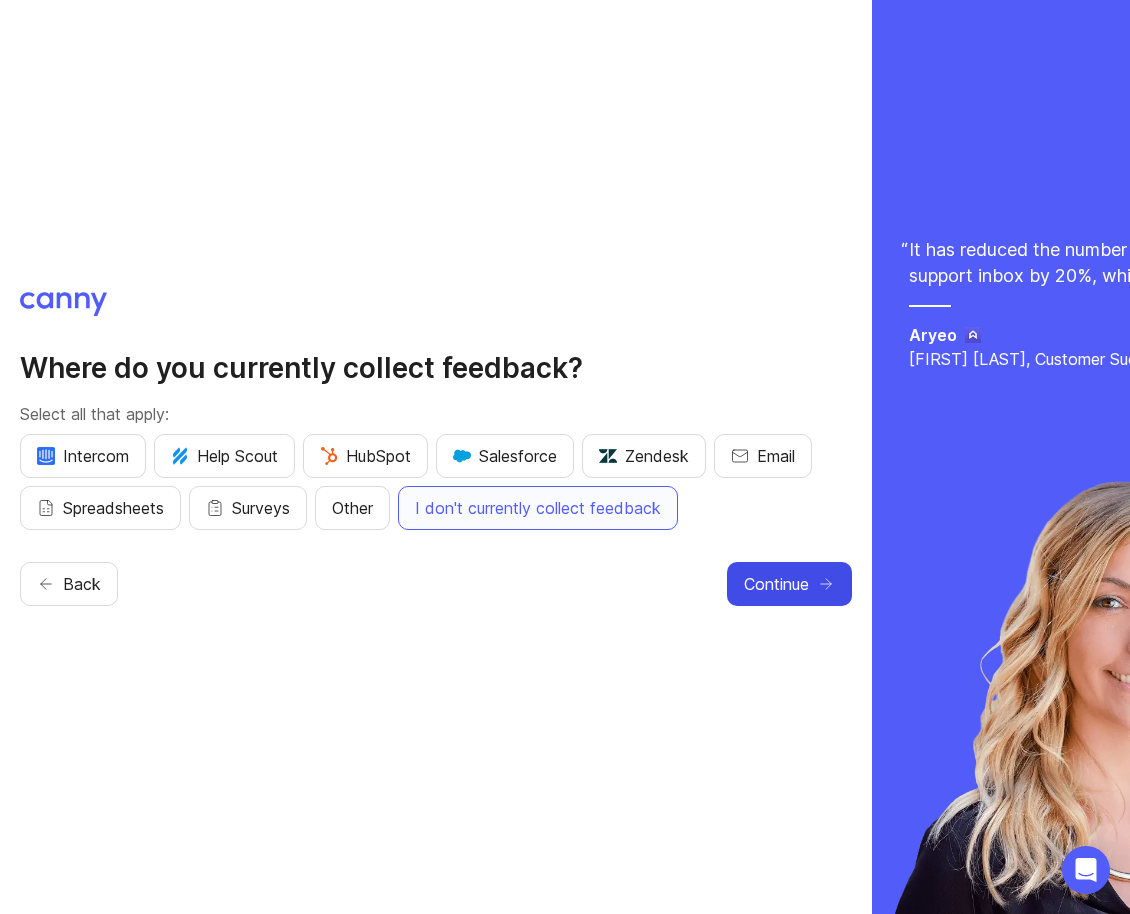 click on "Continue" at bounding box center (776, 584) 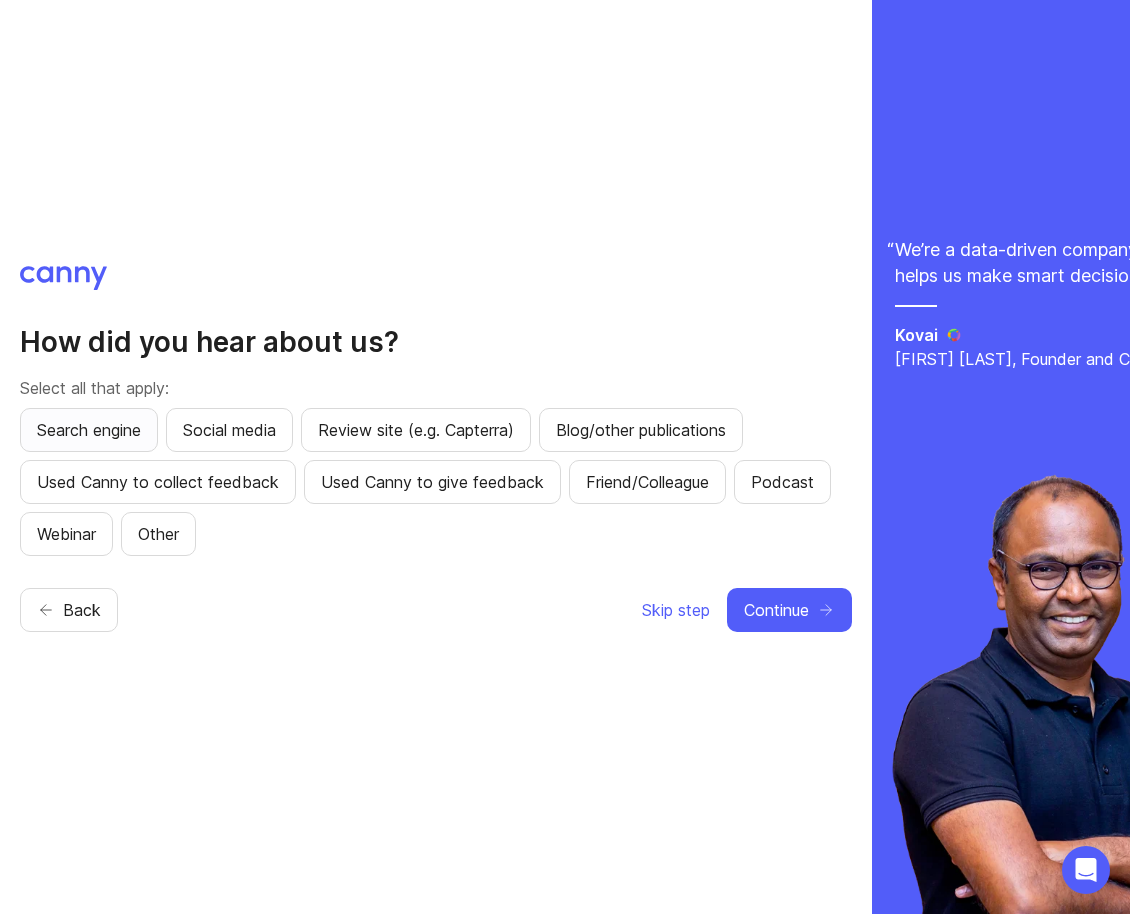 click on "Search engine" at bounding box center (89, 430) 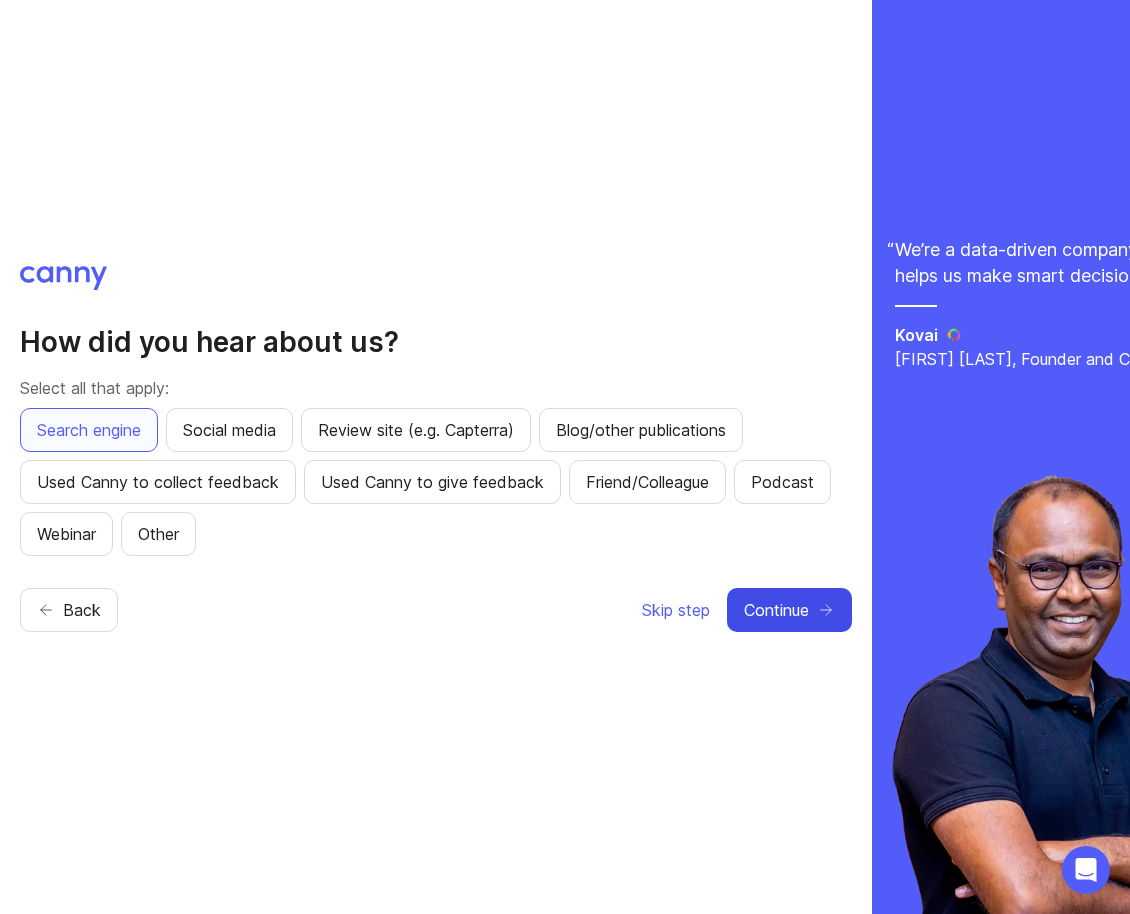 click on "Continue" at bounding box center [776, 610] 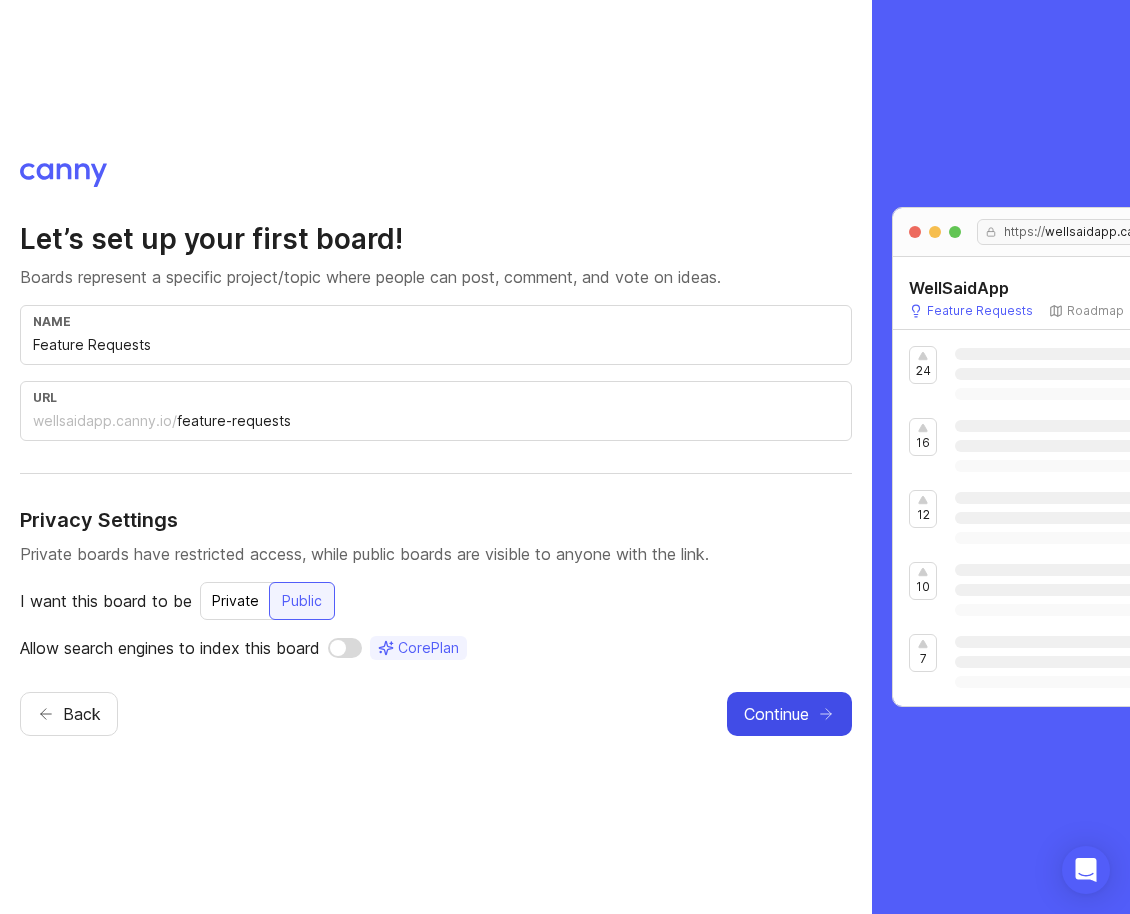 click on "Continue" at bounding box center (776, 714) 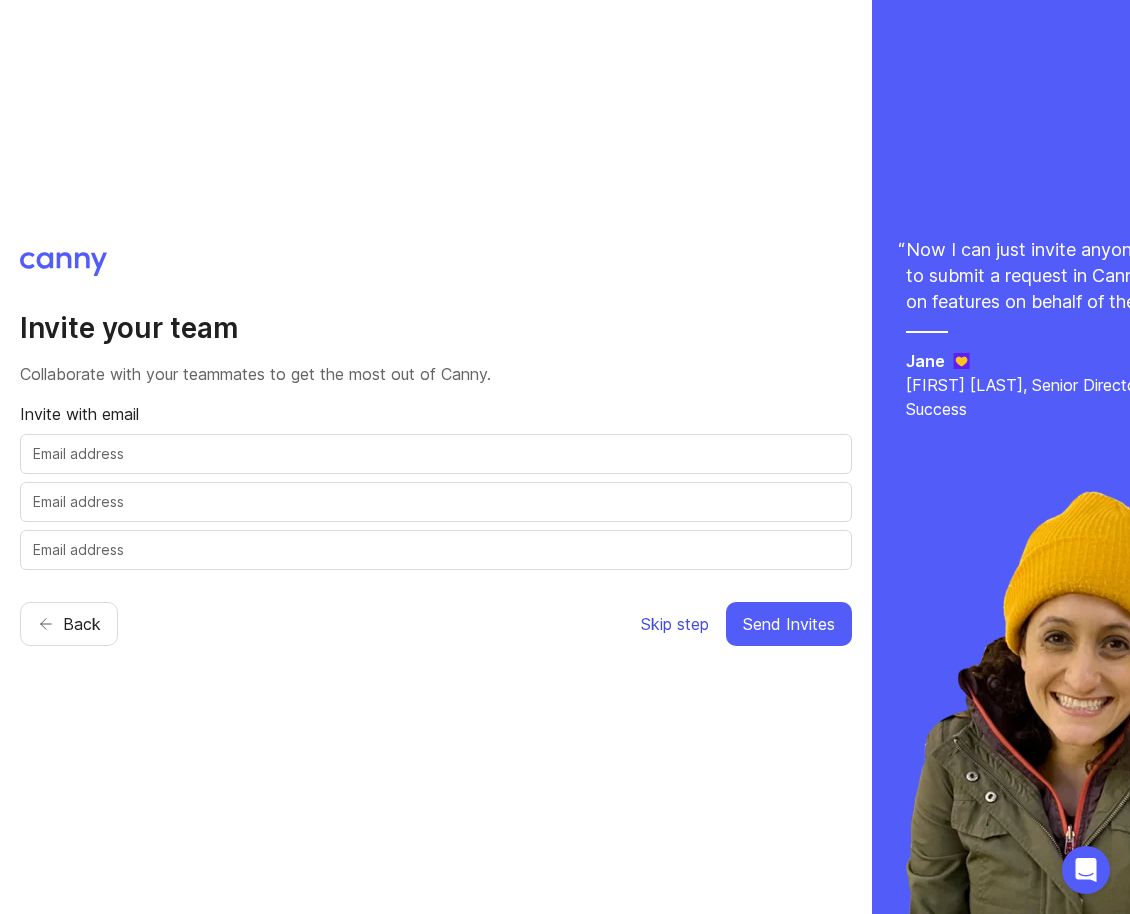 click on "Skip step" at bounding box center (675, 624) 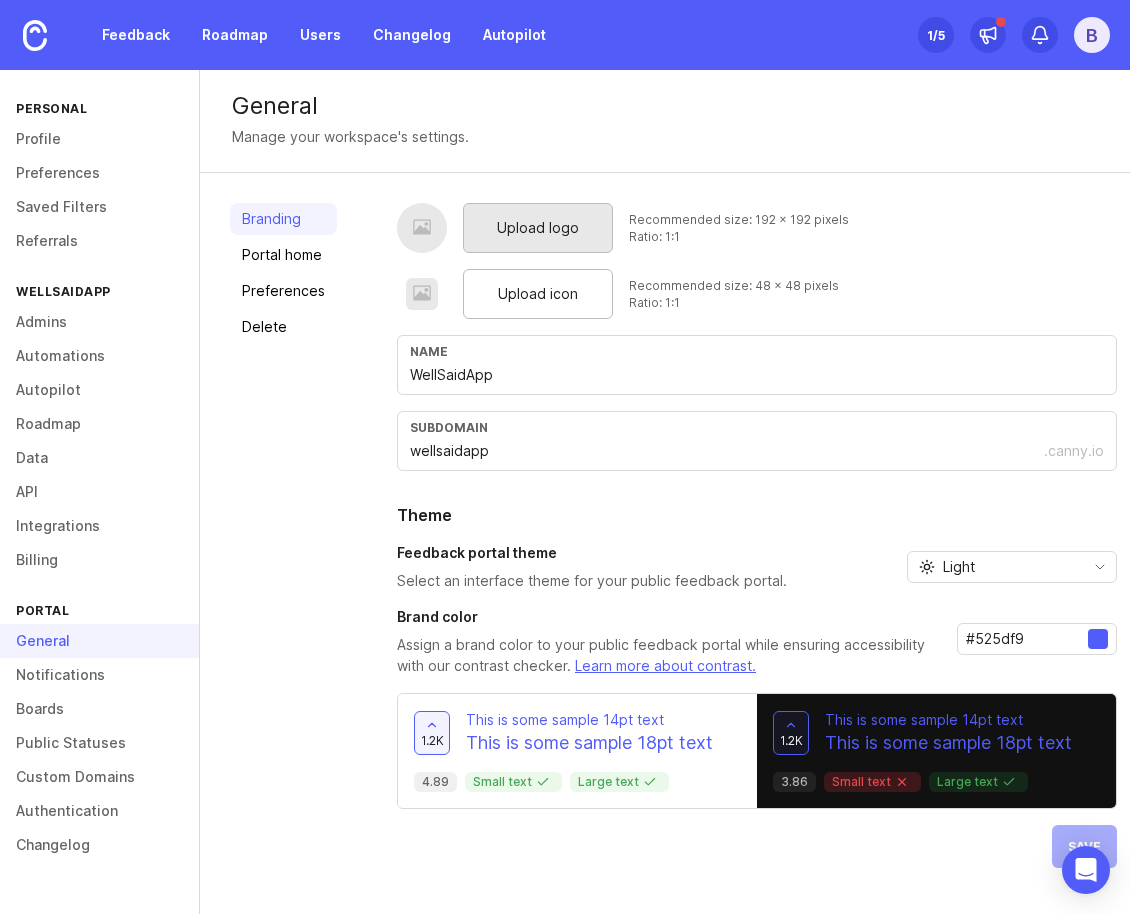 click on "Upload logo" at bounding box center [538, 228] 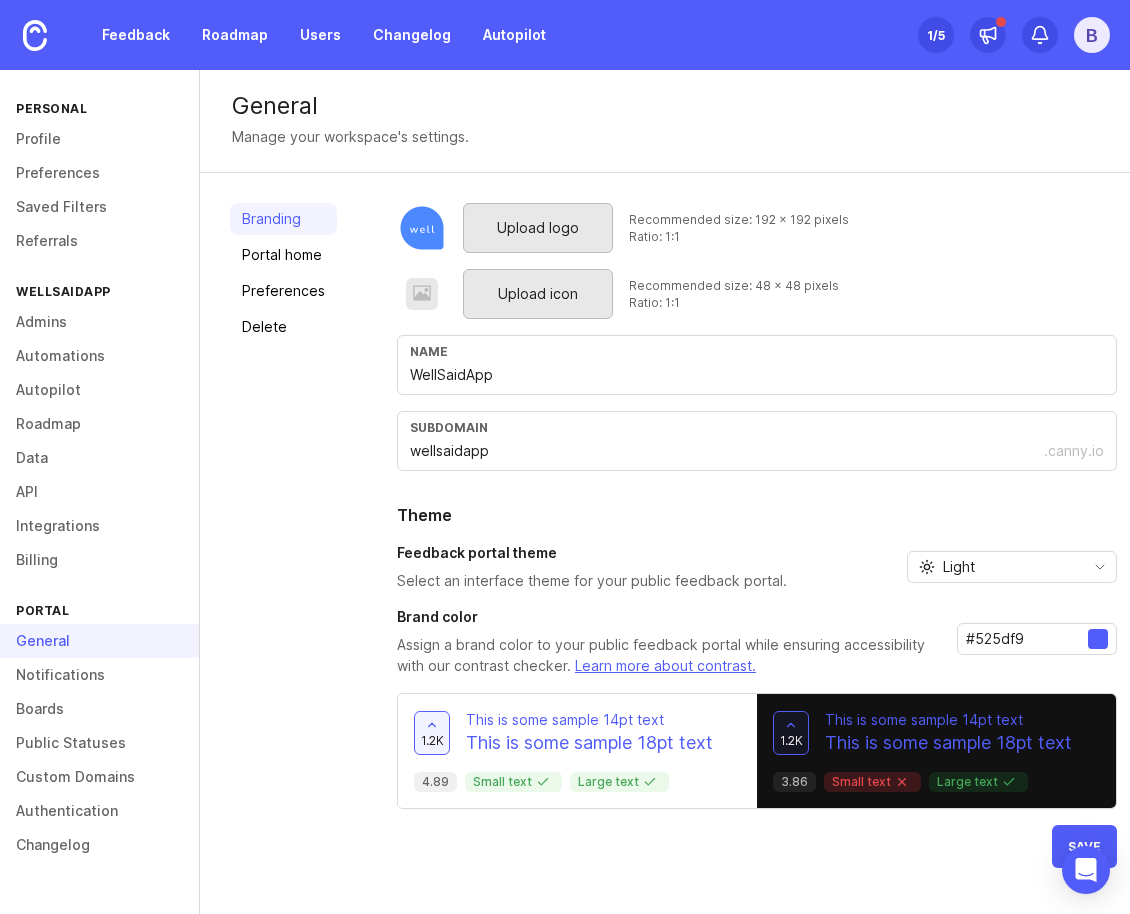 click on "Upload icon" at bounding box center [538, 294] 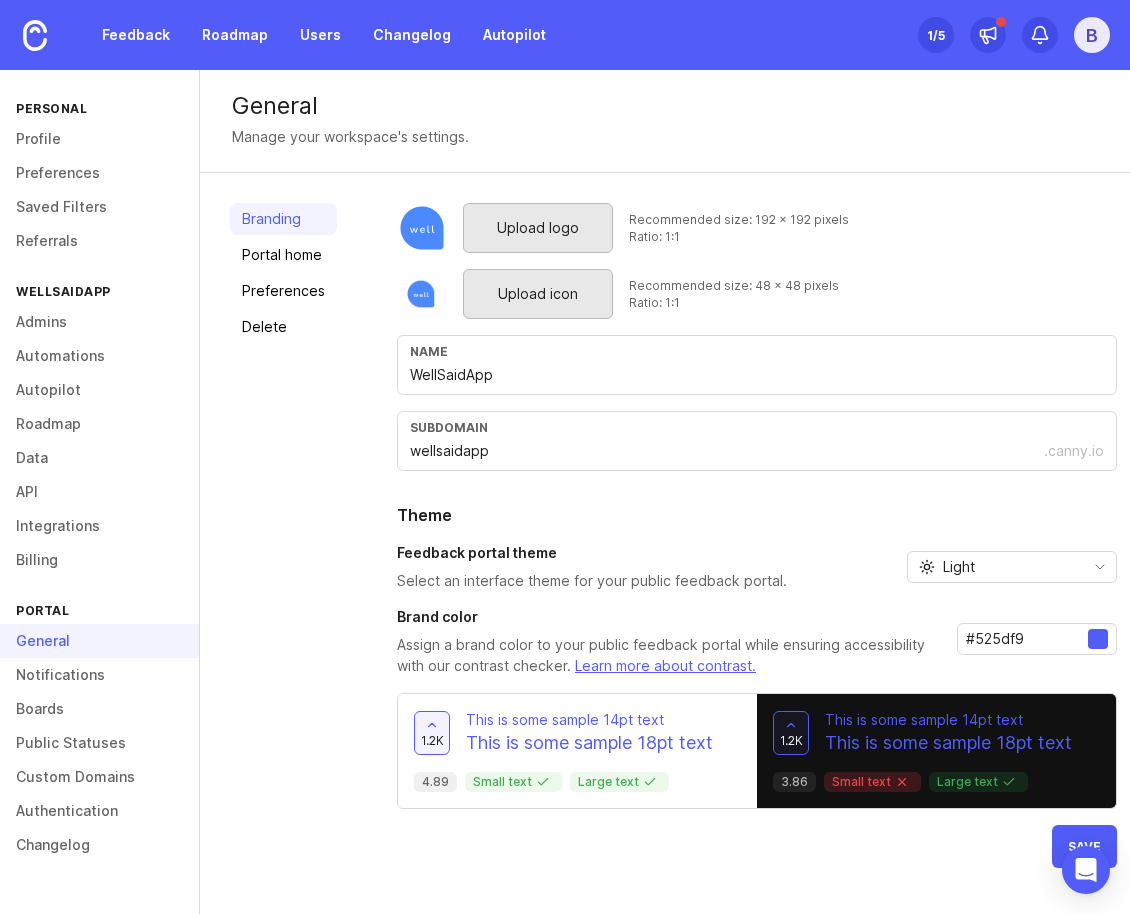 click at bounding box center [1098, 639] 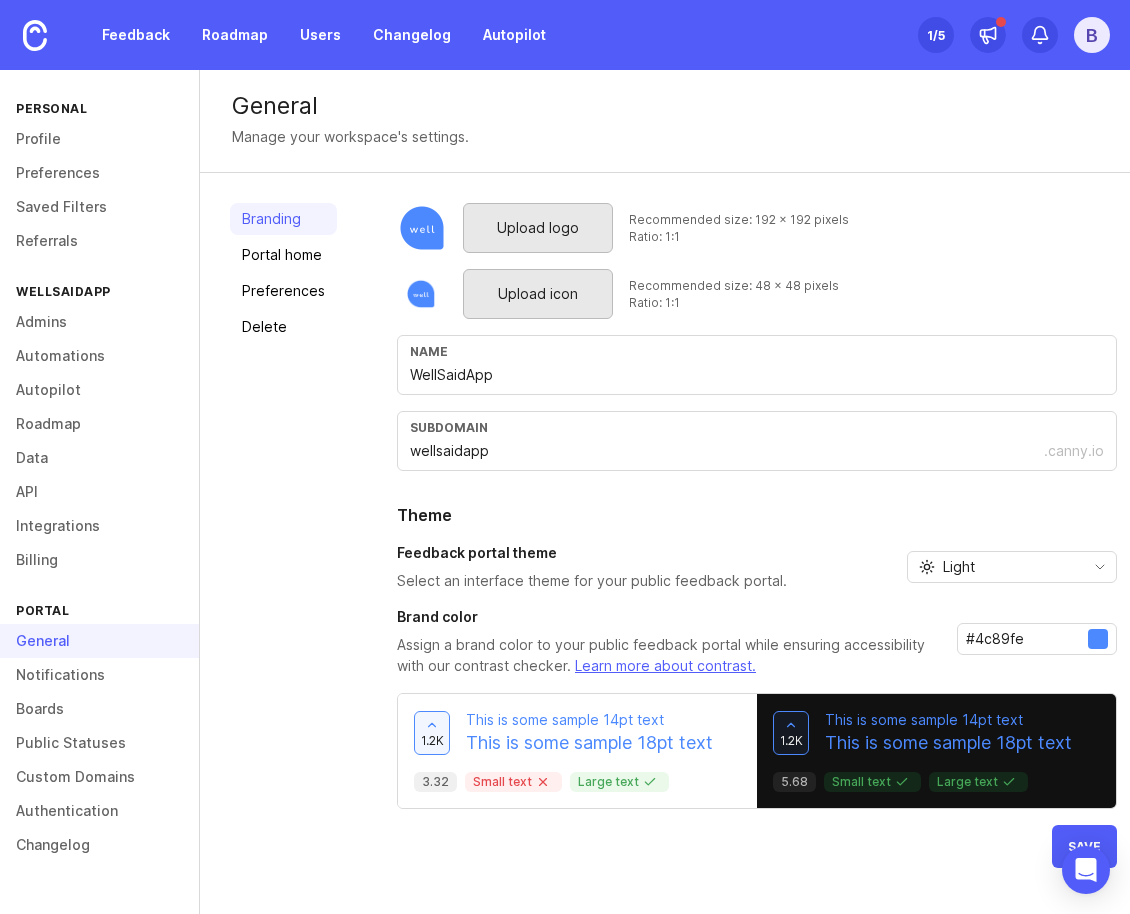 type on "#4c89fe" 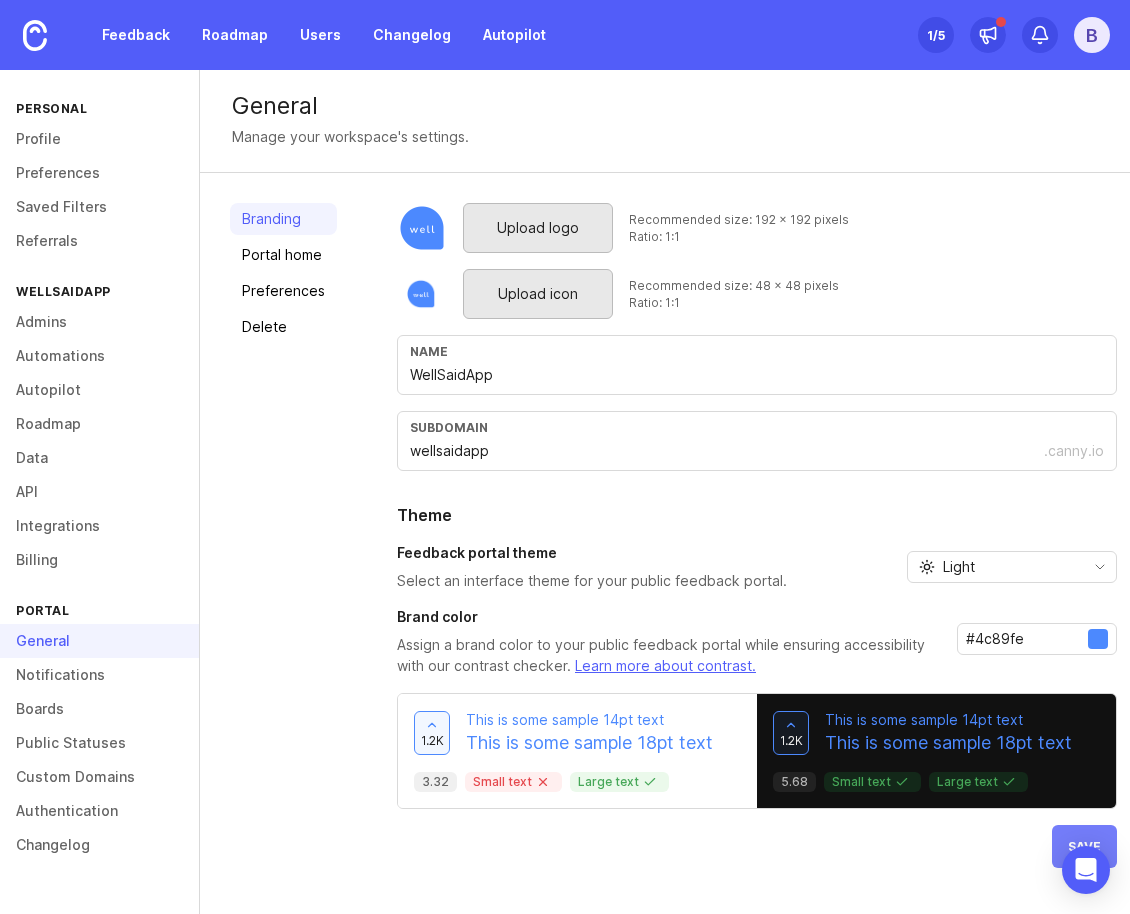 click on "Save" at bounding box center [1084, 846] 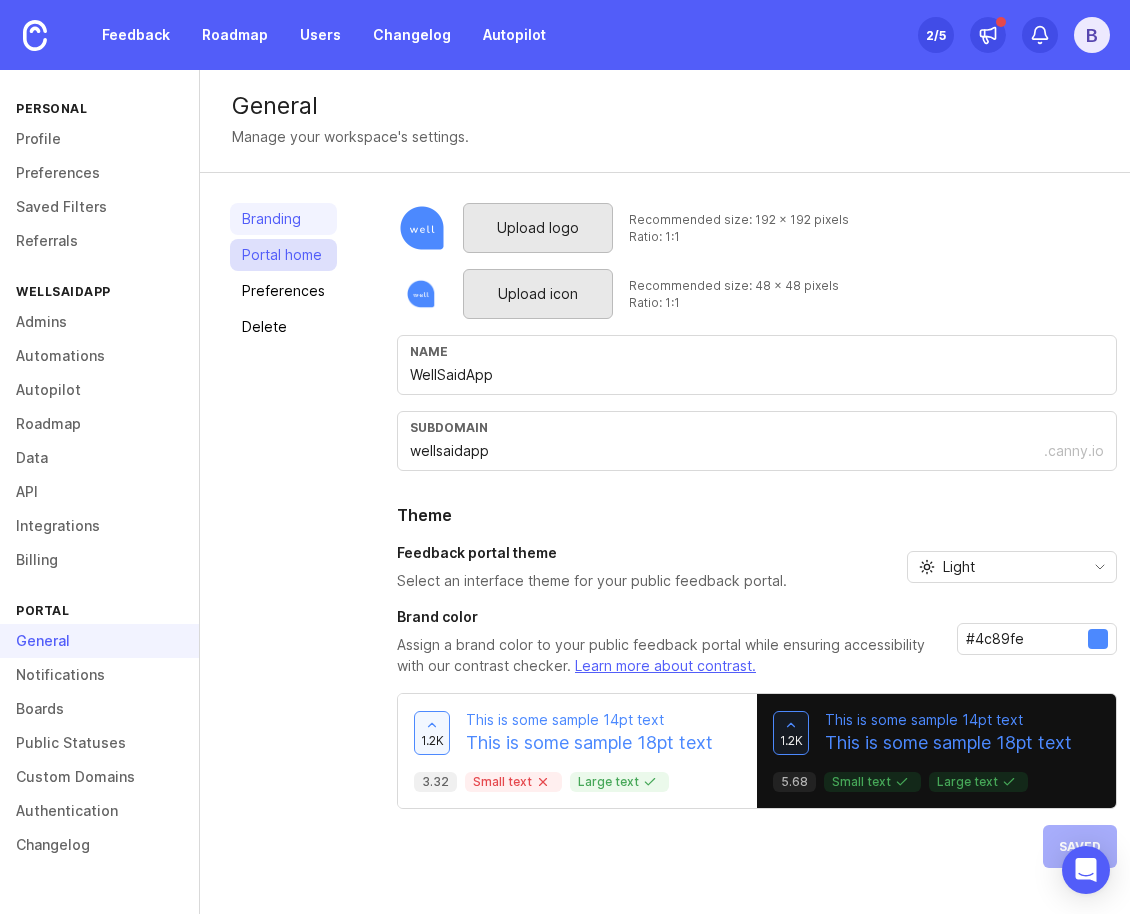 click on "Portal home" at bounding box center (283, 255) 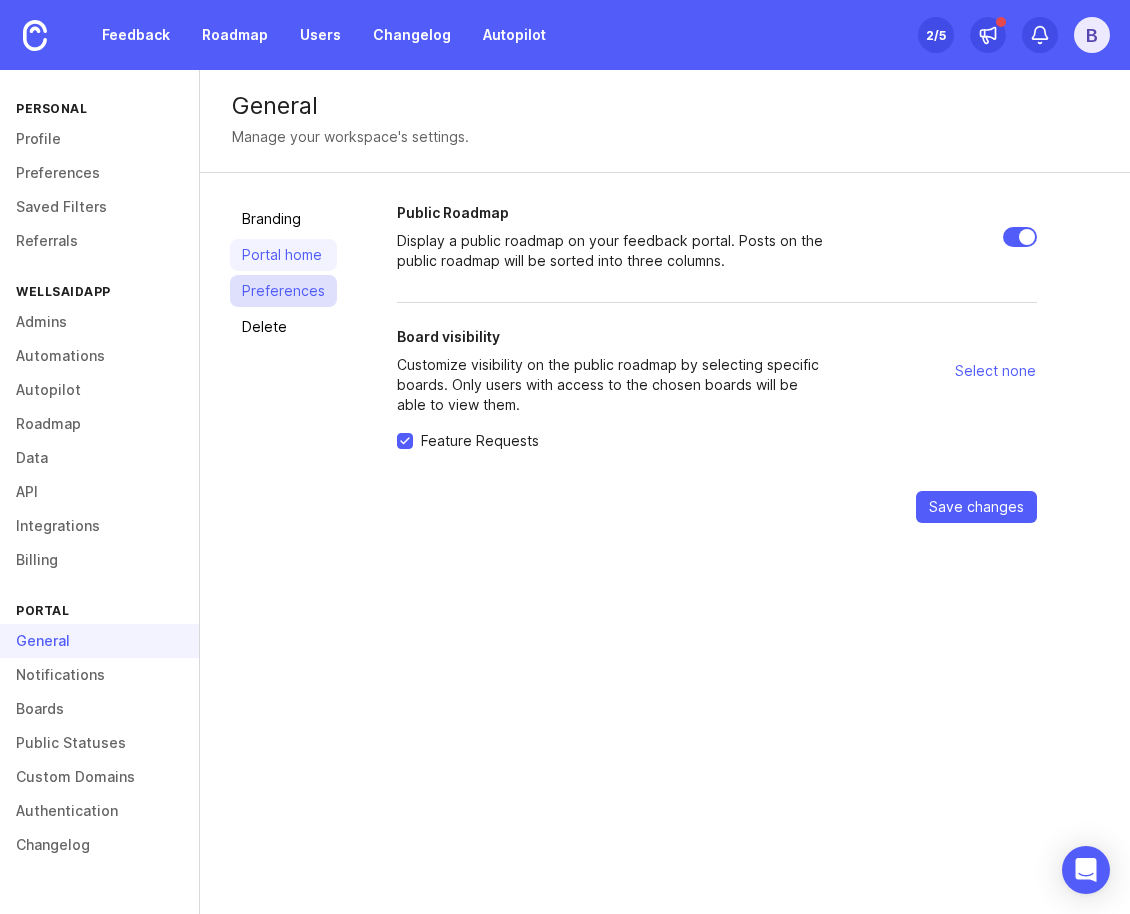 click on "Preferences" at bounding box center (283, 291) 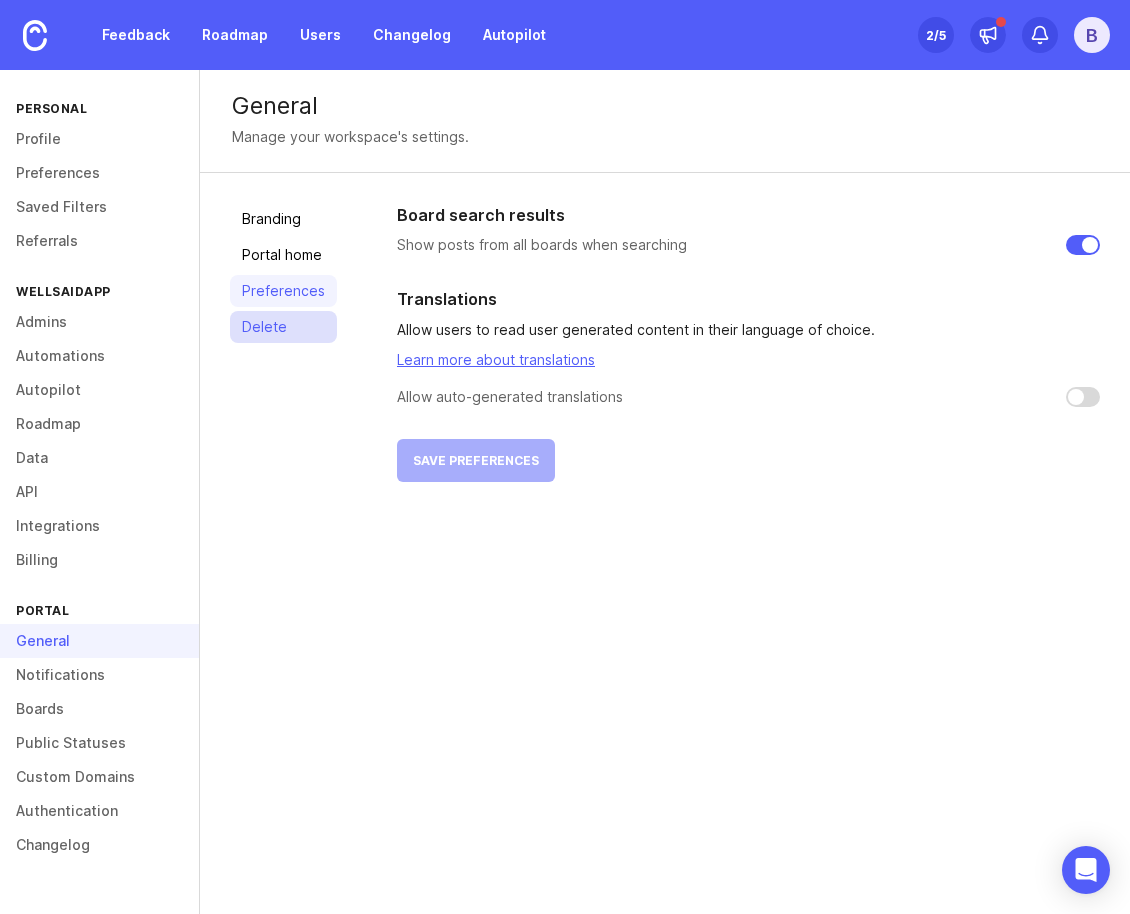 click on "Delete" at bounding box center [283, 327] 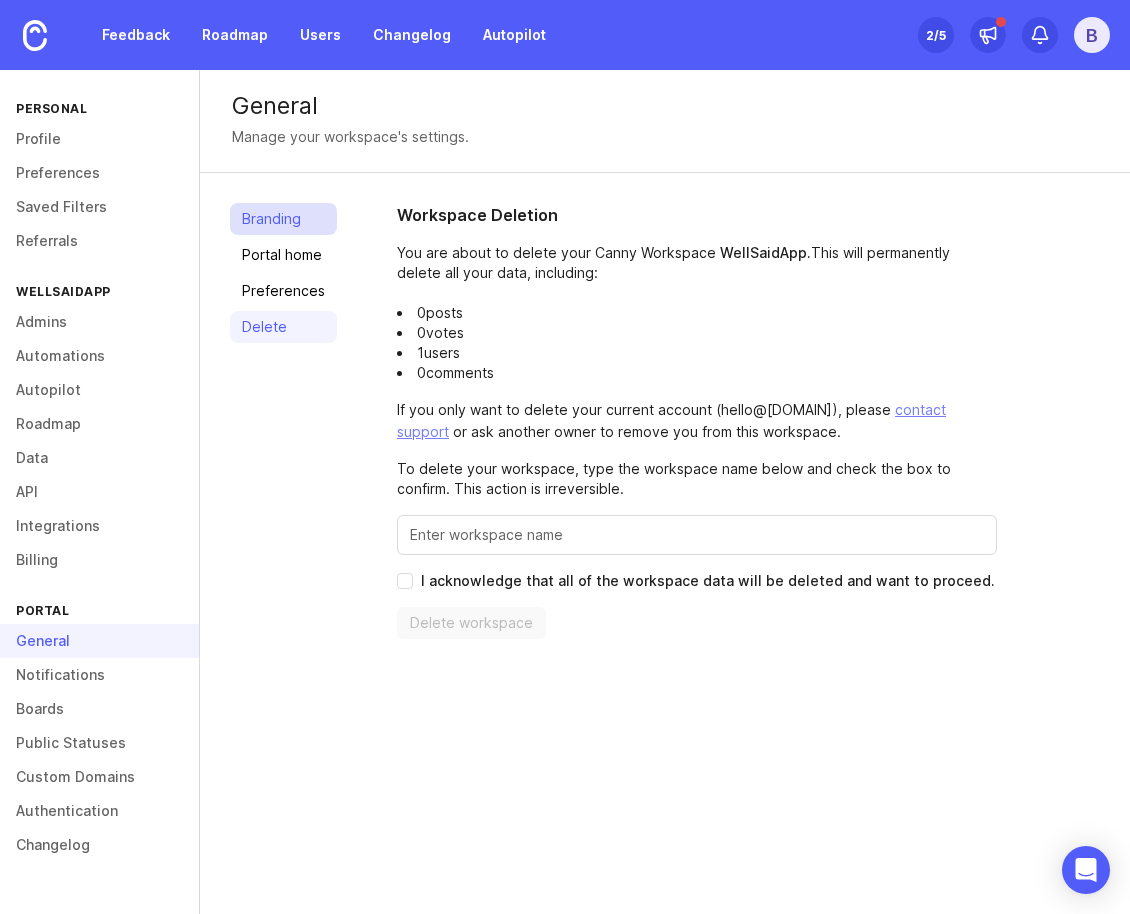click on "Branding" at bounding box center (283, 219) 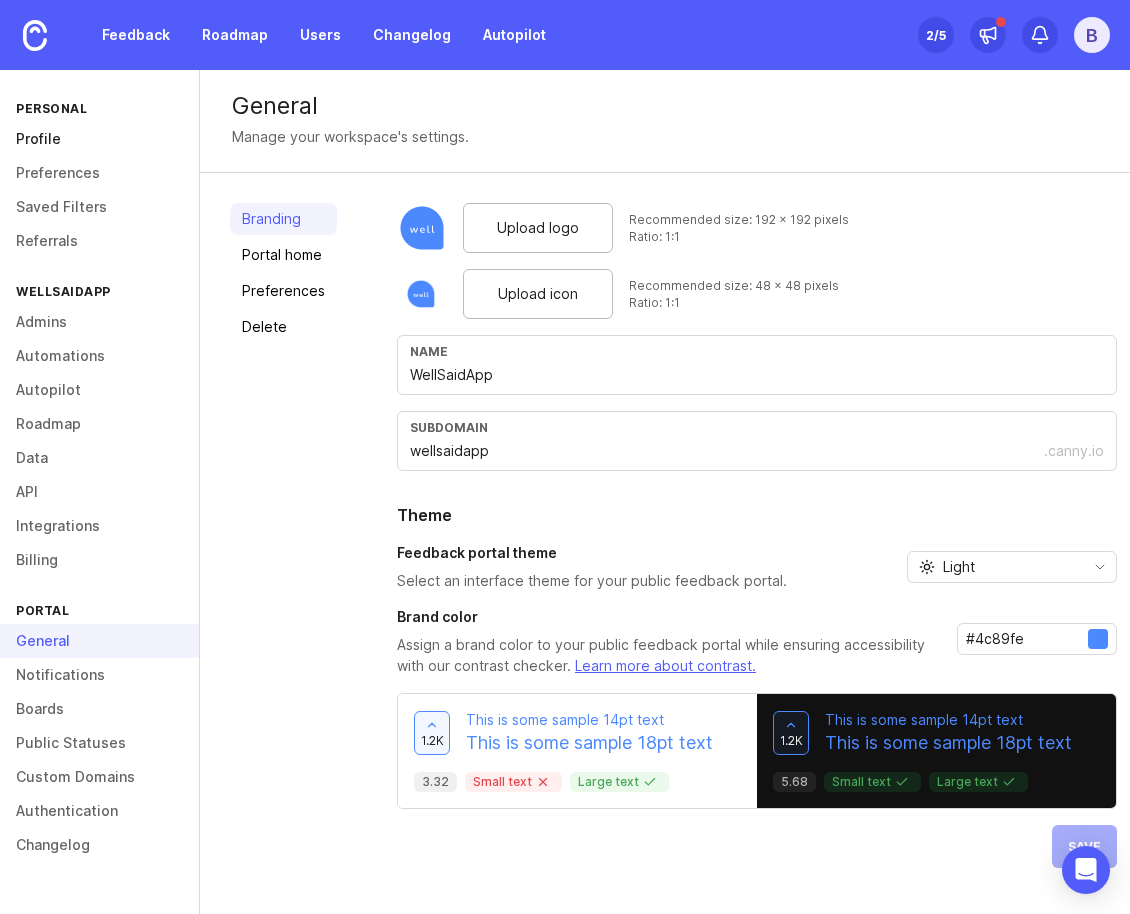 click on "Profile" at bounding box center [99, 139] 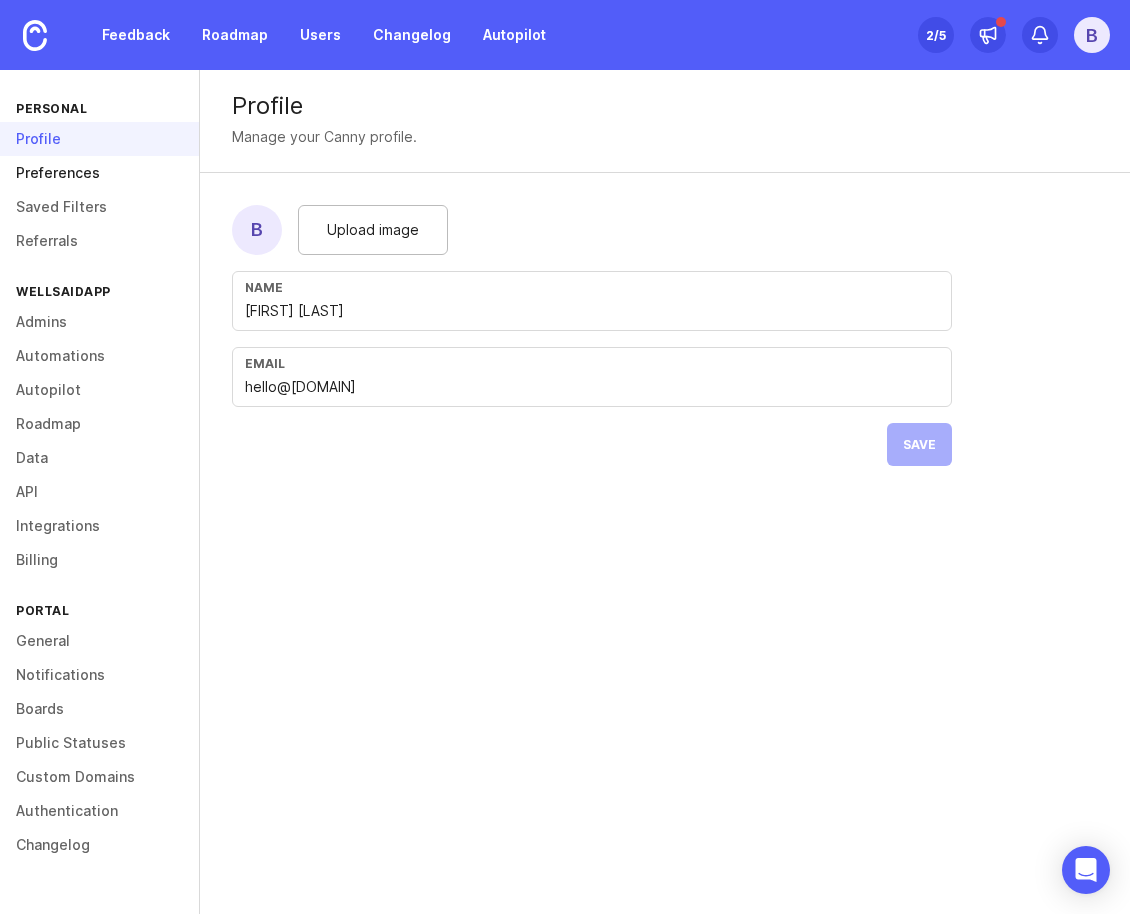 click on "Preferences" at bounding box center (99, 173) 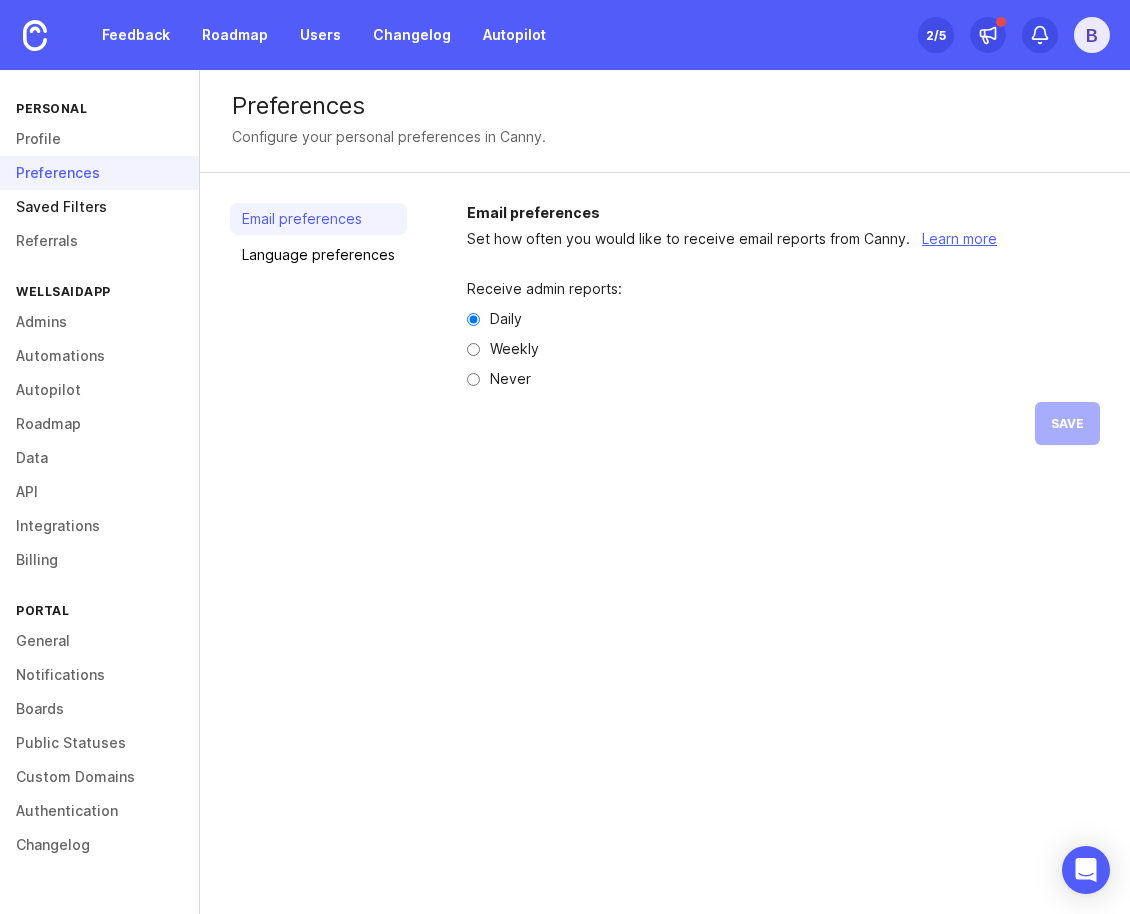 click on "Saved Filters" at bounding box center (99, 207) 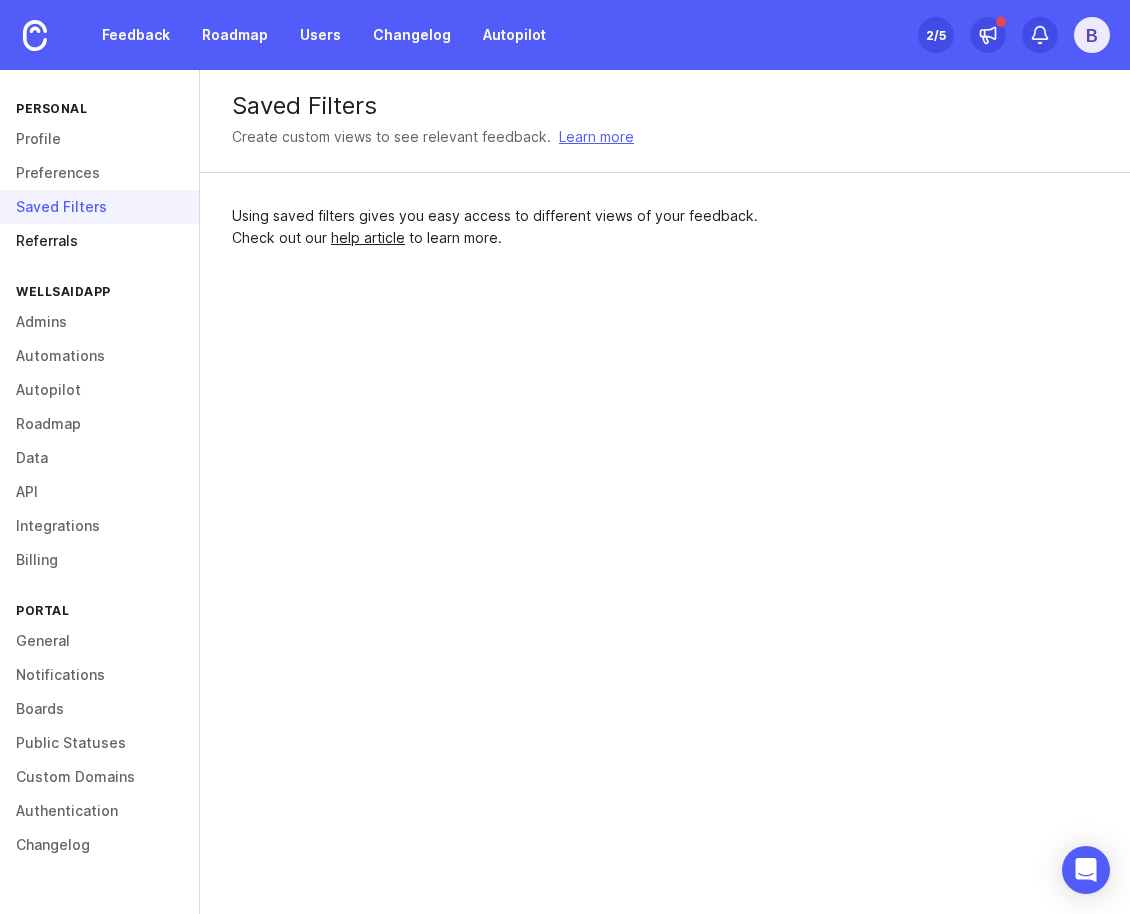 click on "Referrals" at bounding box center (99, 241) 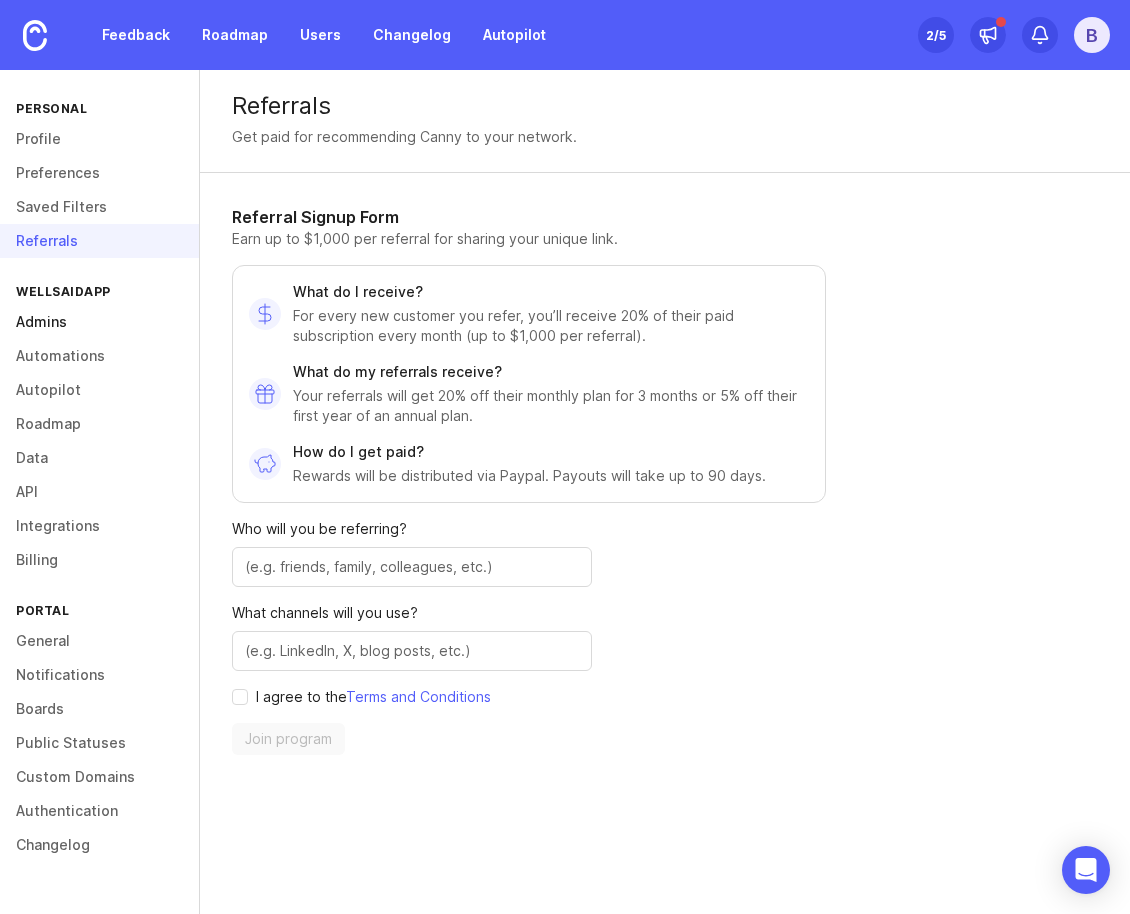 click on "Admins" at bounding box center [99, 322] 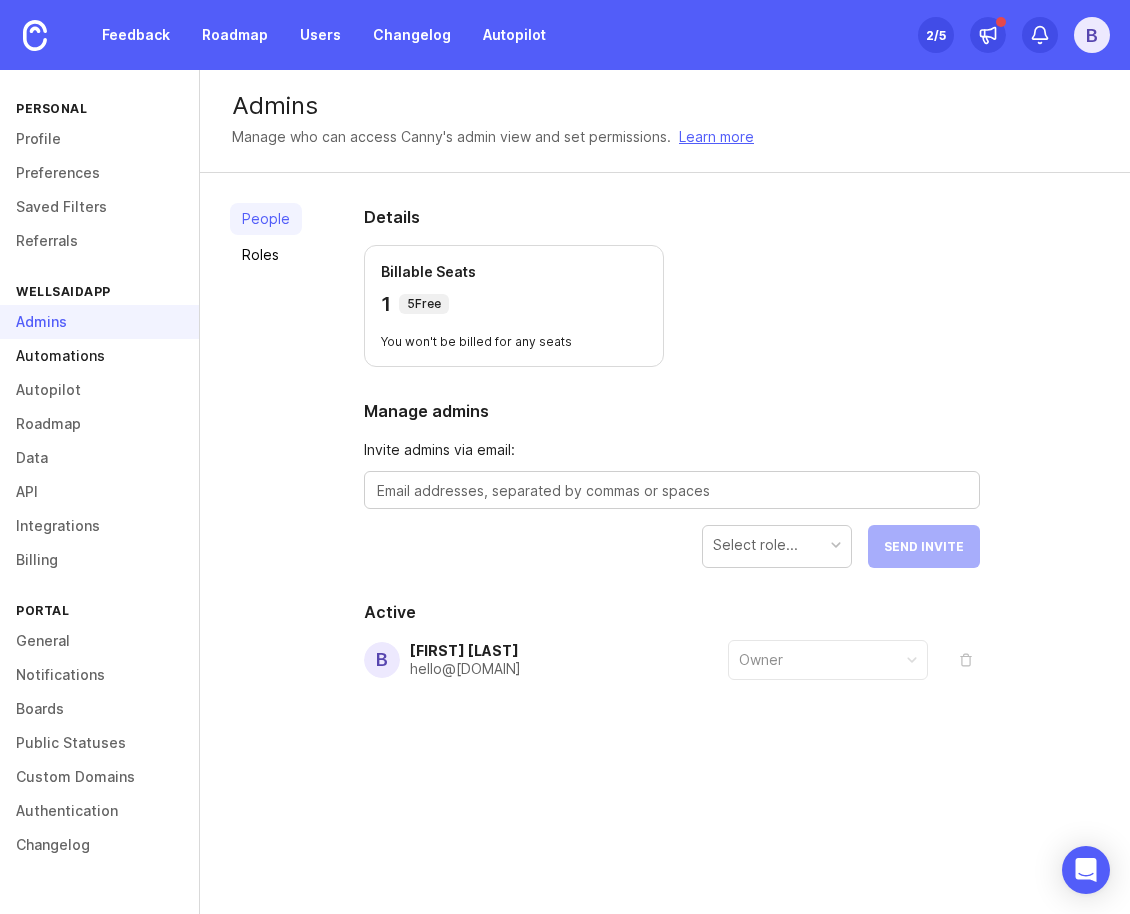 click on "Automations" at bounding box center [99, 356] 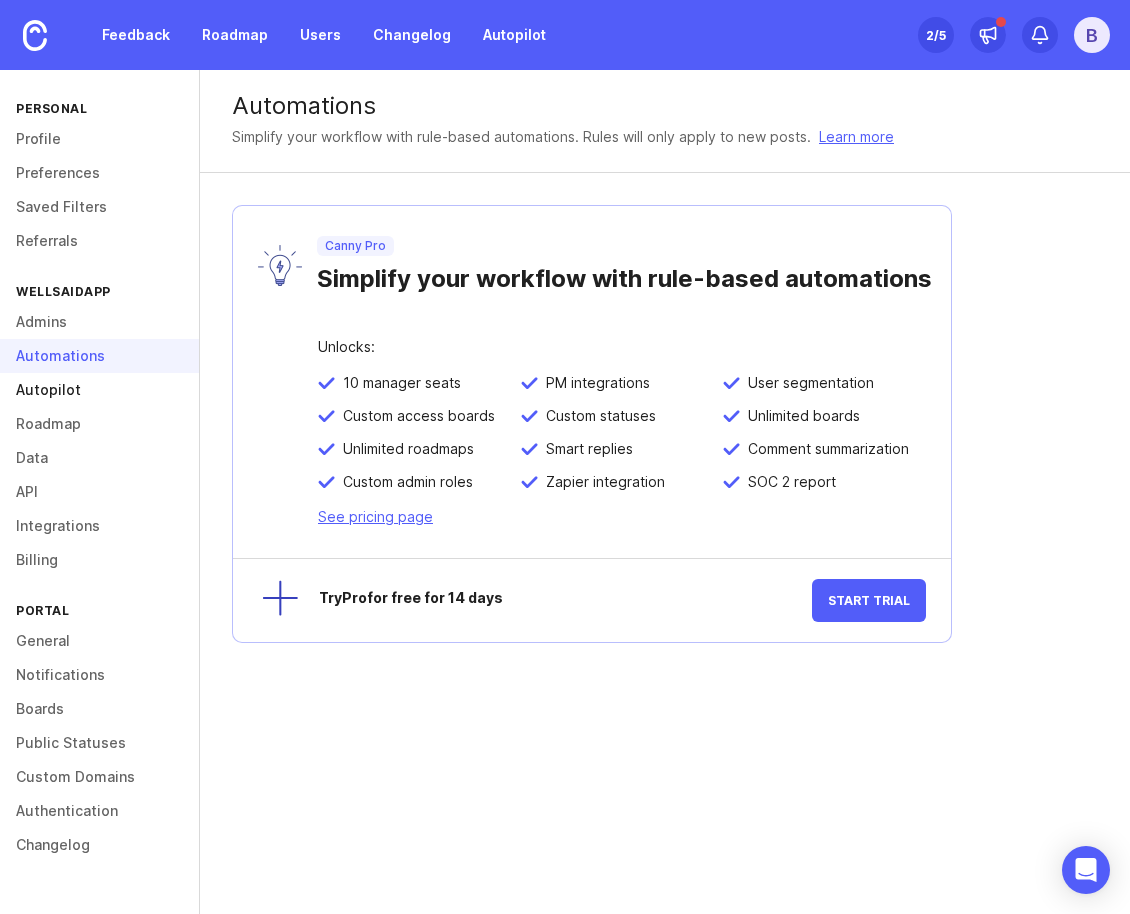 click on "Autopilot" at bounding box center (99, 390) 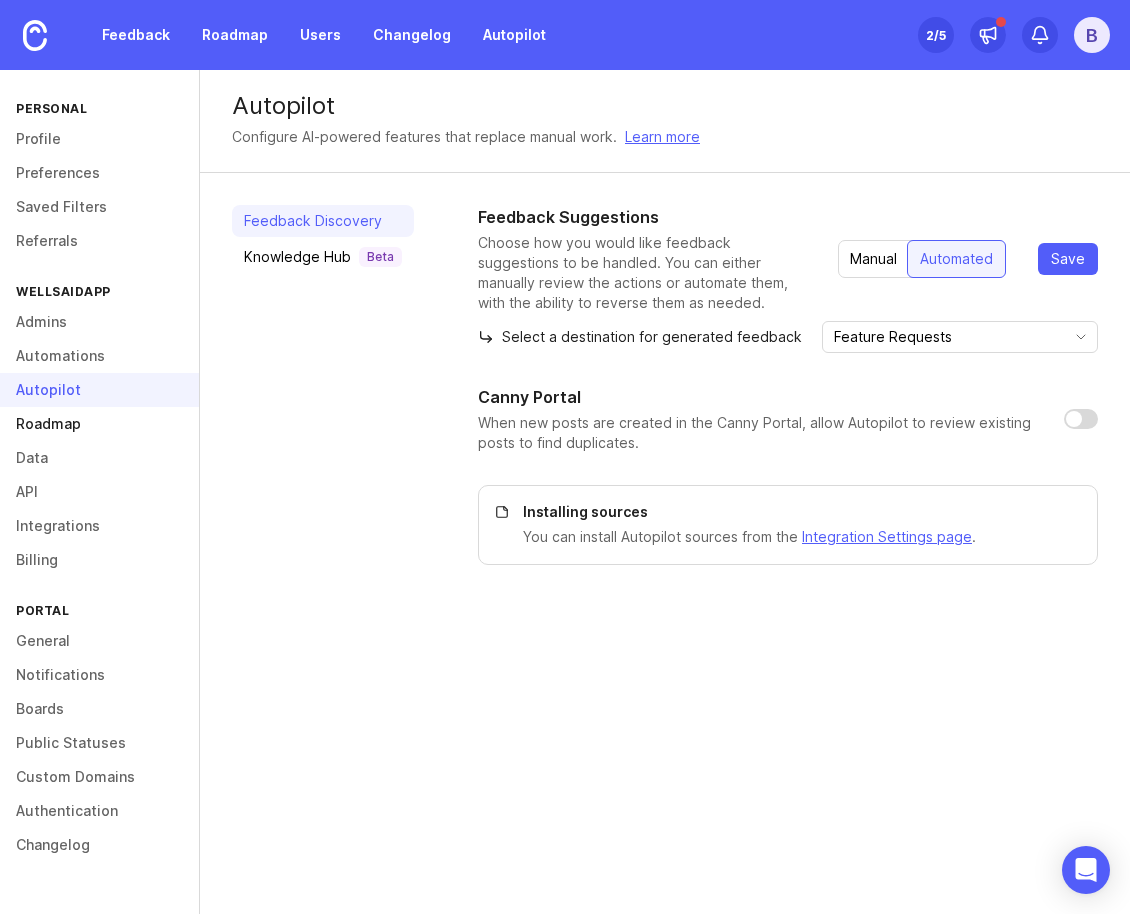 click on "Roadmap" at bounding box center (99, 424) 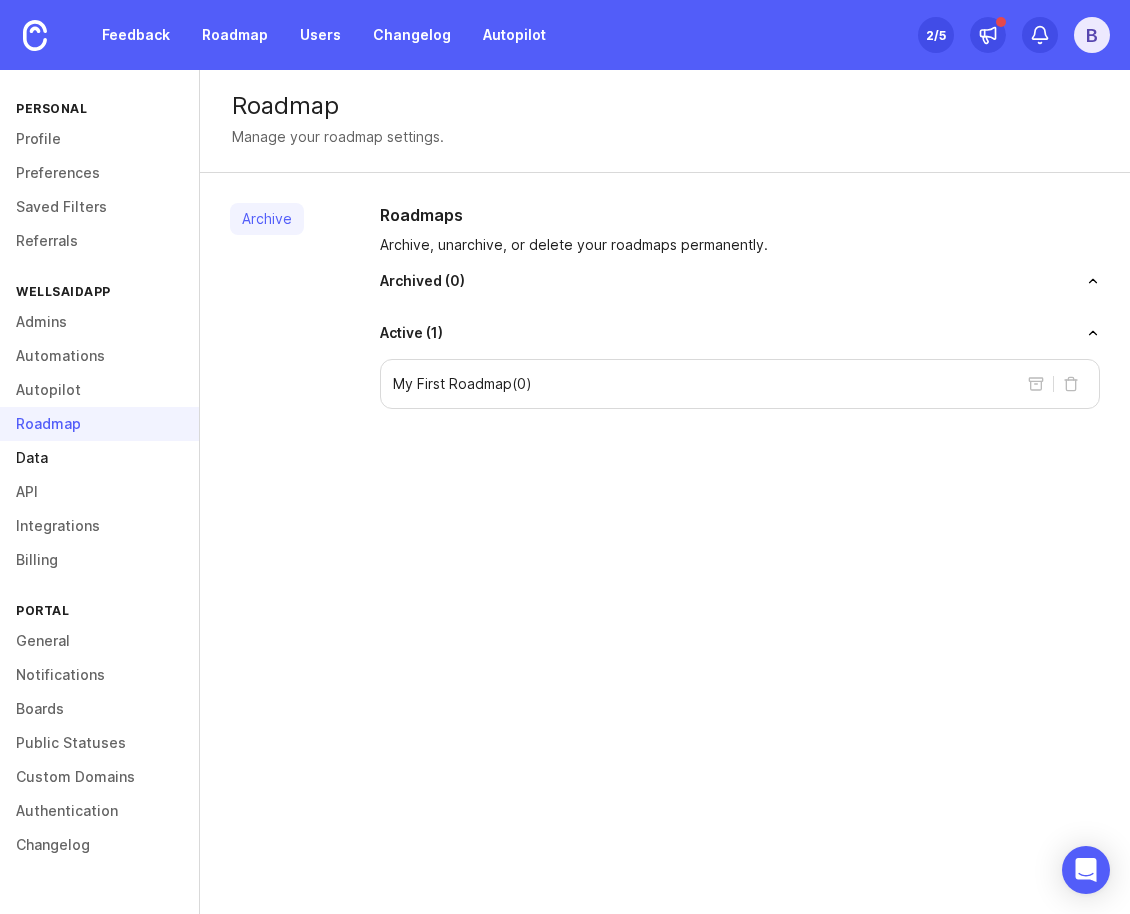 click on "Data" at bounding box center (99, 458) 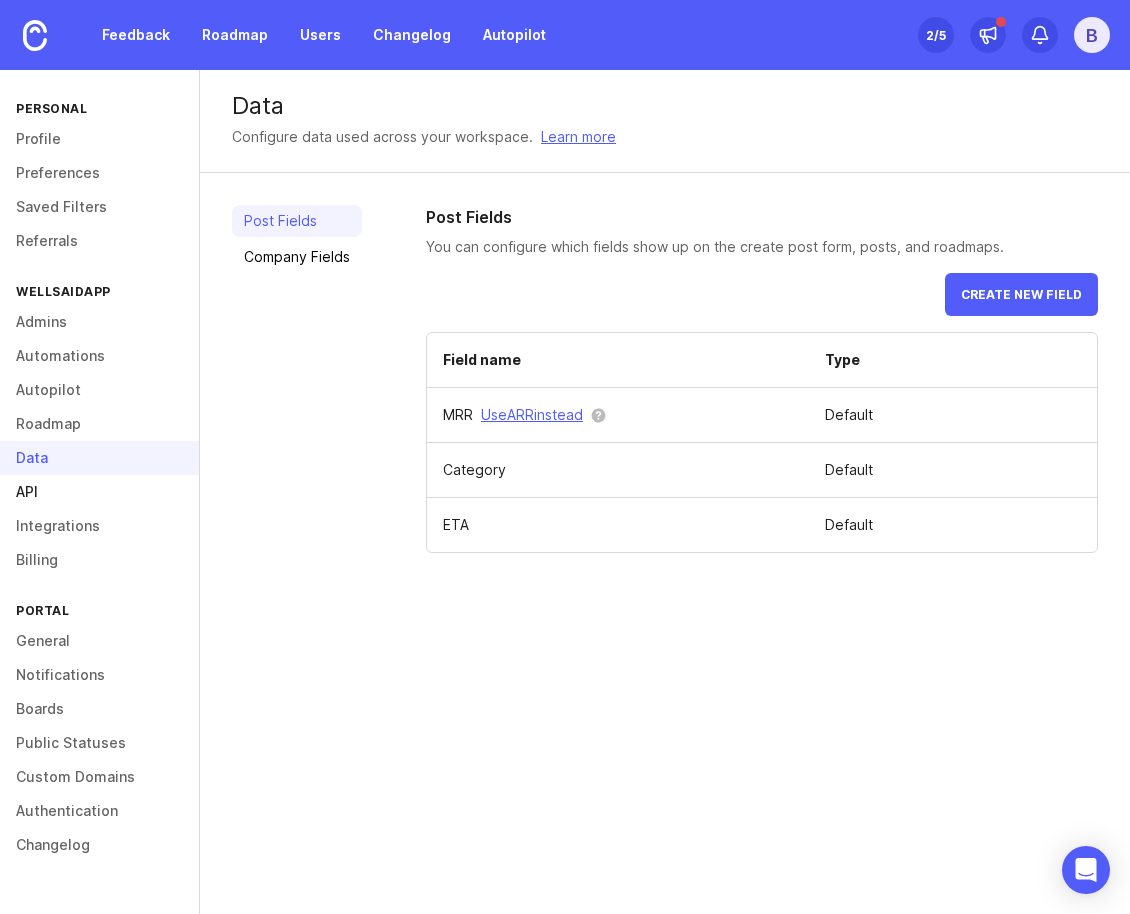 click on "API" at bounding box center [99, 492] 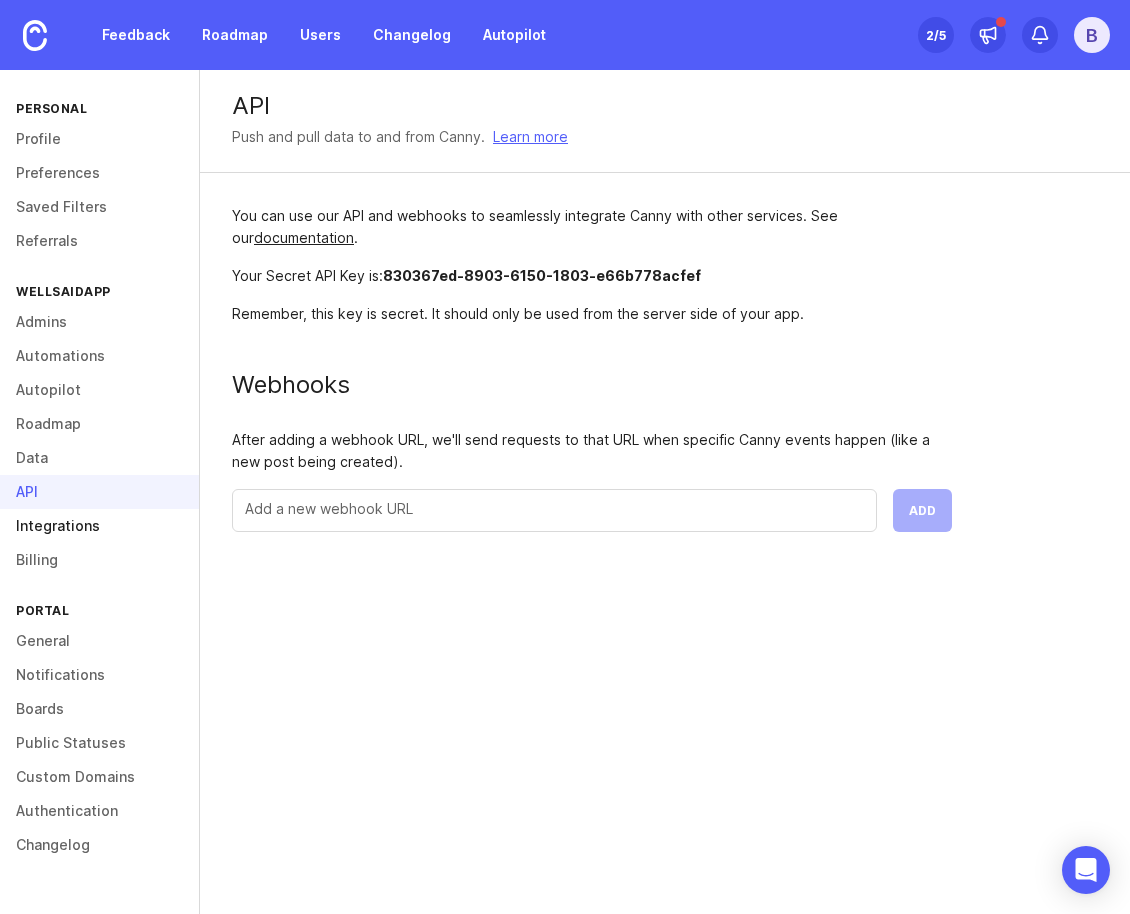 click on "Integrations" at bounding box center [99, 526] 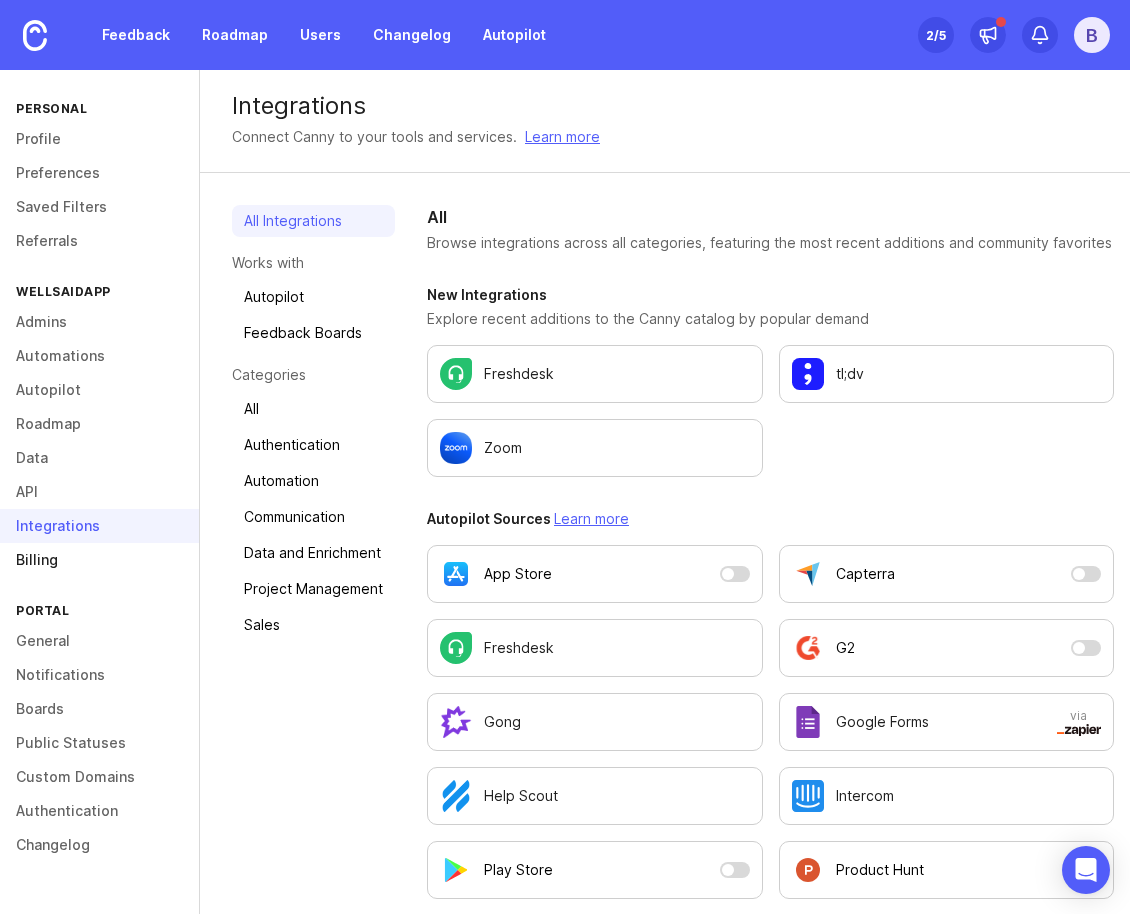 click on "Billing" at bounding box center [99, 560] 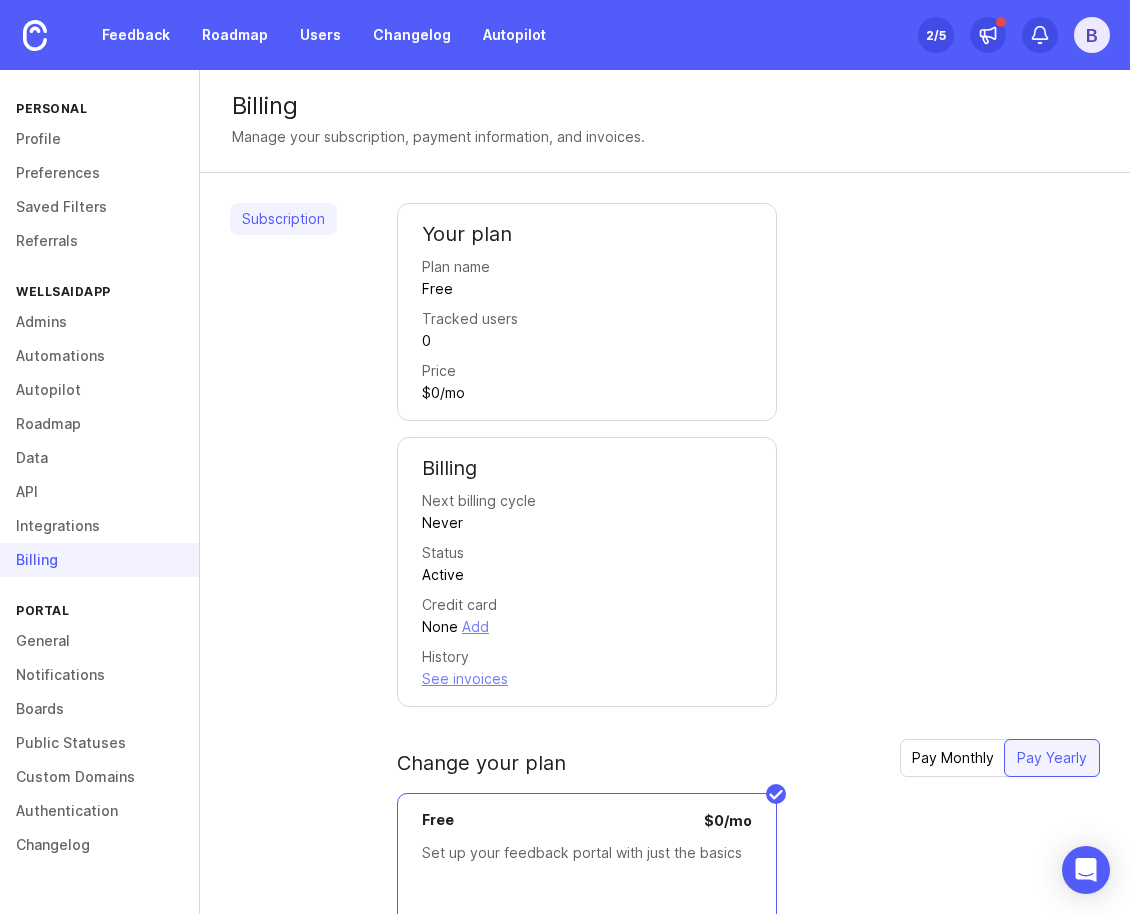 click on "Portal" at bounding box center (99, 610) 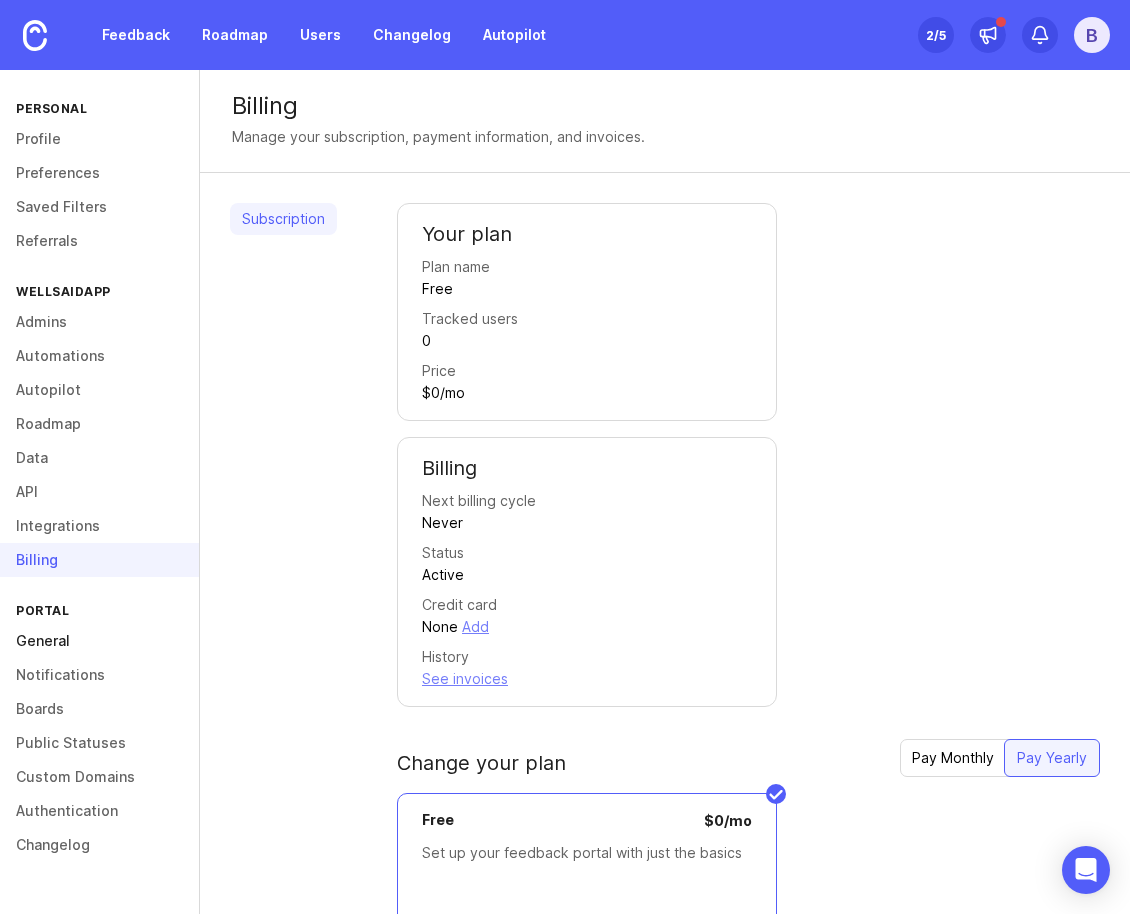 click on "General" at bounding box center (99, 641) 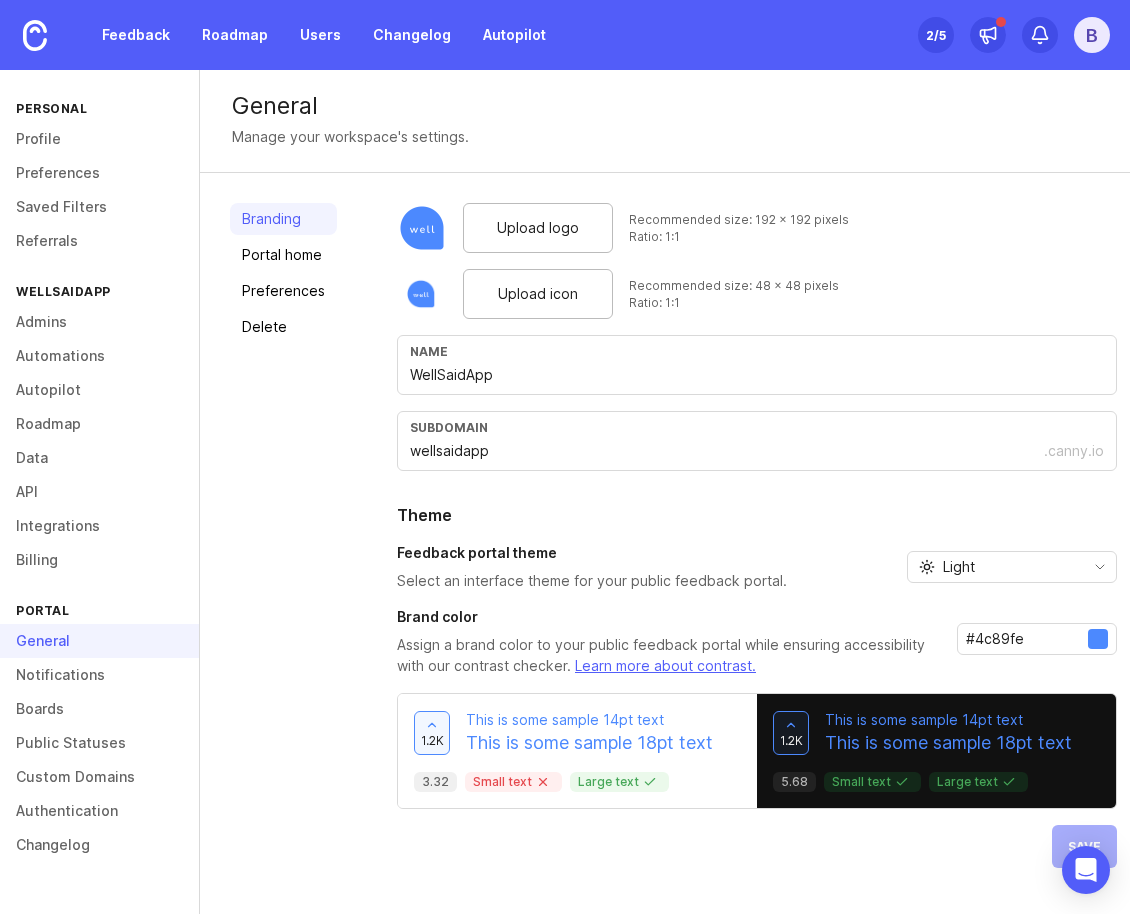 click on "2 /5" at bounding box center [936, 35] 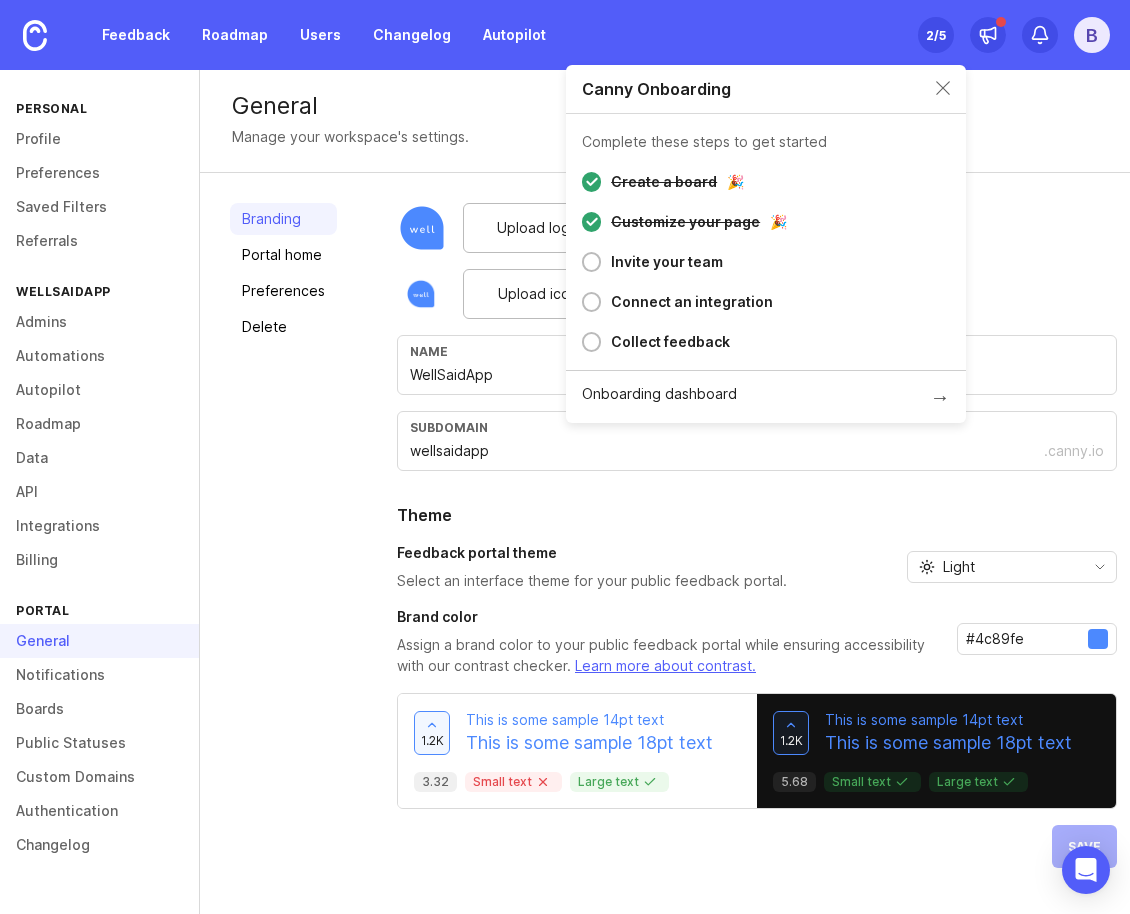 click on "Invite your team" at bounding box center (667, 262) 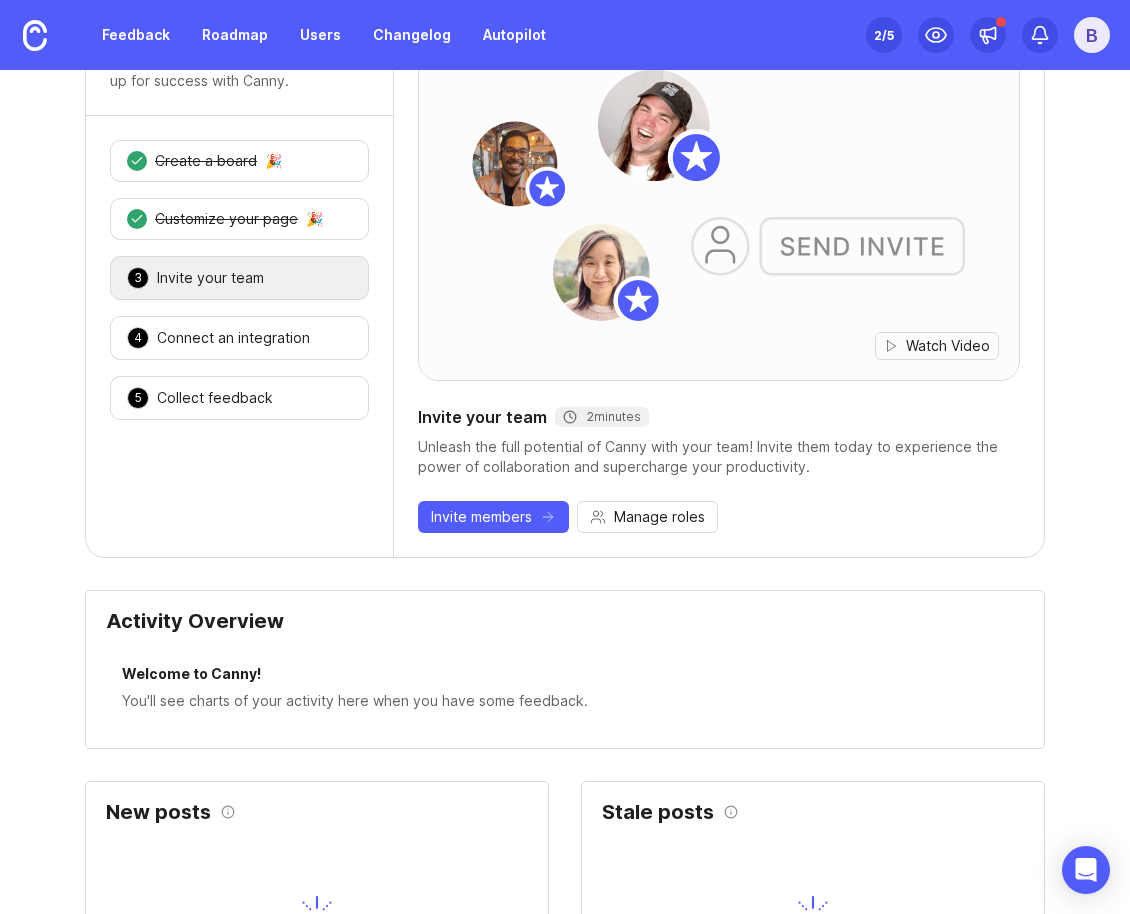 scroll, scrollTop: 0, scrollLeft: 0, axis: both 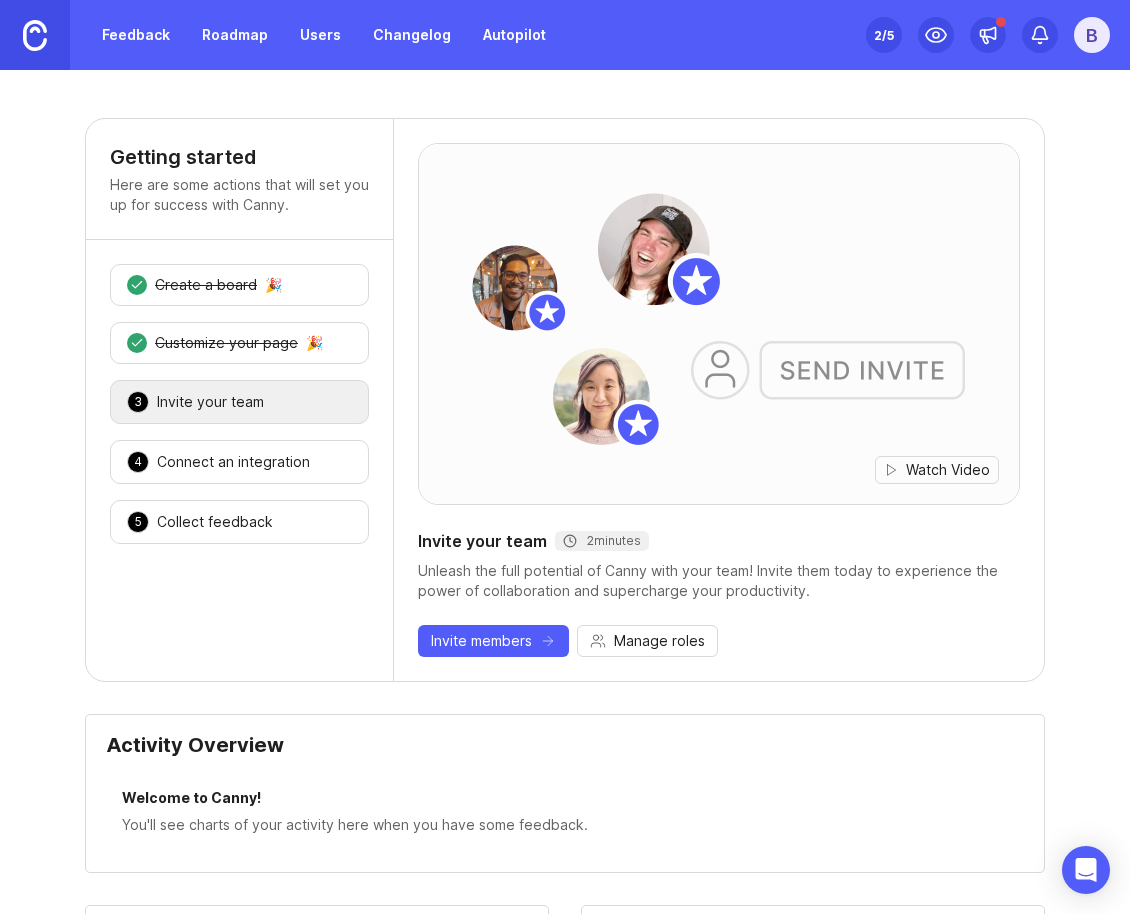 click at bounding box center [35, 35] 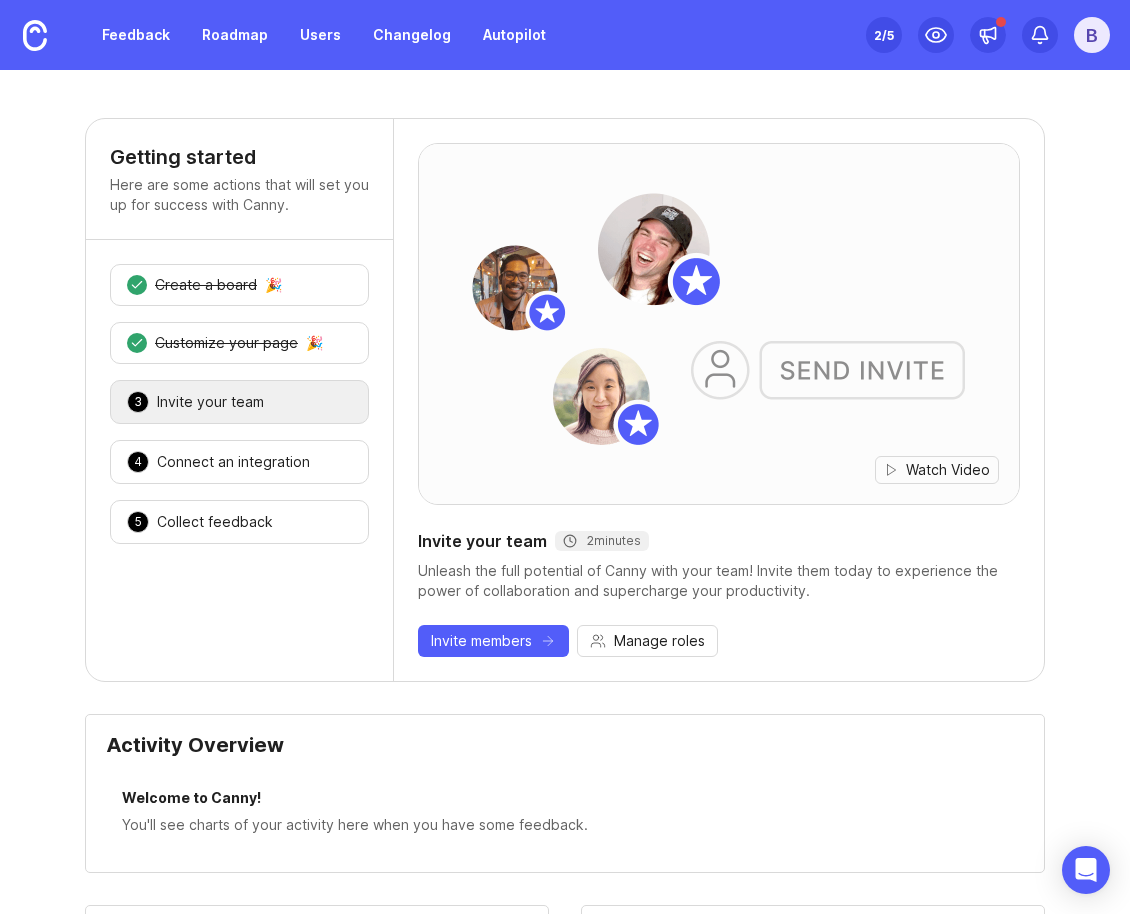 click on "B" at bounding box center (1092, 35) 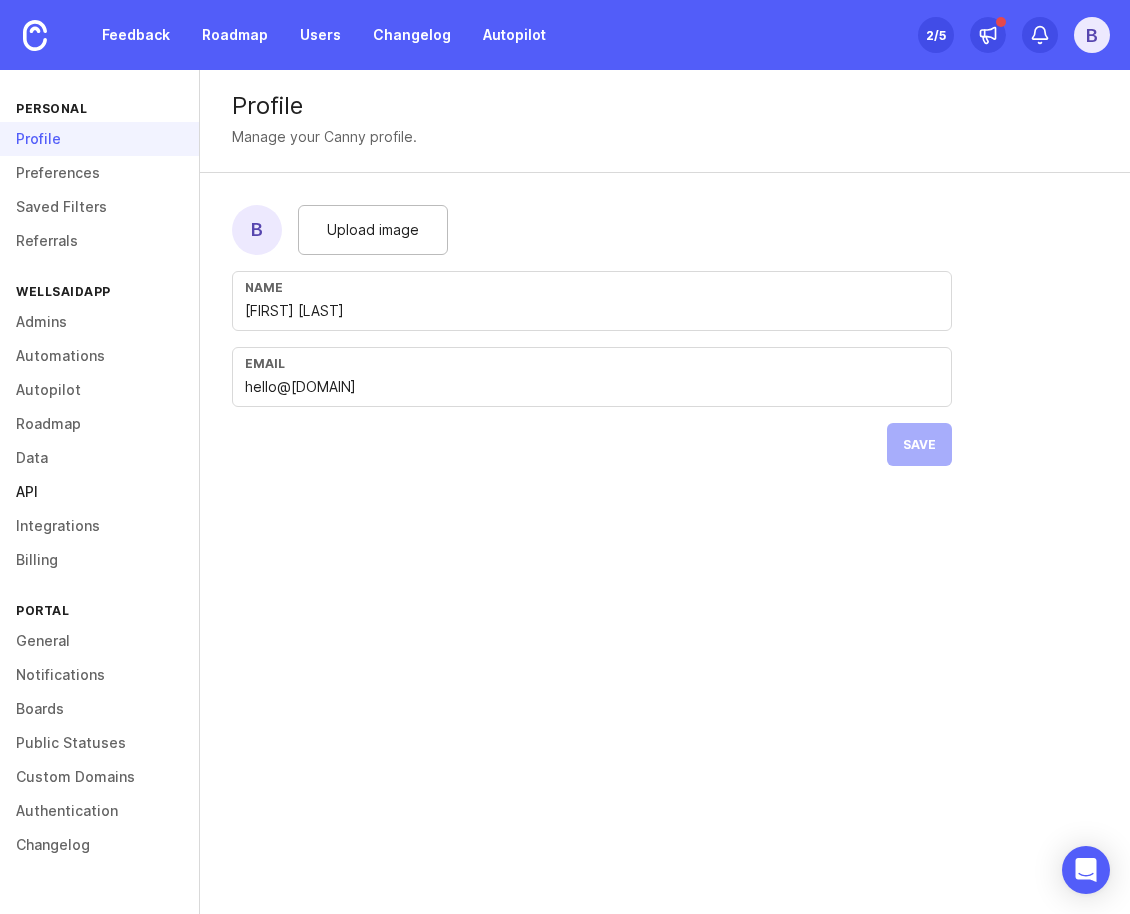 click on "API" at bounding box center [99, 492] 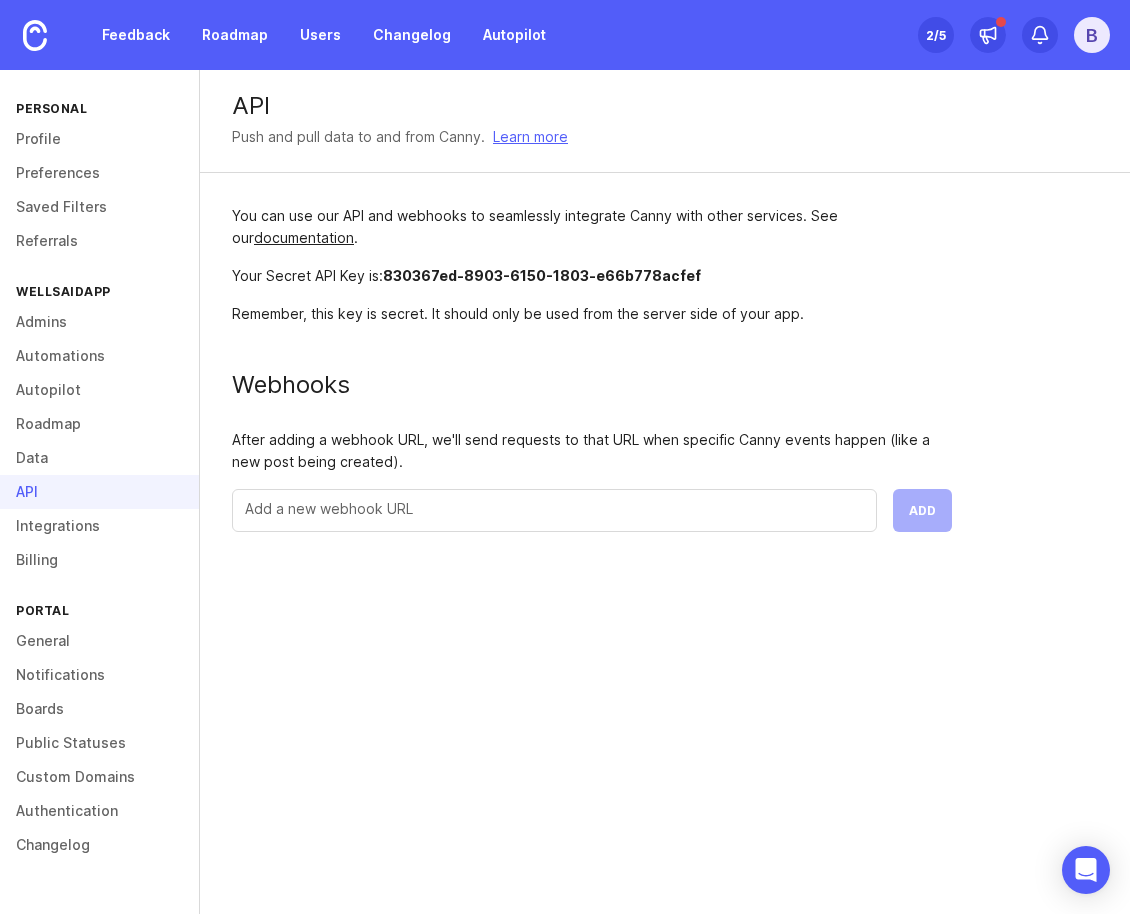 click on "[API_KEY]" at bounding box center [542, 275] 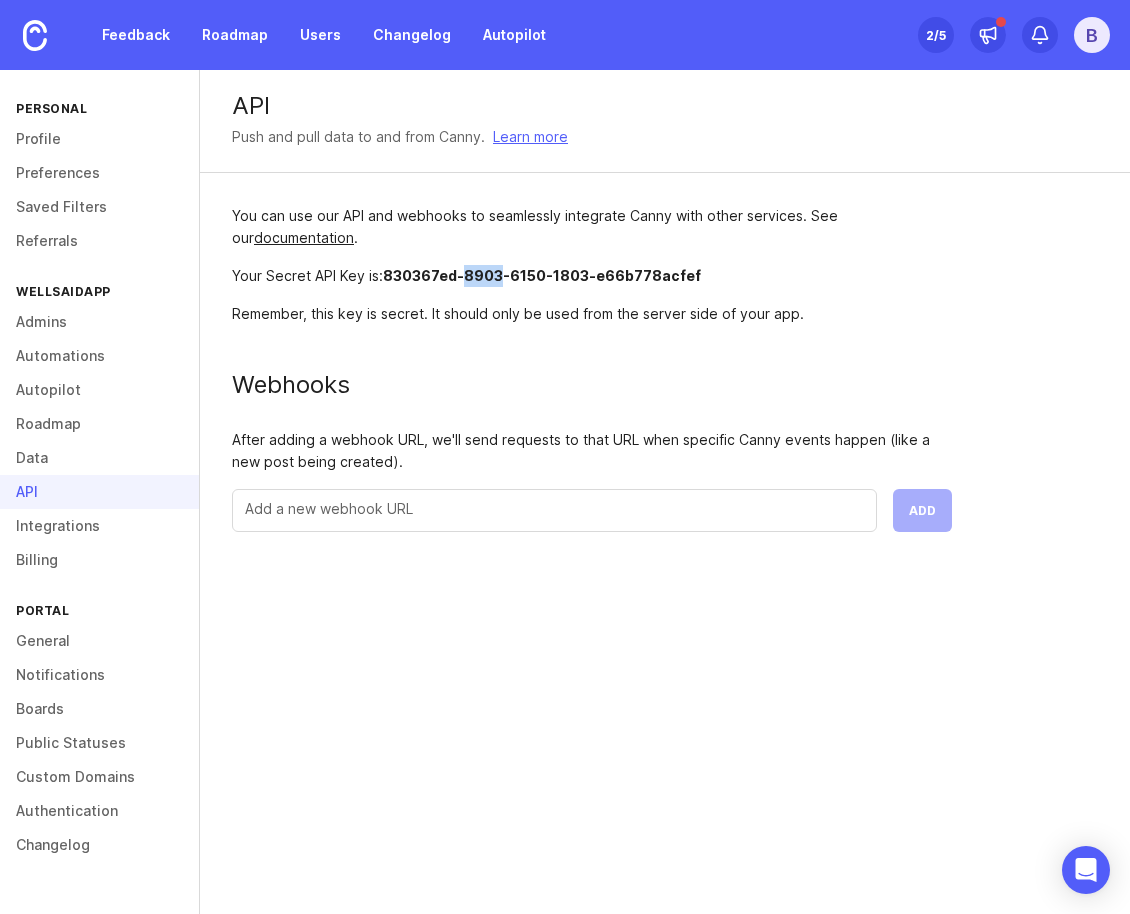 click on "[API_KEY]" at bounding box center [542, 275] 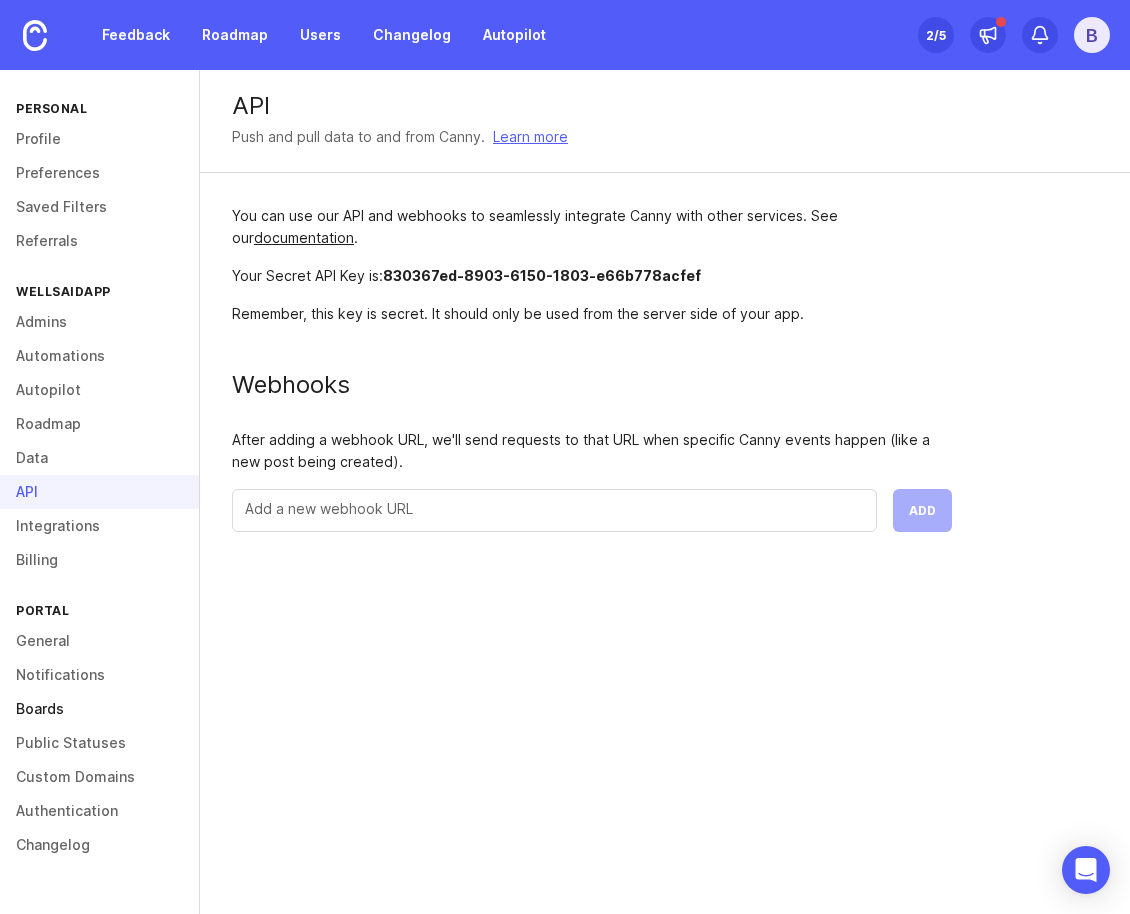 click on "Boards" at bounding box center [99, 709] 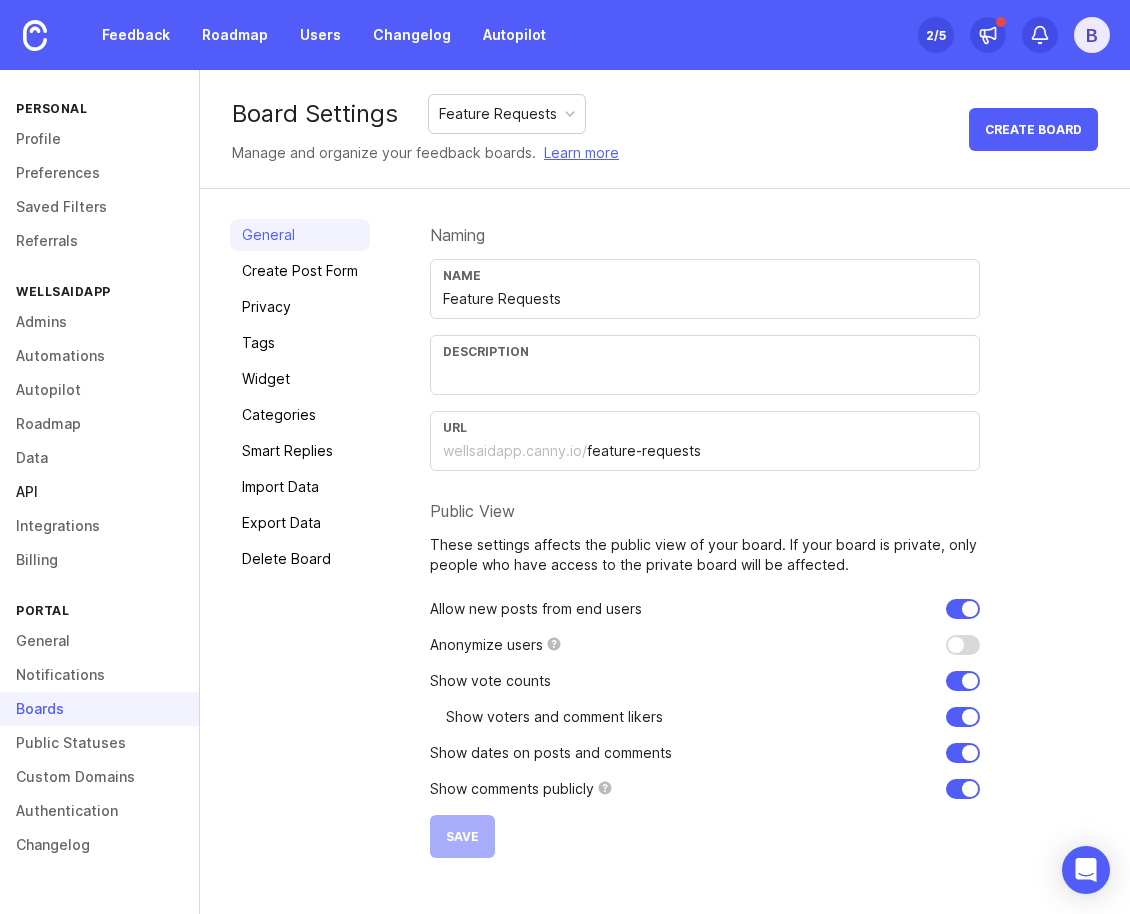 click on "API" at bounding box center [99, 492] 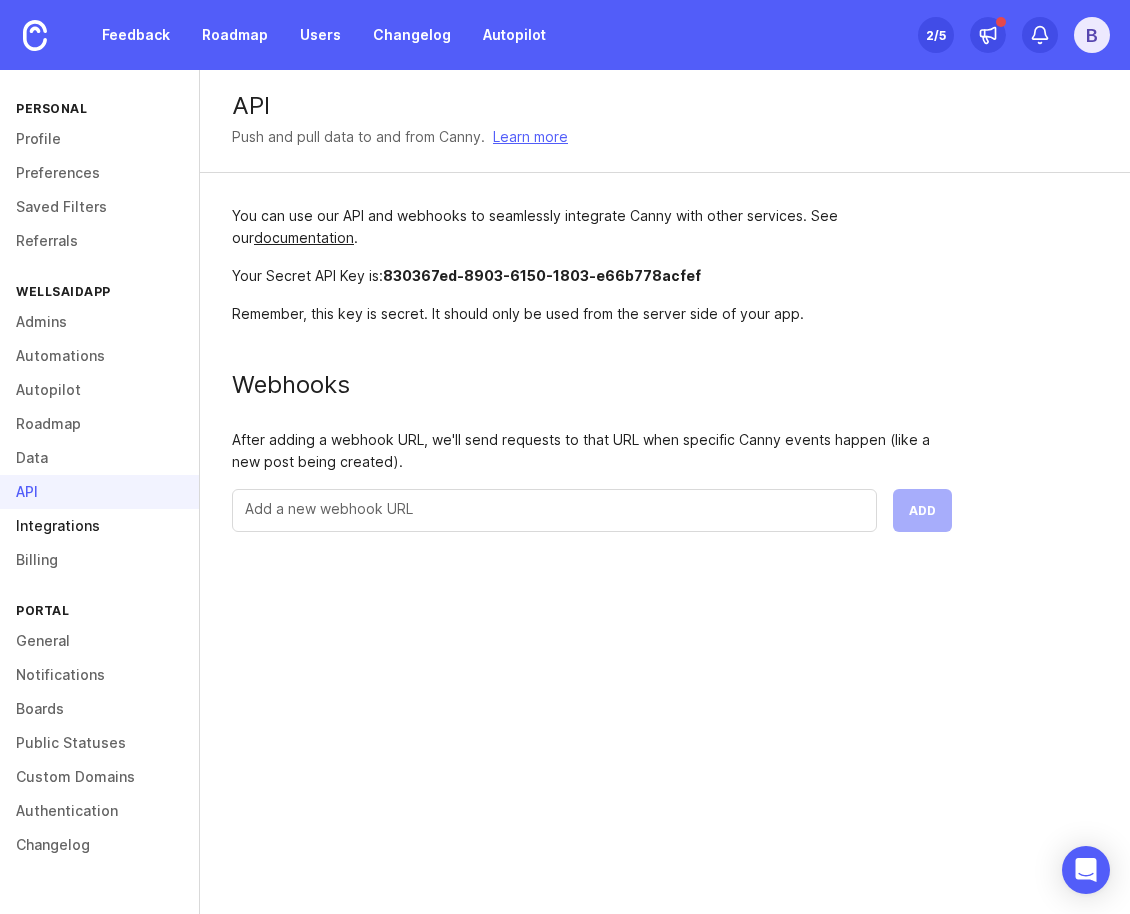 click on "Integrations" at bounding box center [99, 526] 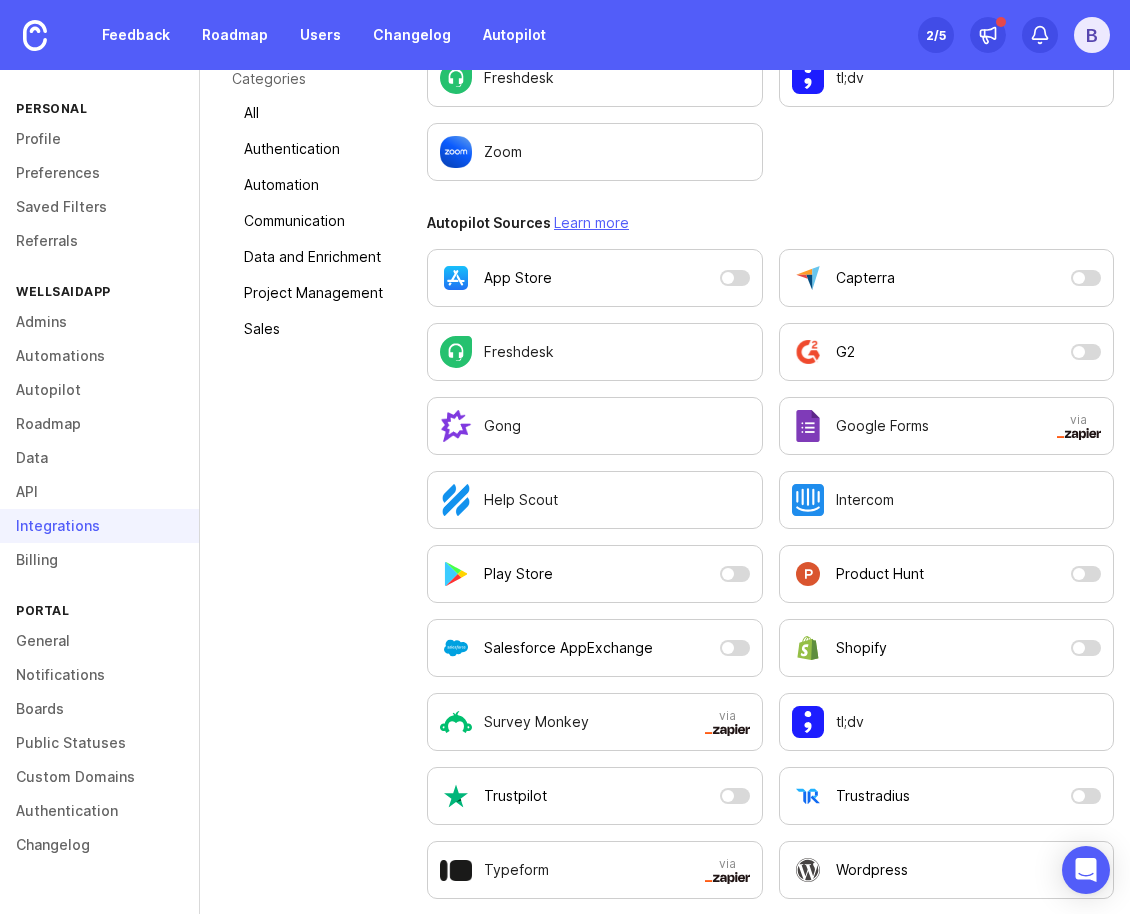 scroll, scrollTop: 0, scrollLeft: 0, axis: both 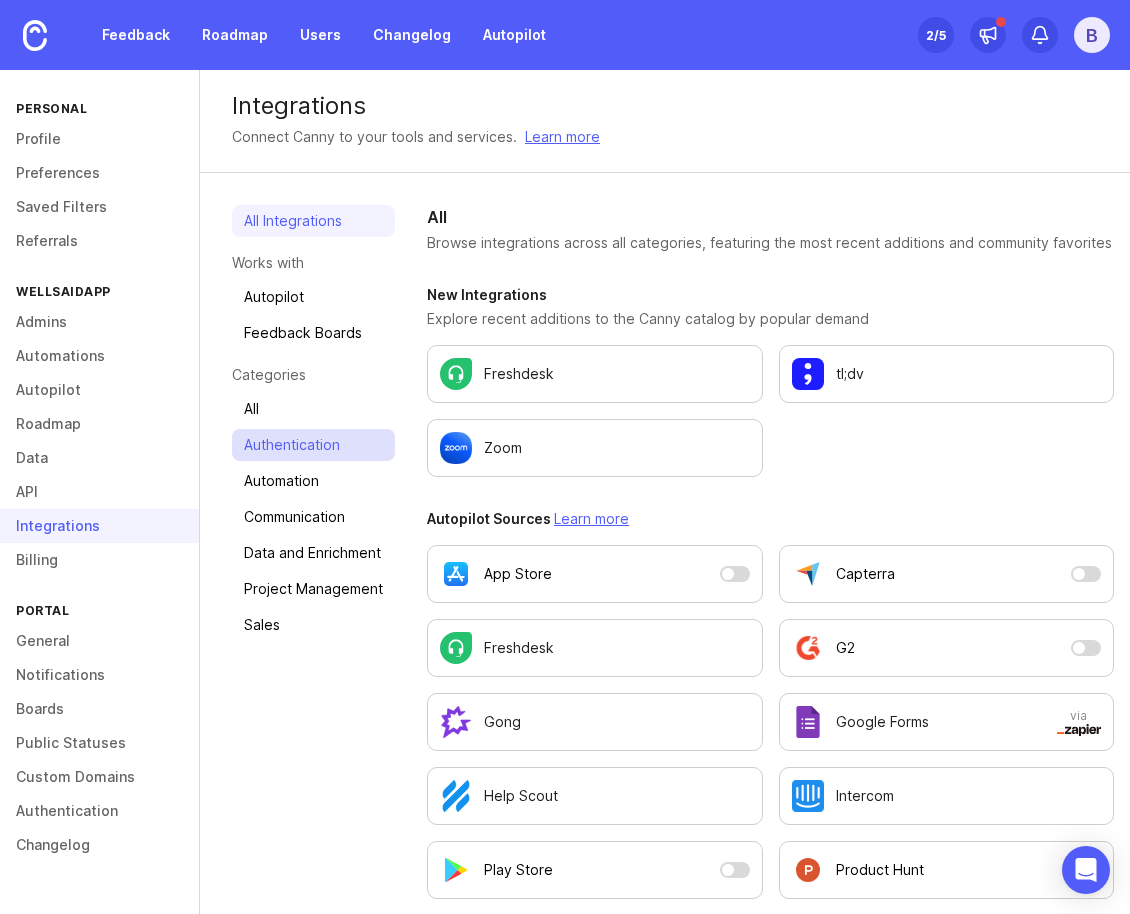 click on "Authentication" at bounding box center [313, 445] 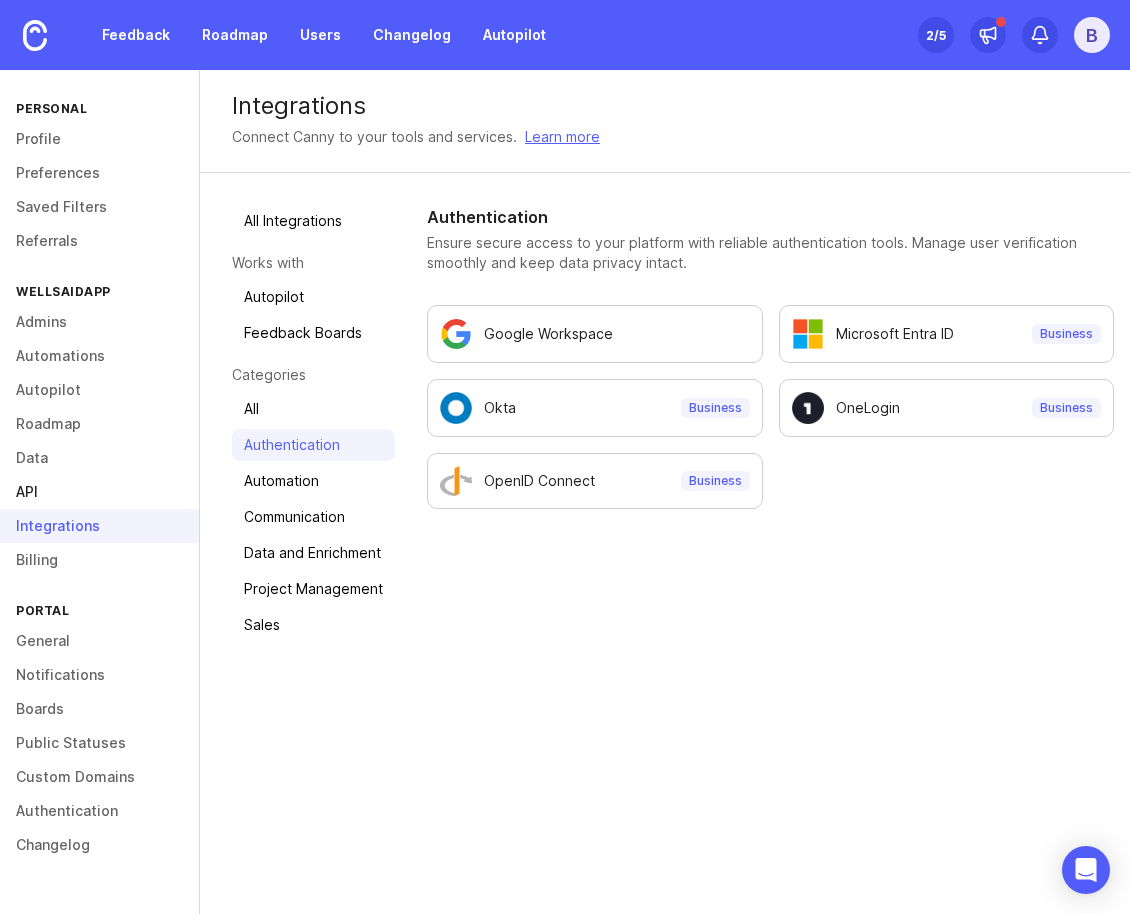 click on "API" at bounding box center (99, 492) 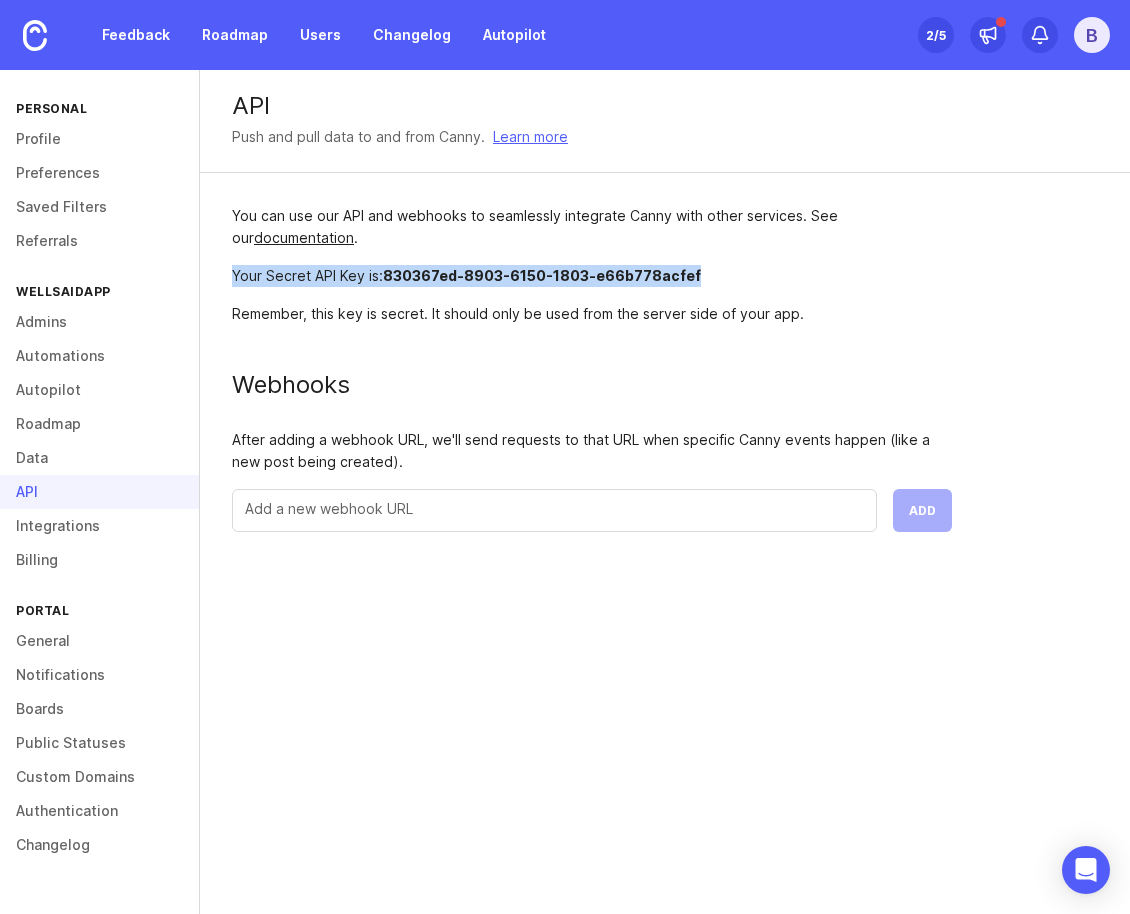 drag, startPoint x: 235, startPoint y: 277, endPoint x: 720, endPoint y: 283, distance: 485.0371 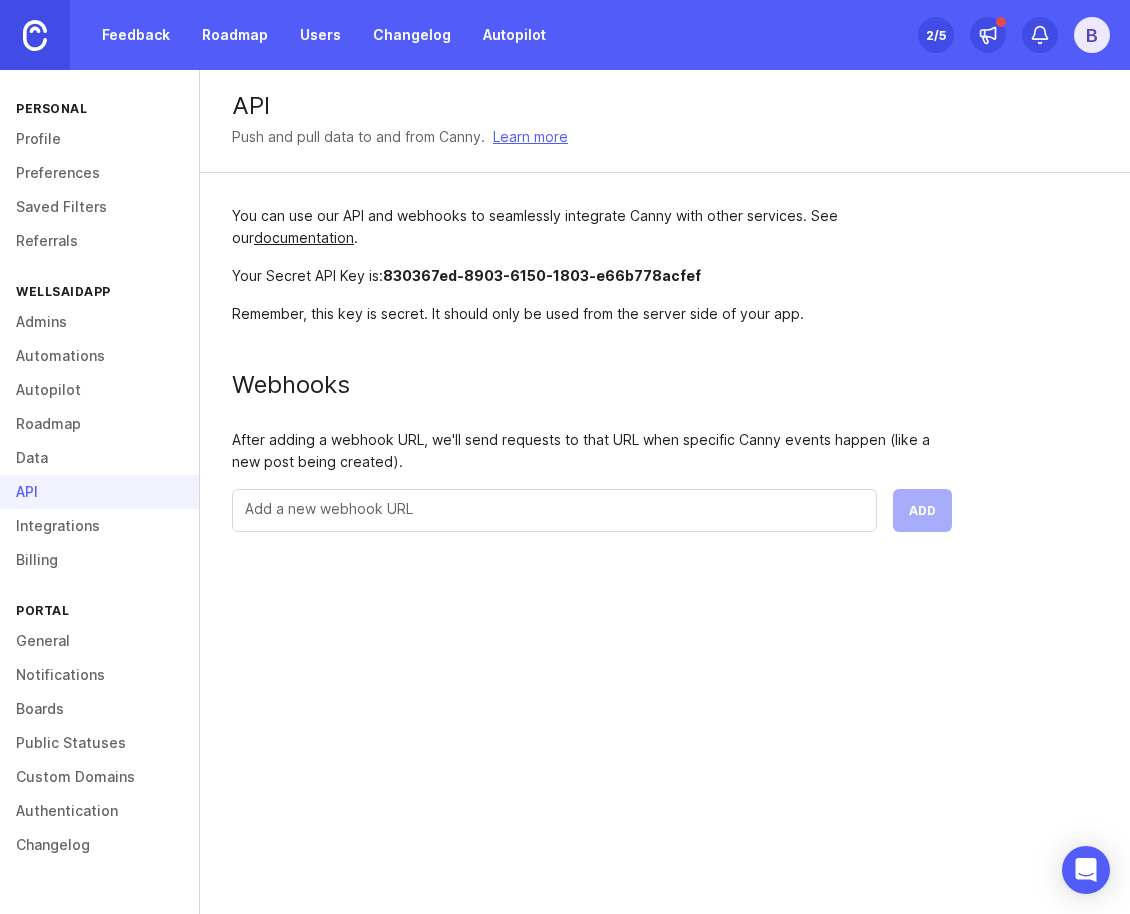 click at bounding box center (35, 35) 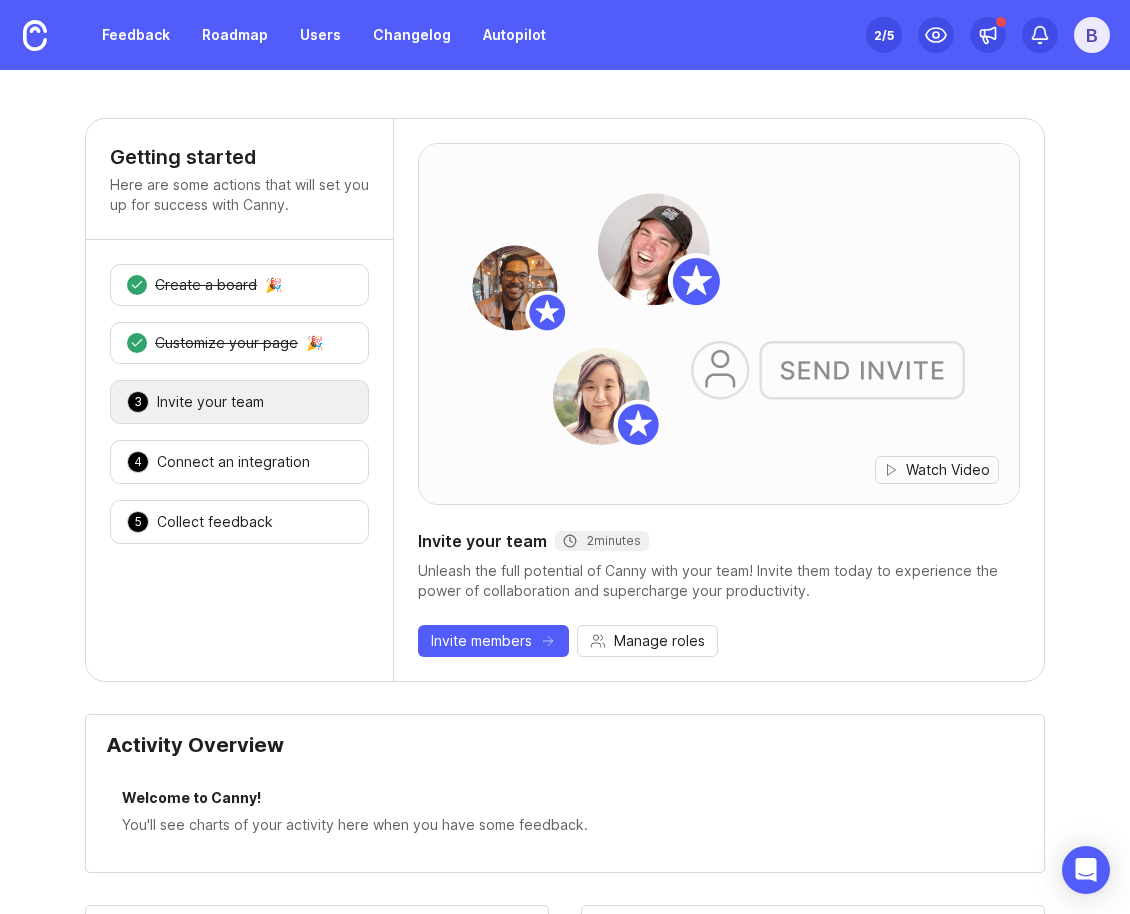 click on "B" at bounding box center (1092, 35) 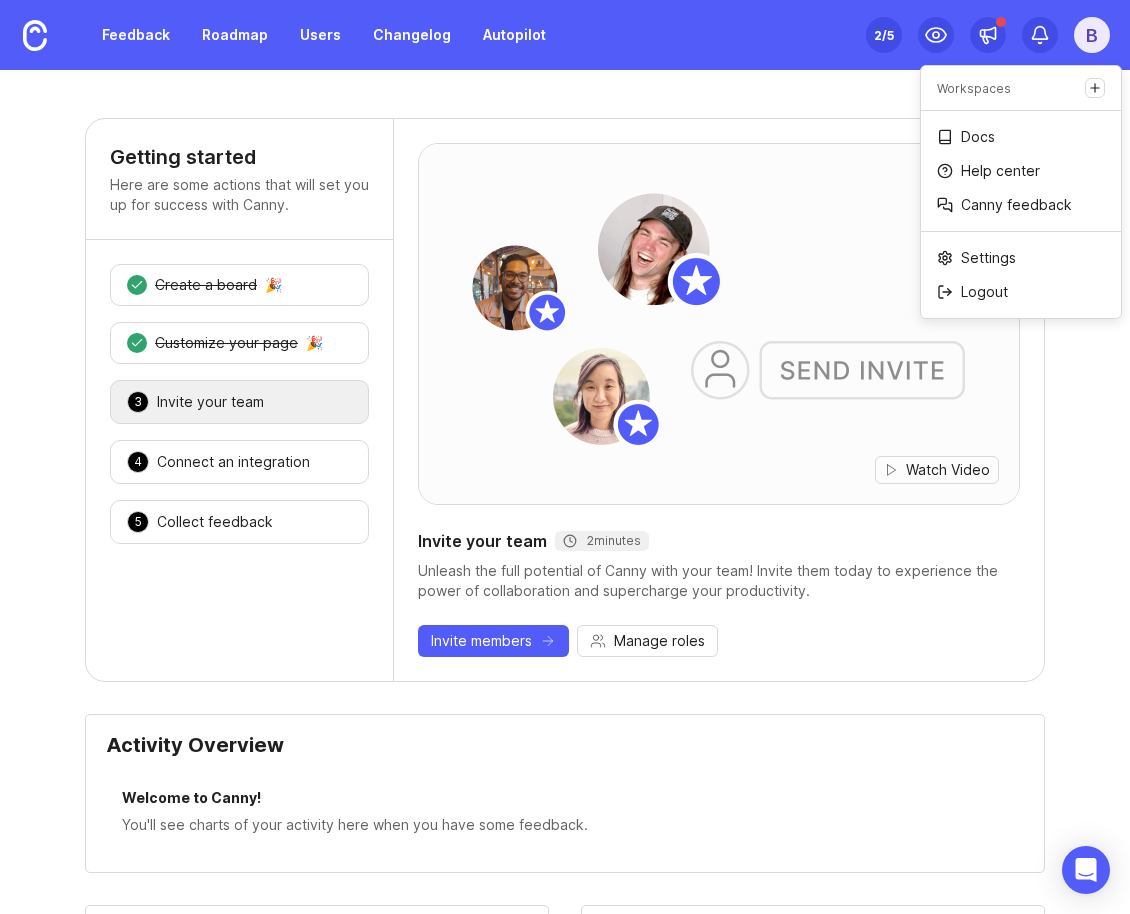 click on "2 /5" at bounding box center (884, 35) 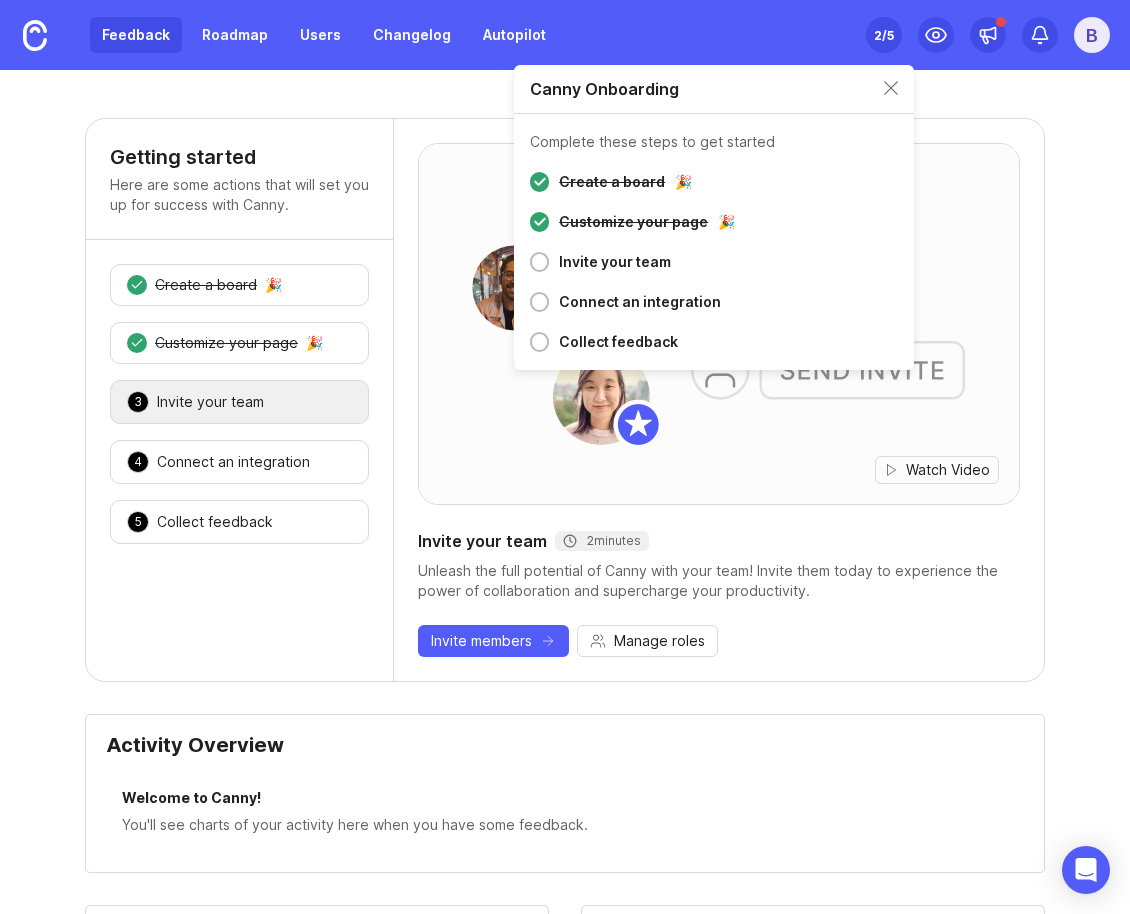 click on "Feedback" at bounding box center [136, 35] 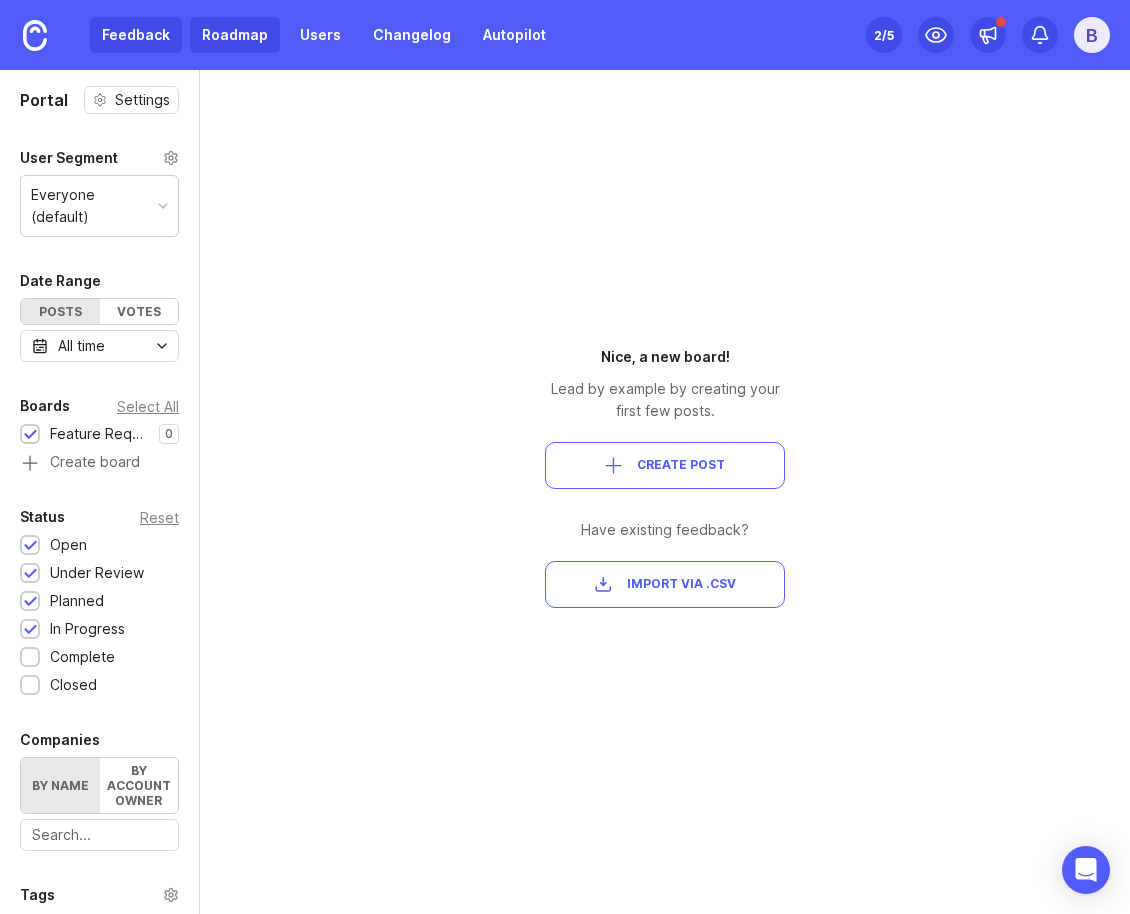 click on "Roadmap" at bounding box center [235, 35] 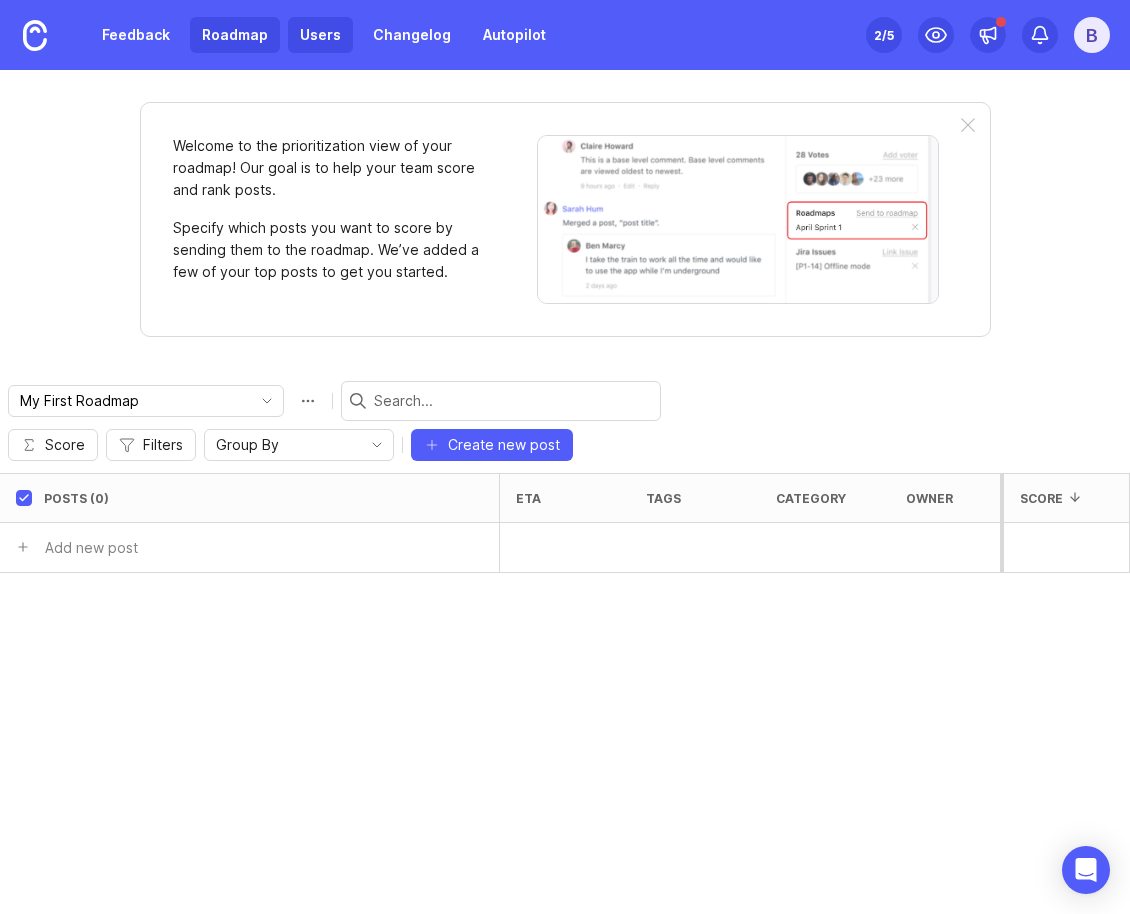 click on "Users" at bounding box center [320, 35] 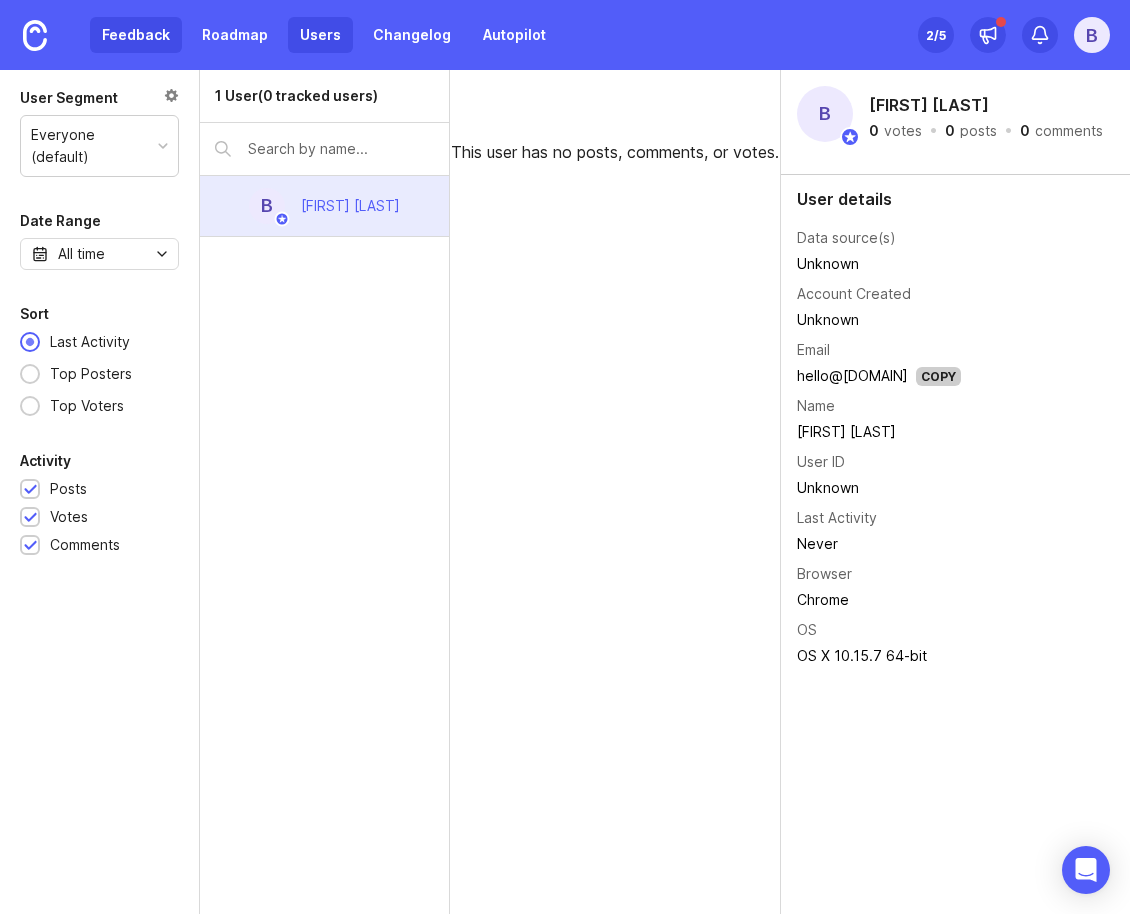 click on "Feedback" at bounding box center [136, 35] 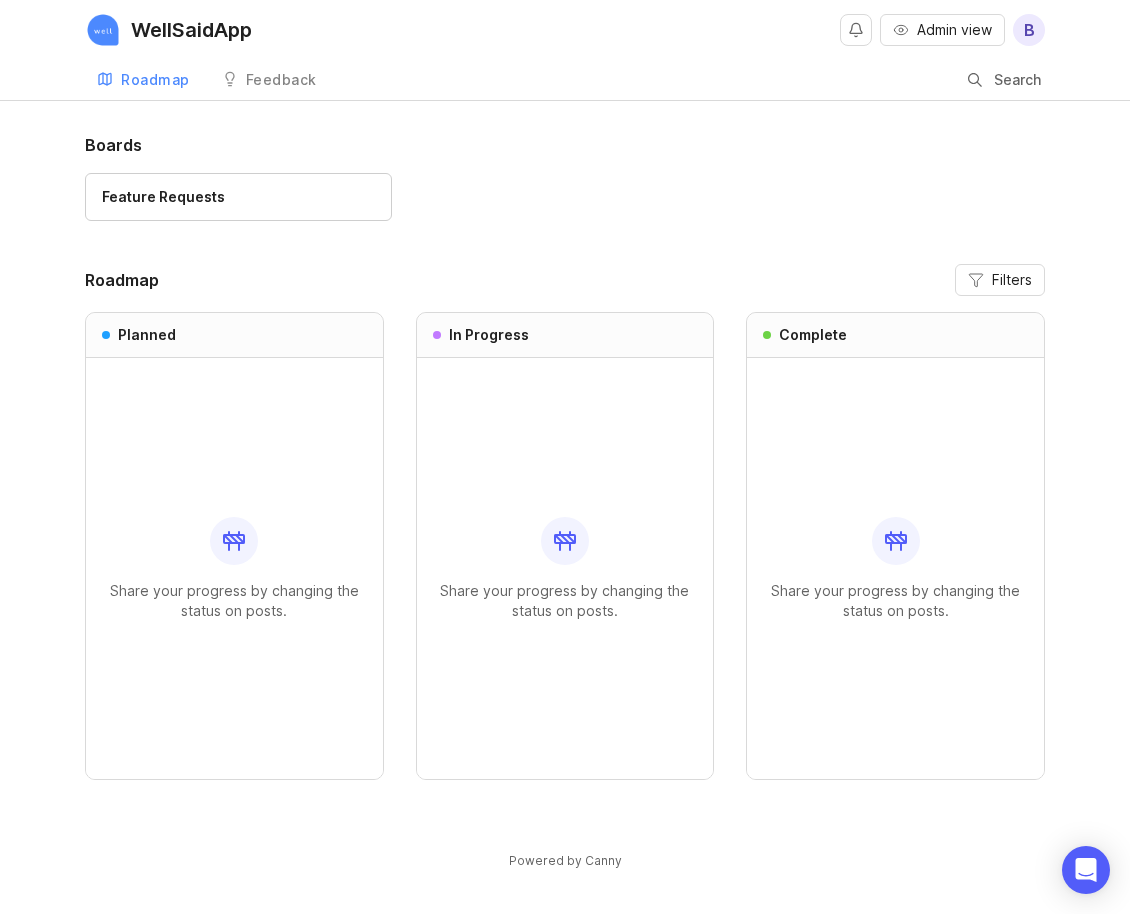 scroll, scrollTop: 0, scrollLeft: 0, axis: both 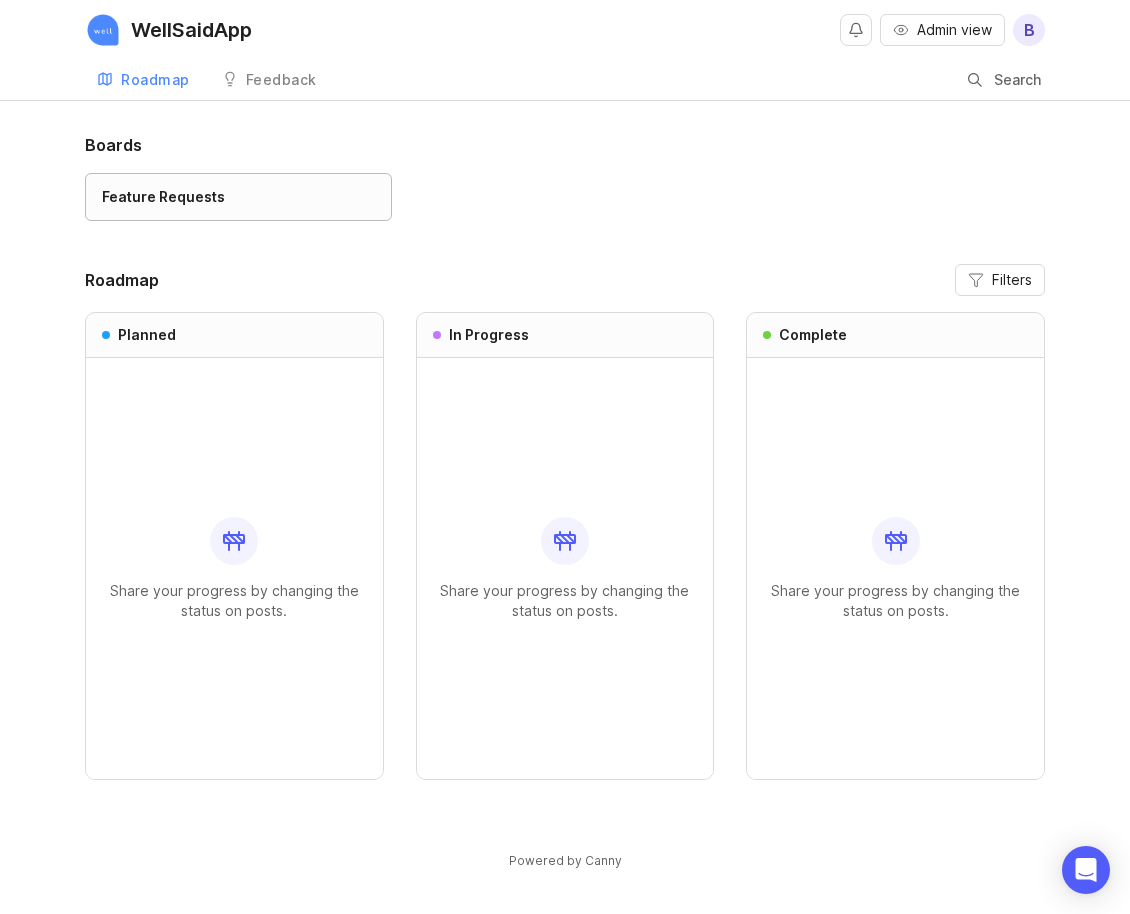 click on "Feature Requests" at bounding box center (163, 197) 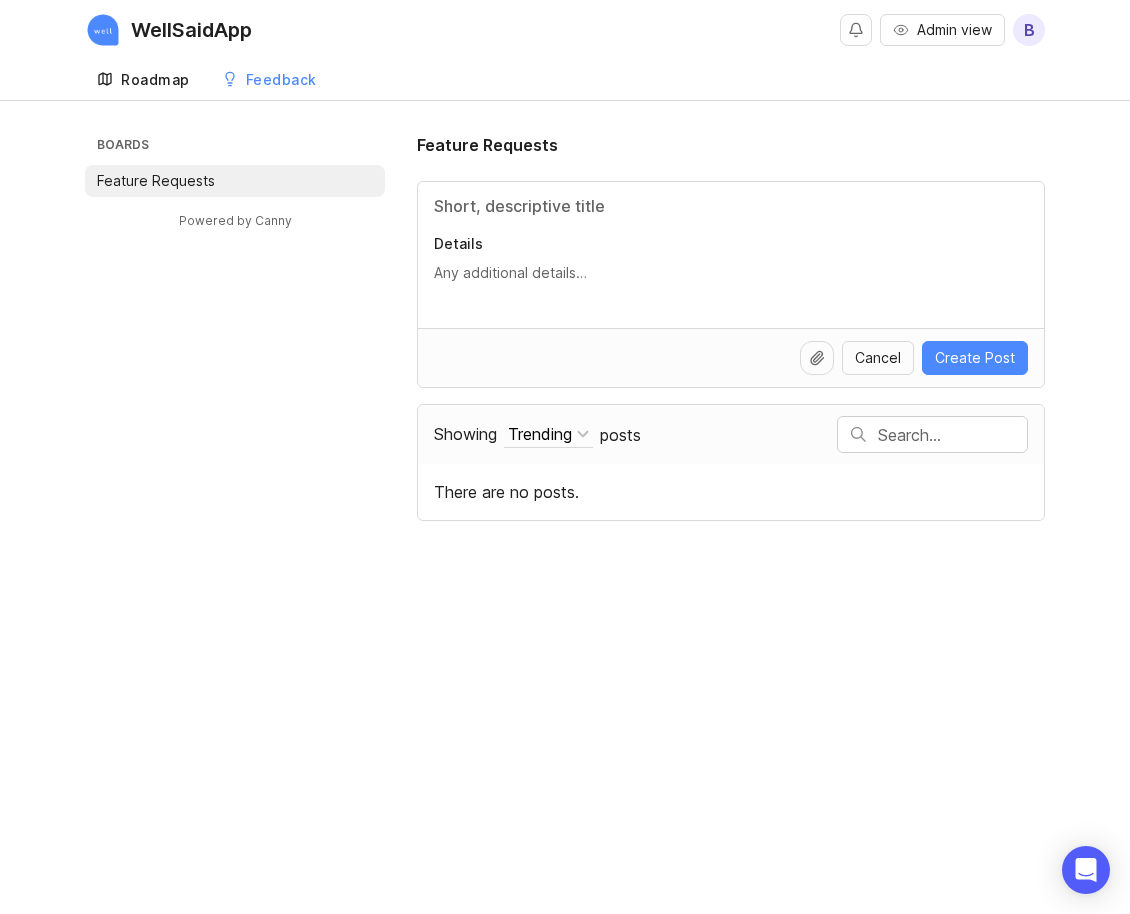 click on "Roadmap" at bounding box center (155, 80) 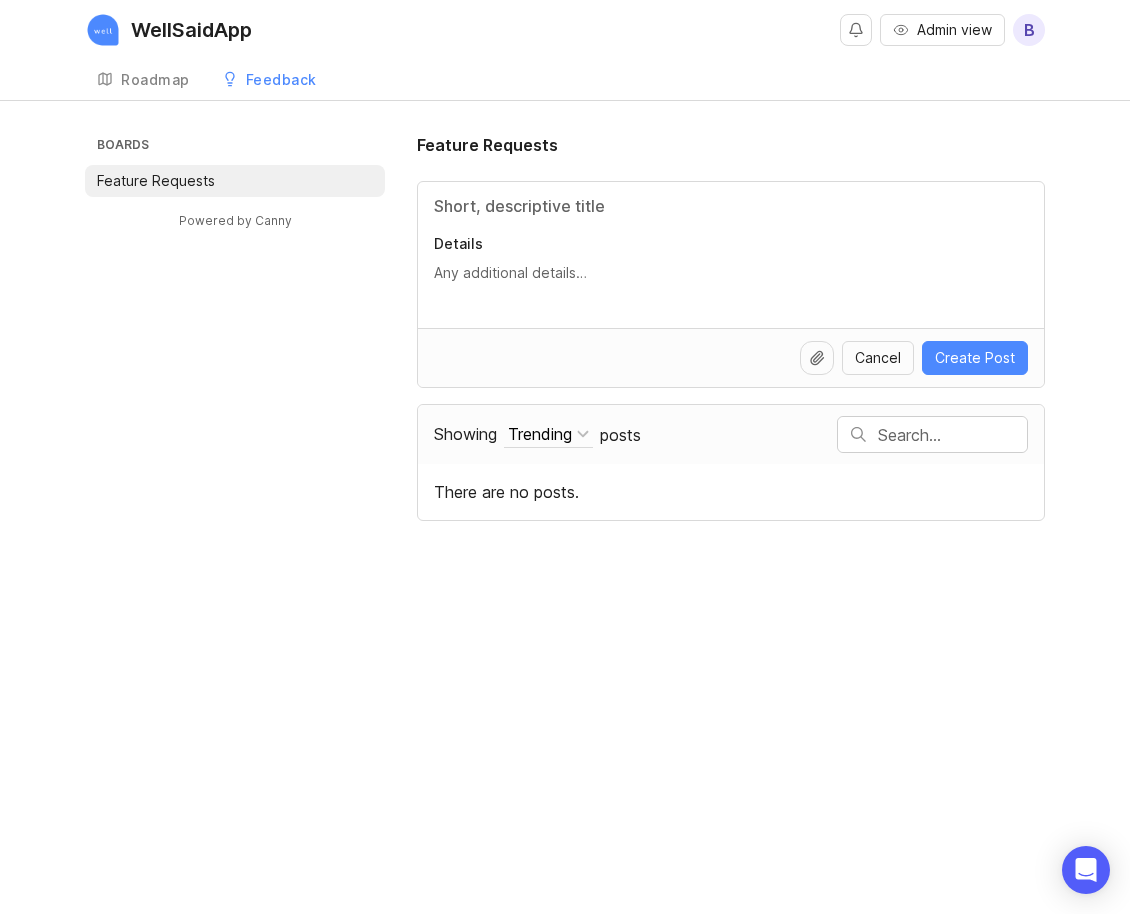 click on "B" at bounding box center [1029, 30] 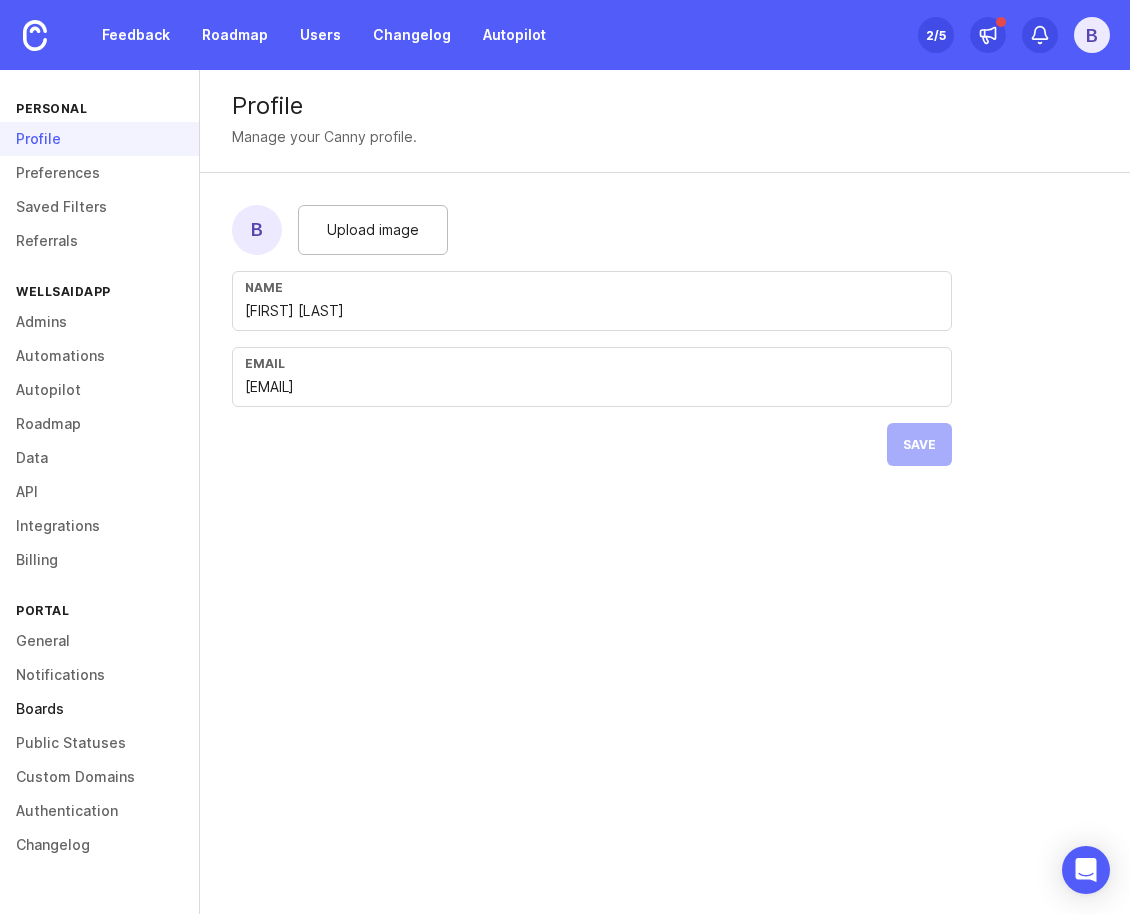 click on "Boards" at bounding box center [99, 709] 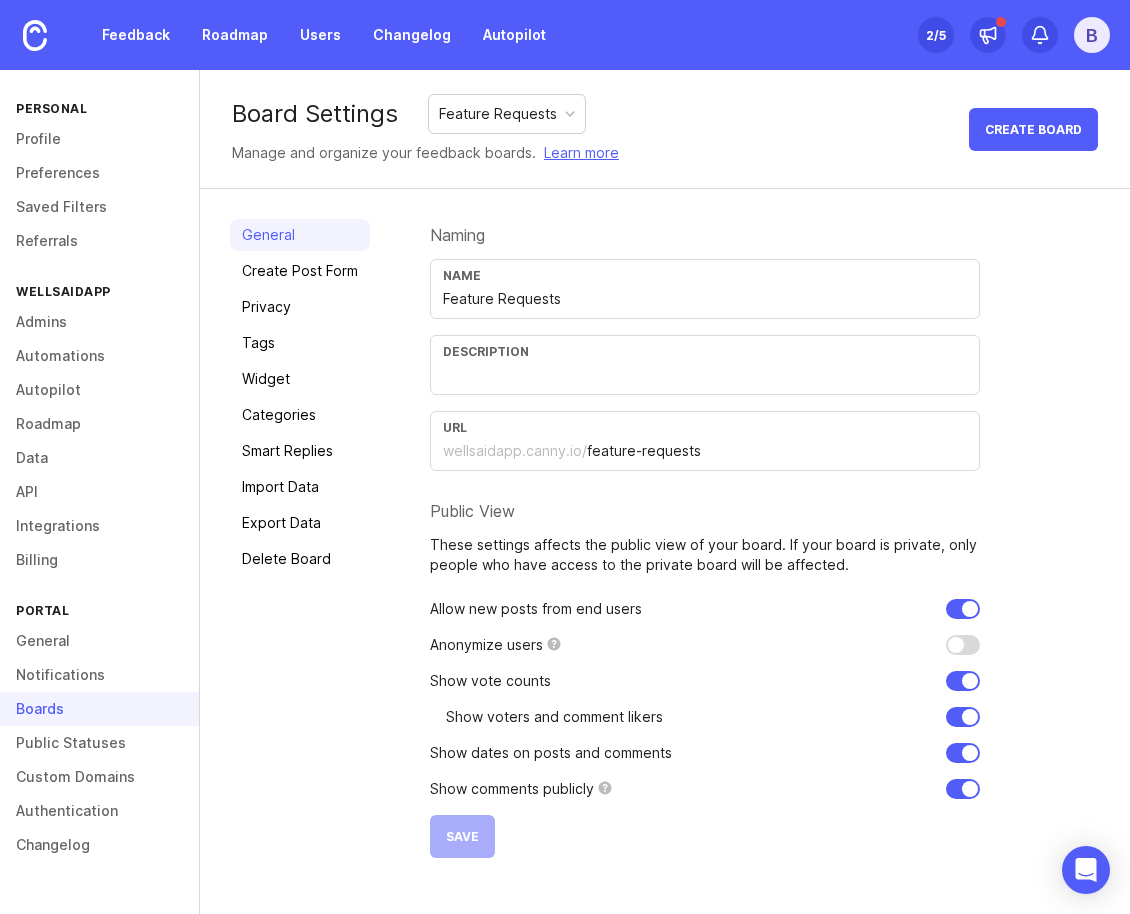click on "Feature Requests" at bounding box center (705, 299) 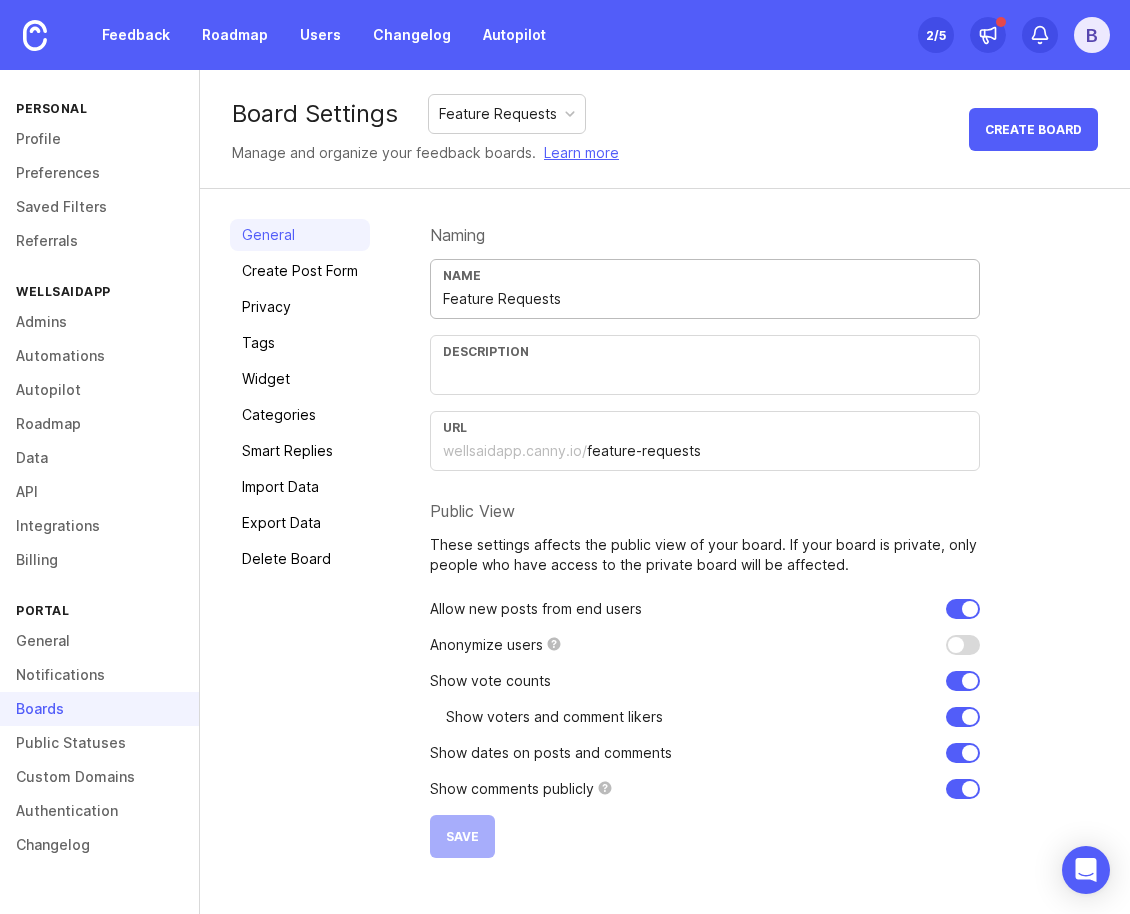 click on "Naming" at bounding box center [705, 235] 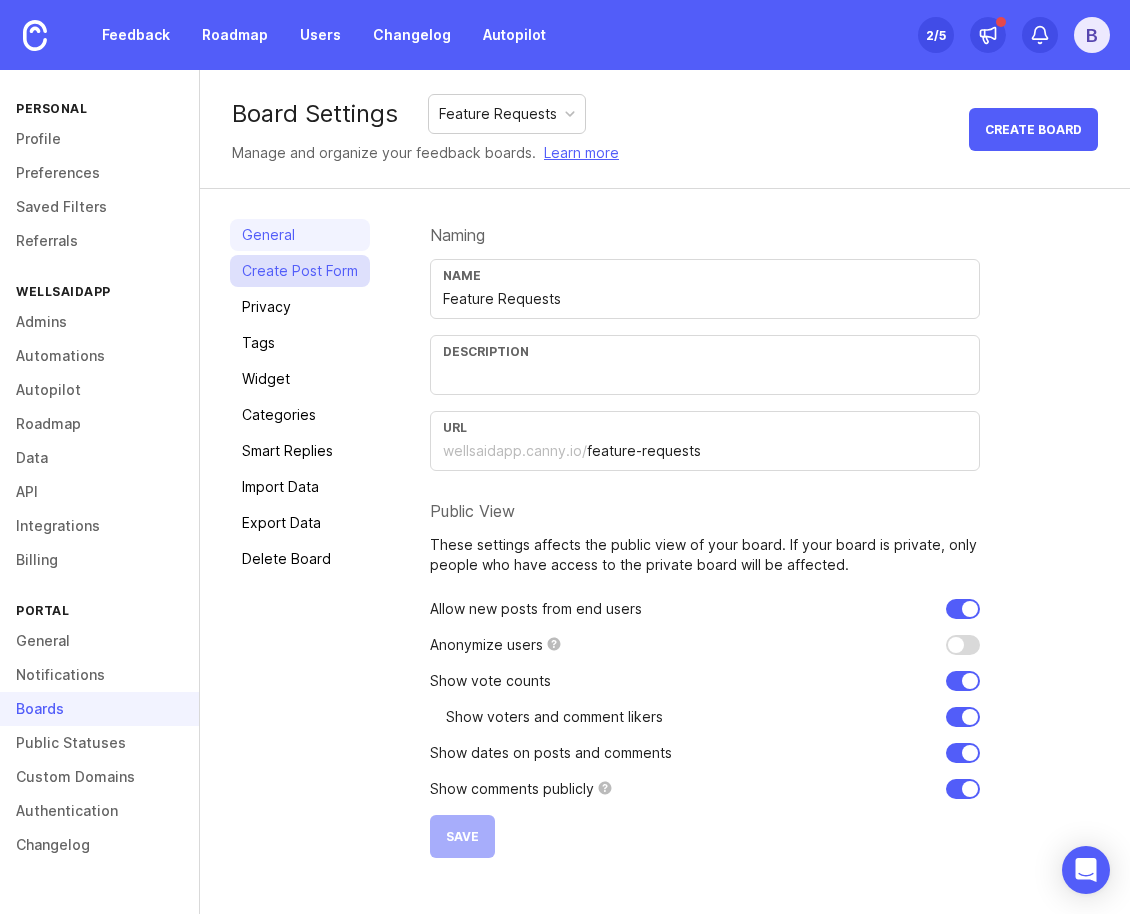 click on "Create Post Form" at bounding box center [300, 271] 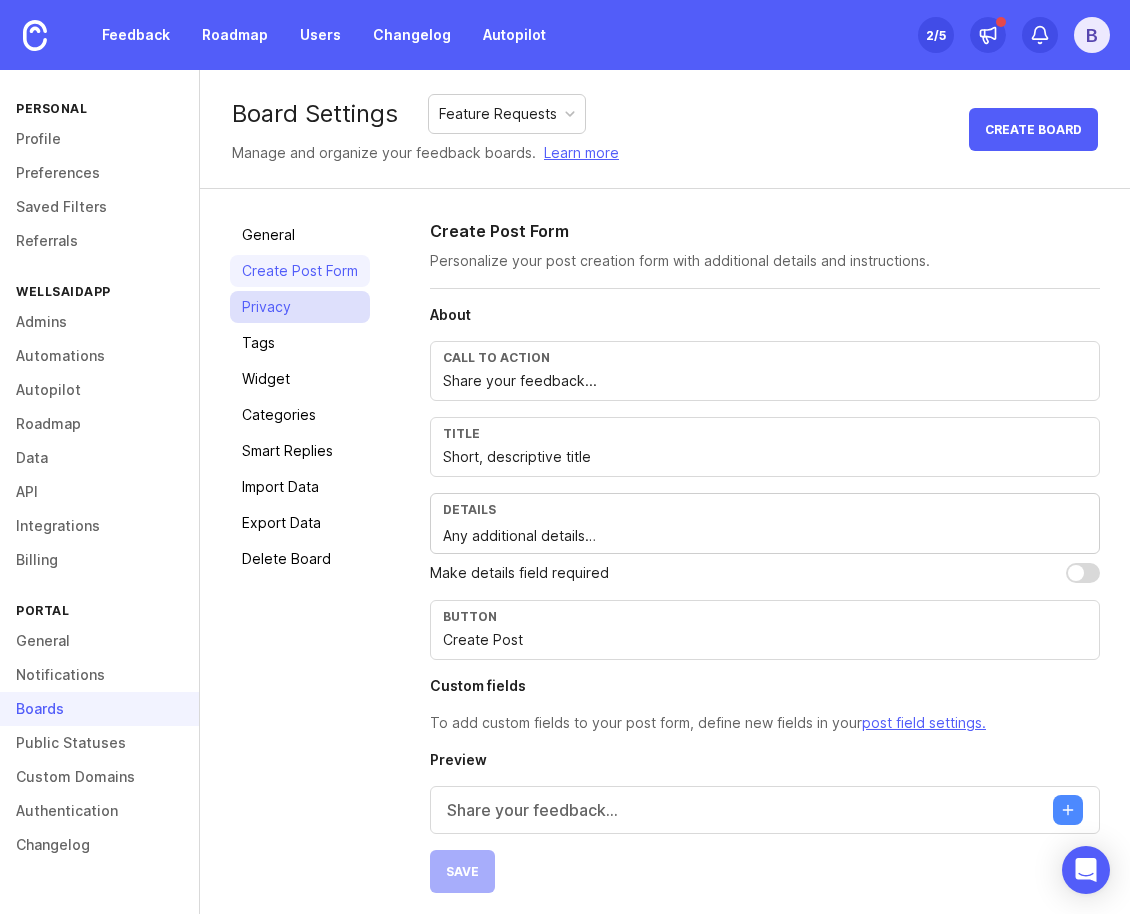 click on "Privacy" at bounding box center (300, 307) 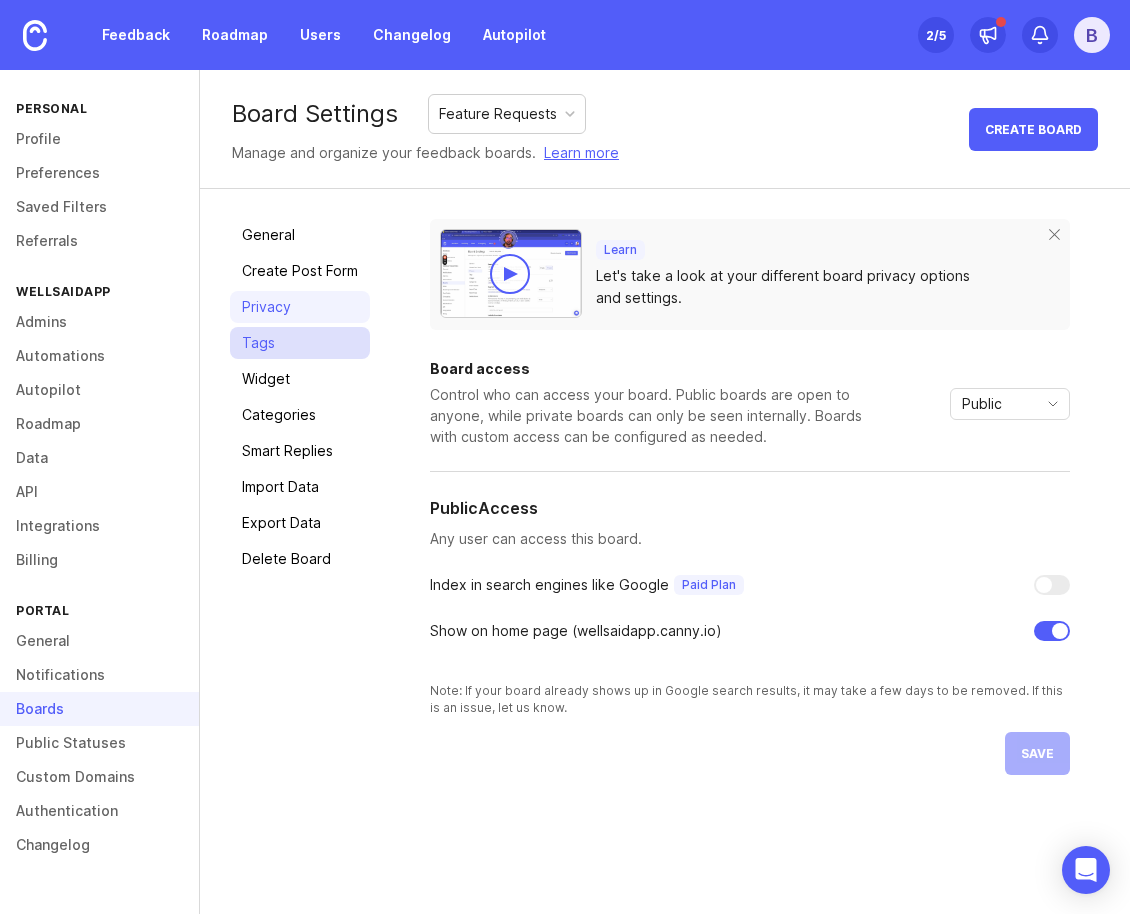 click on "Tags" at bounding box center (300, 343) 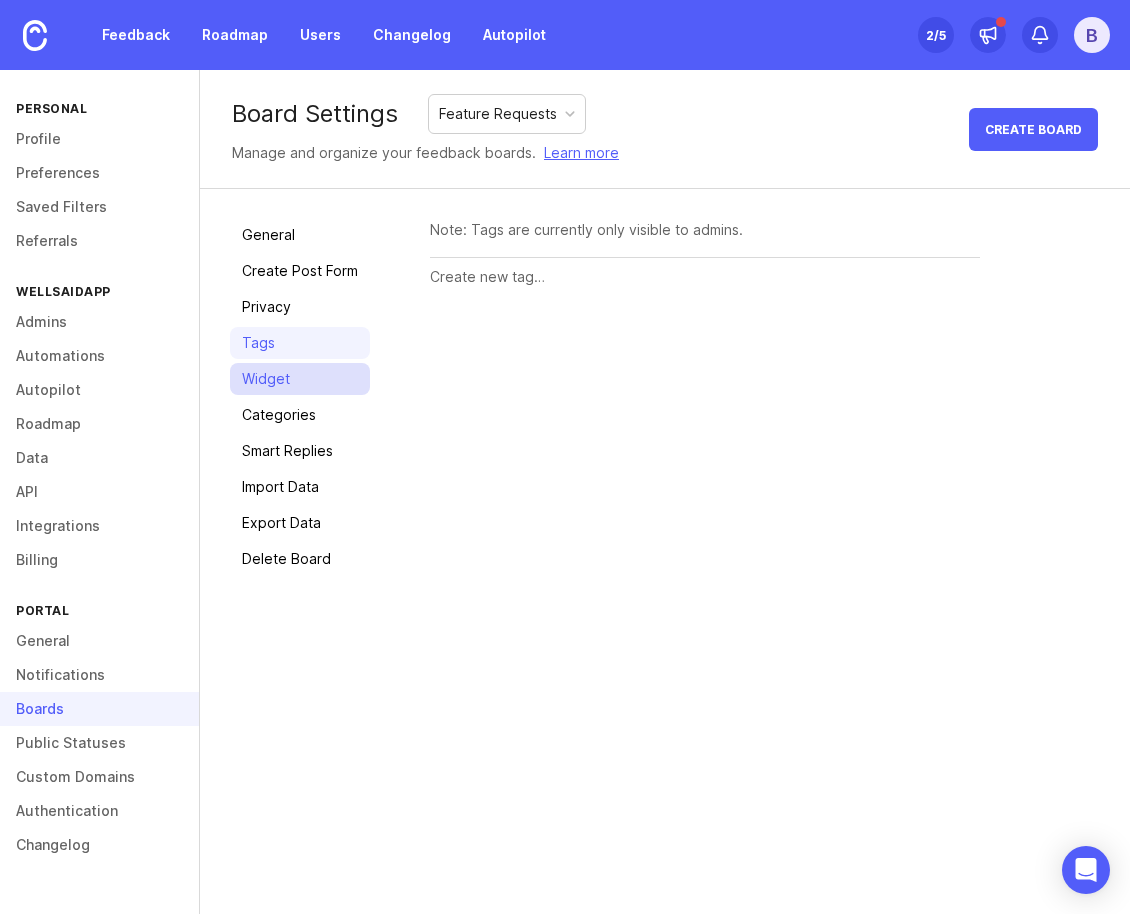 click on "Widget" at bounding box center [300, 379] 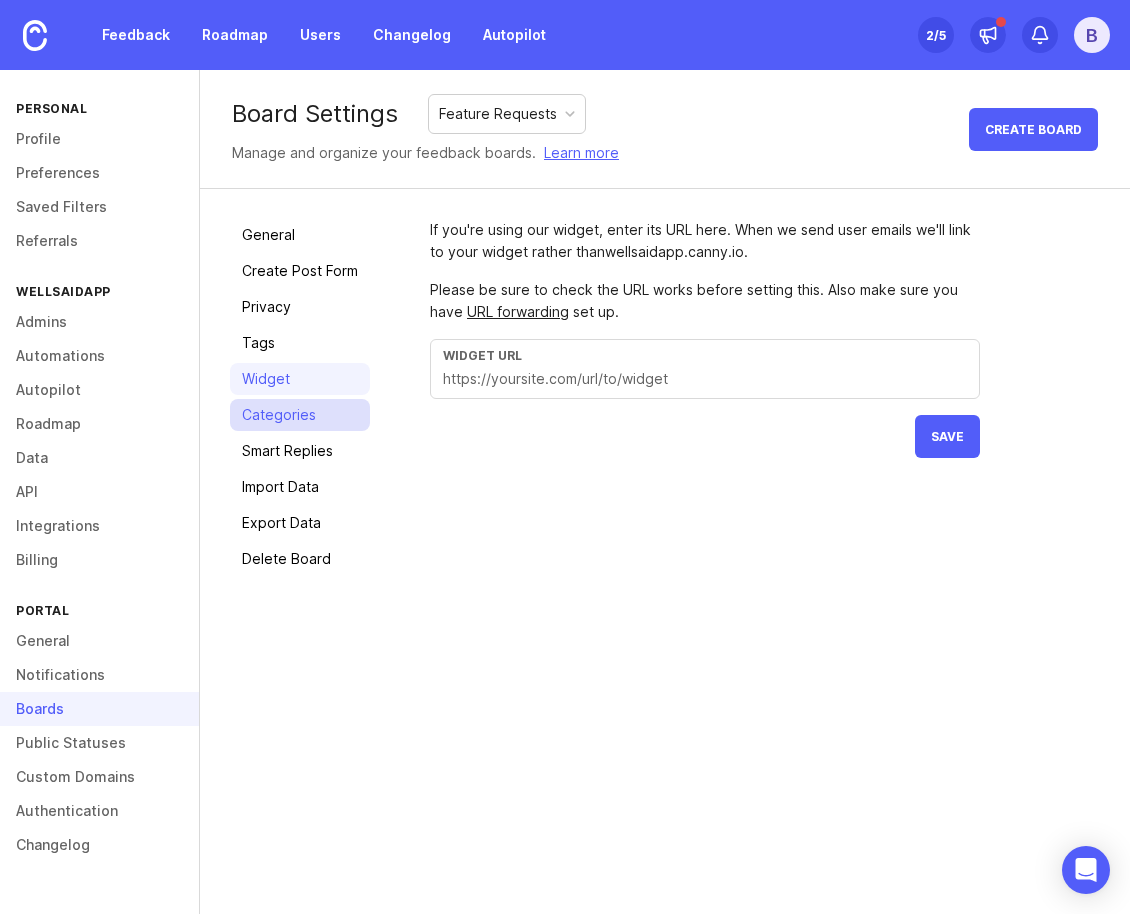 click on "Categories" at bounding box center (300, 415) 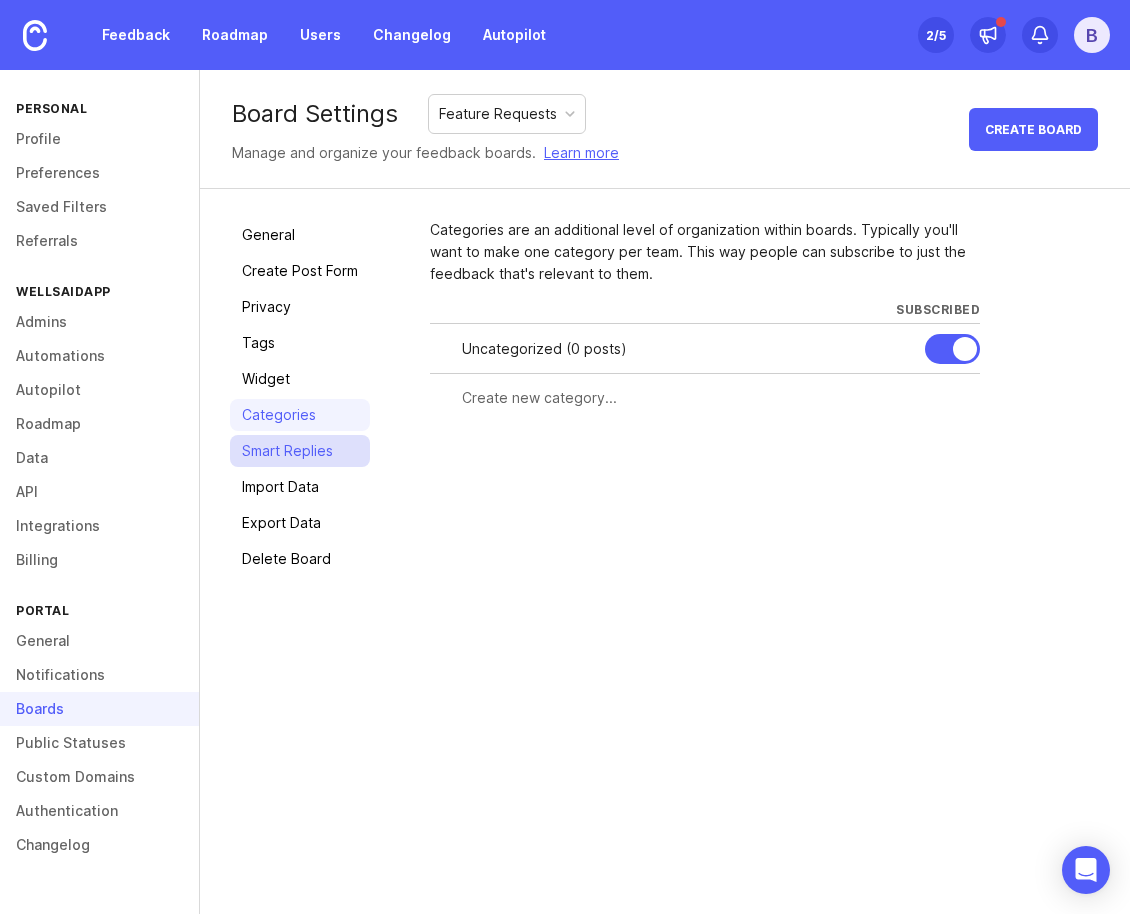 click on "Smart Replies" at bounding box center [300, 451] 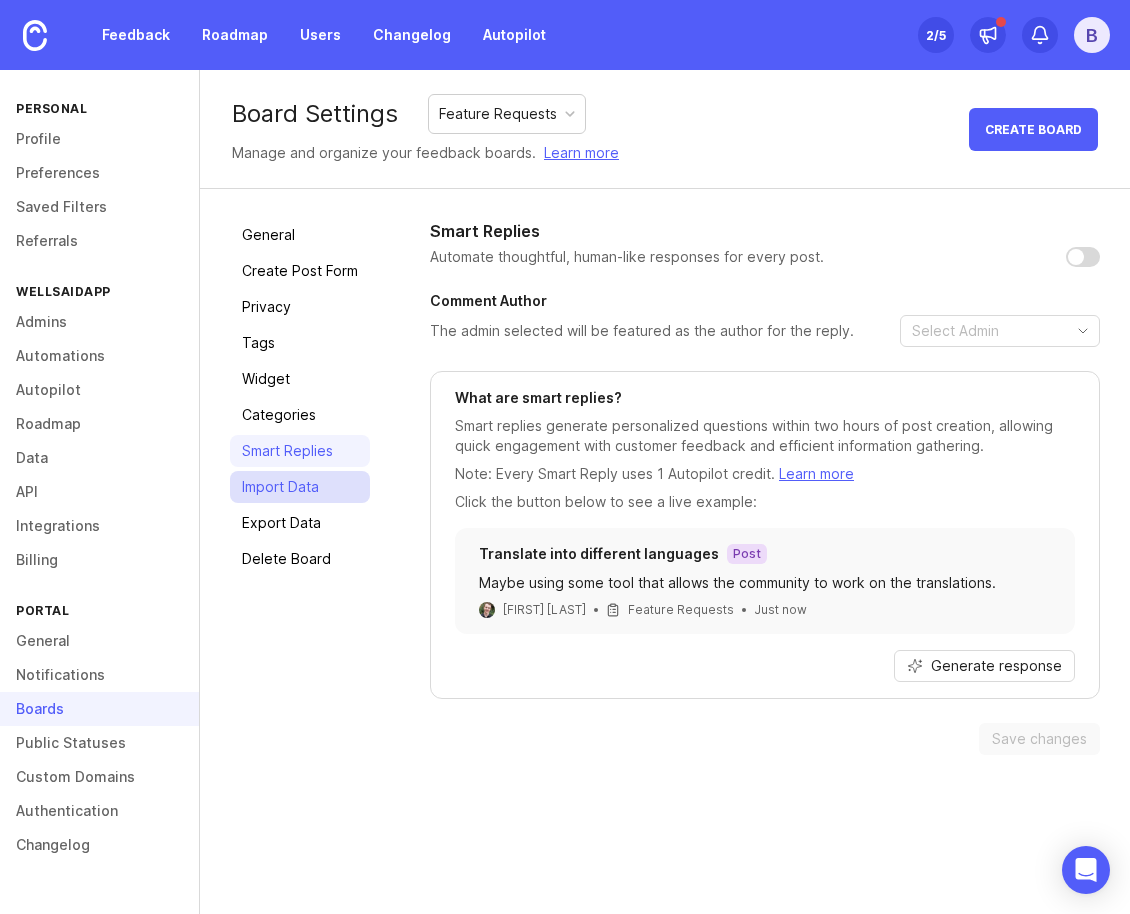 click on "Import Data" at bounding box center [300, 487] 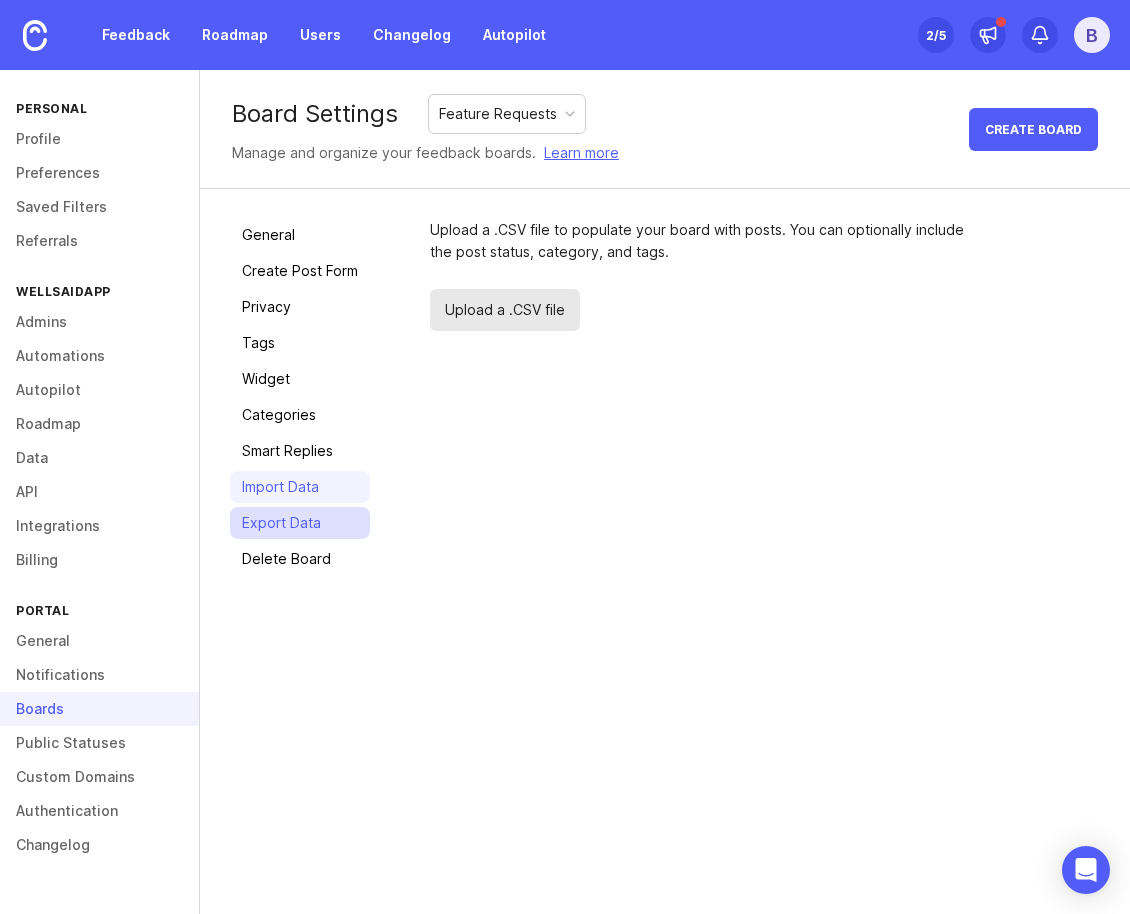 click on "Export Data" at bounding box center (300, 523) 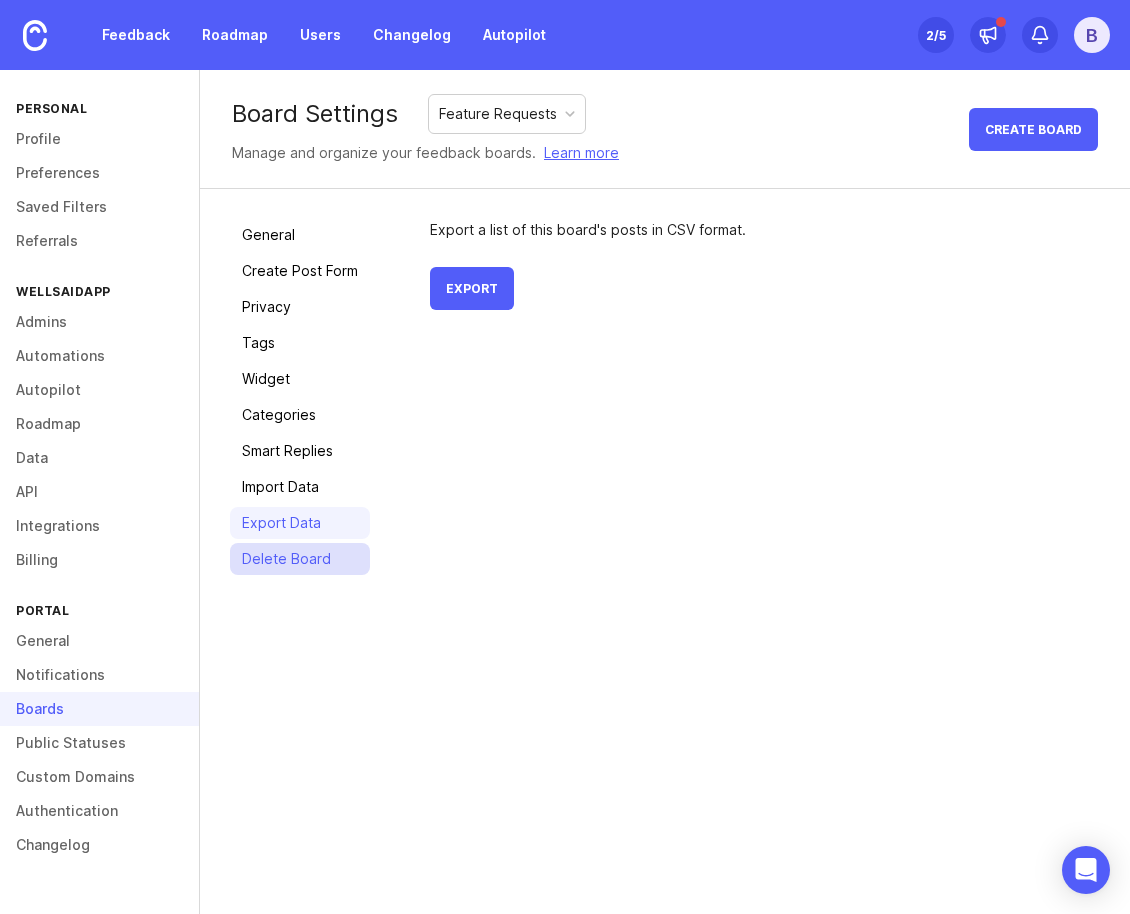 click on "Delete Board" at bounding box center (300, 559) 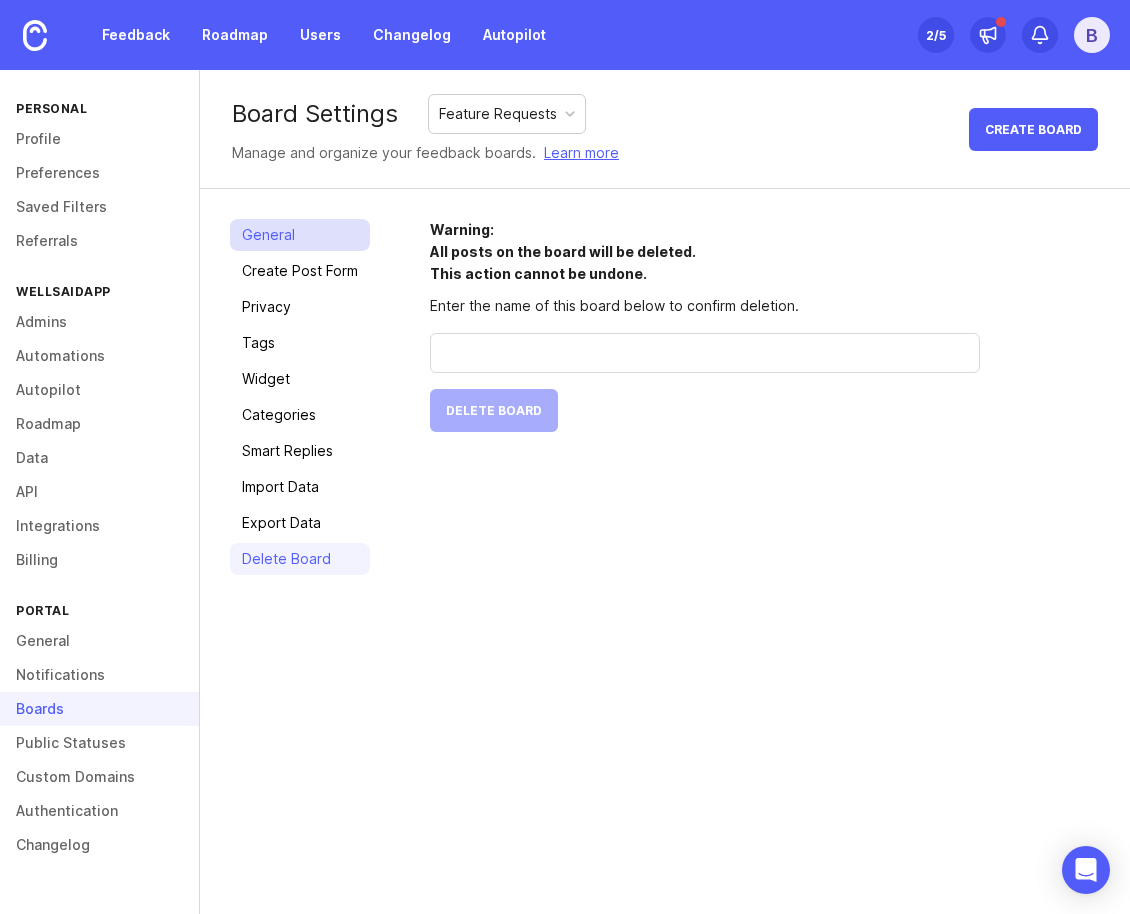click on "General" at bounding box center [300, 235] 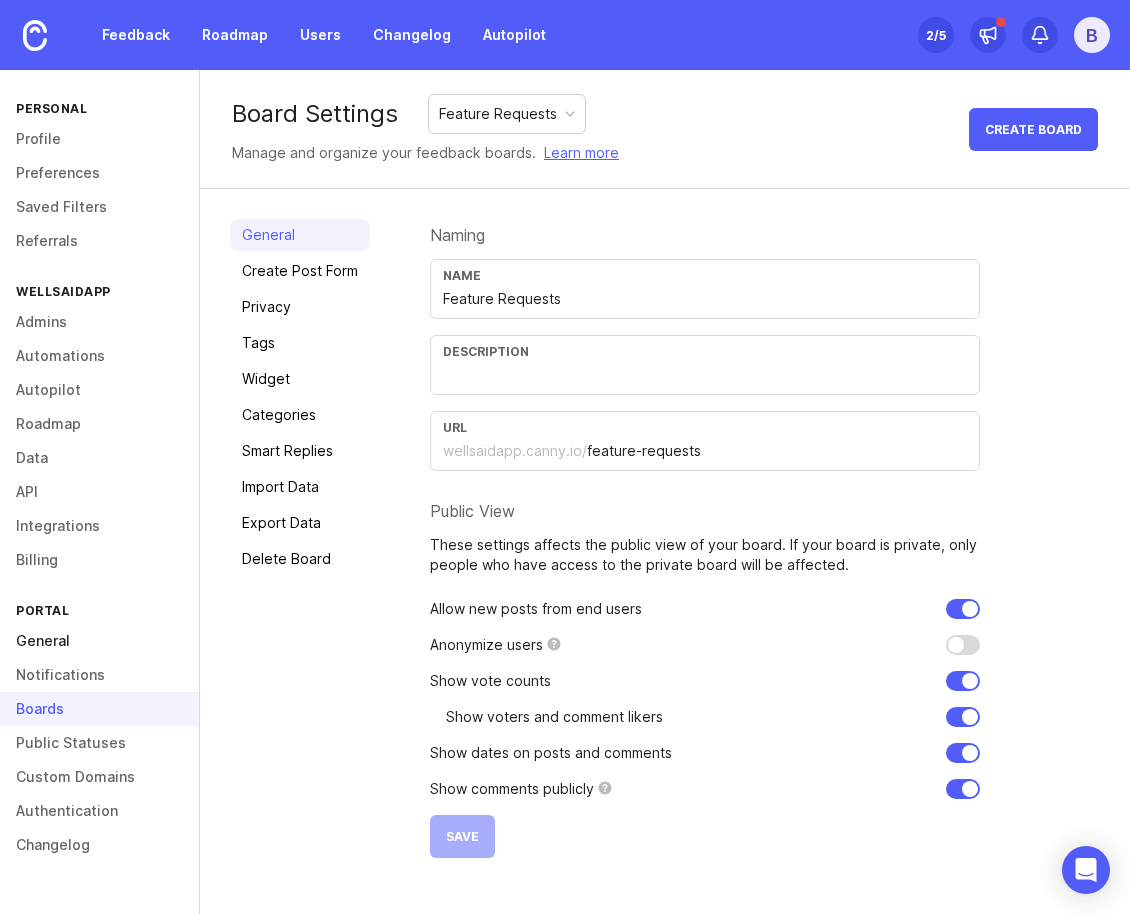 click on "General" at bounding box center (99, 641) 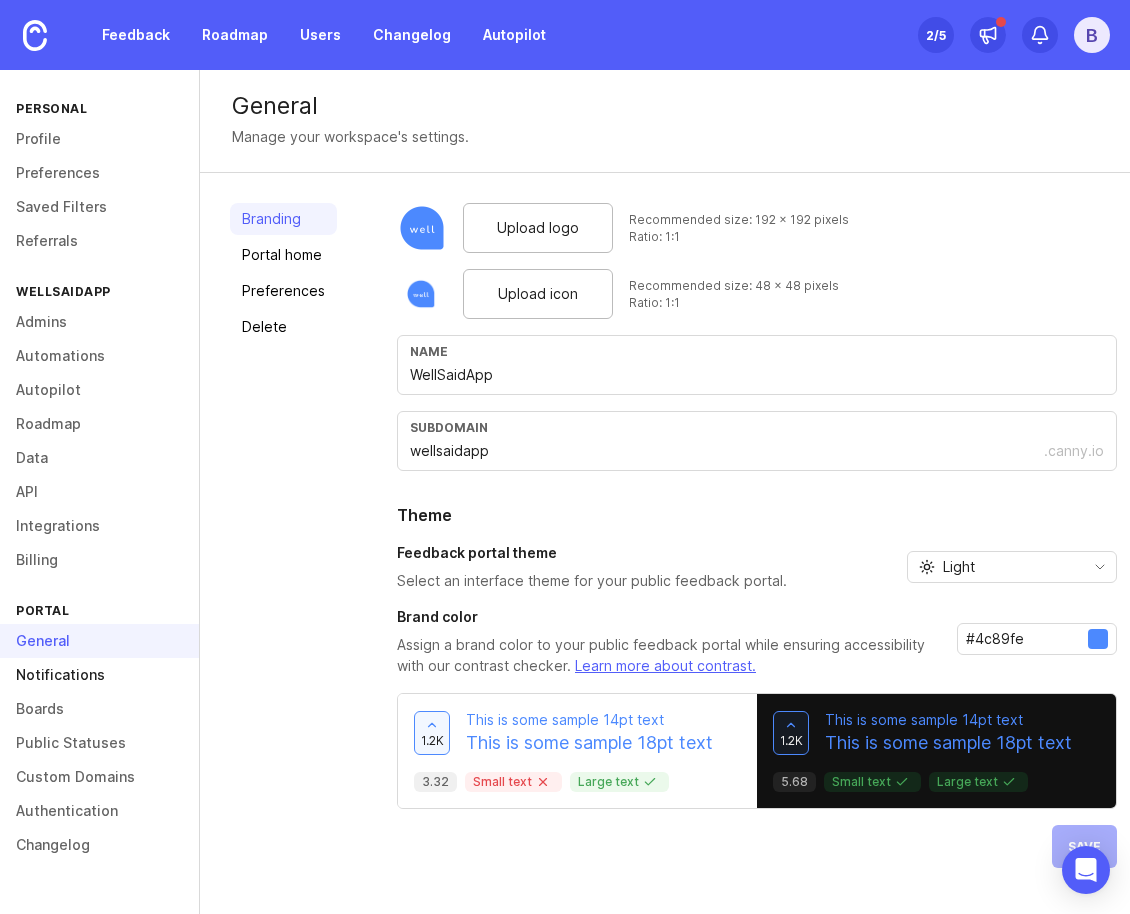 click on "Notifications" at bounding box center (99, 675) 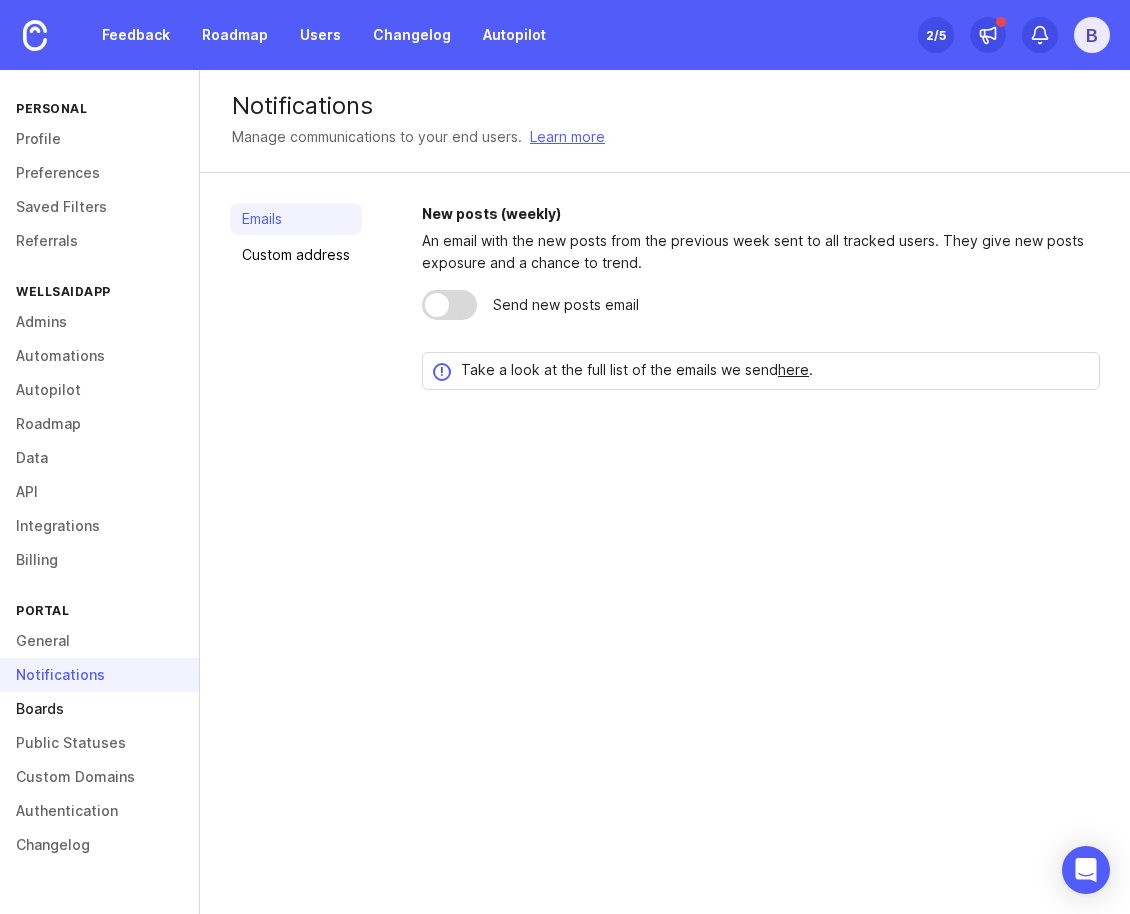 click on "Boards" at bounding box center [99, 709] 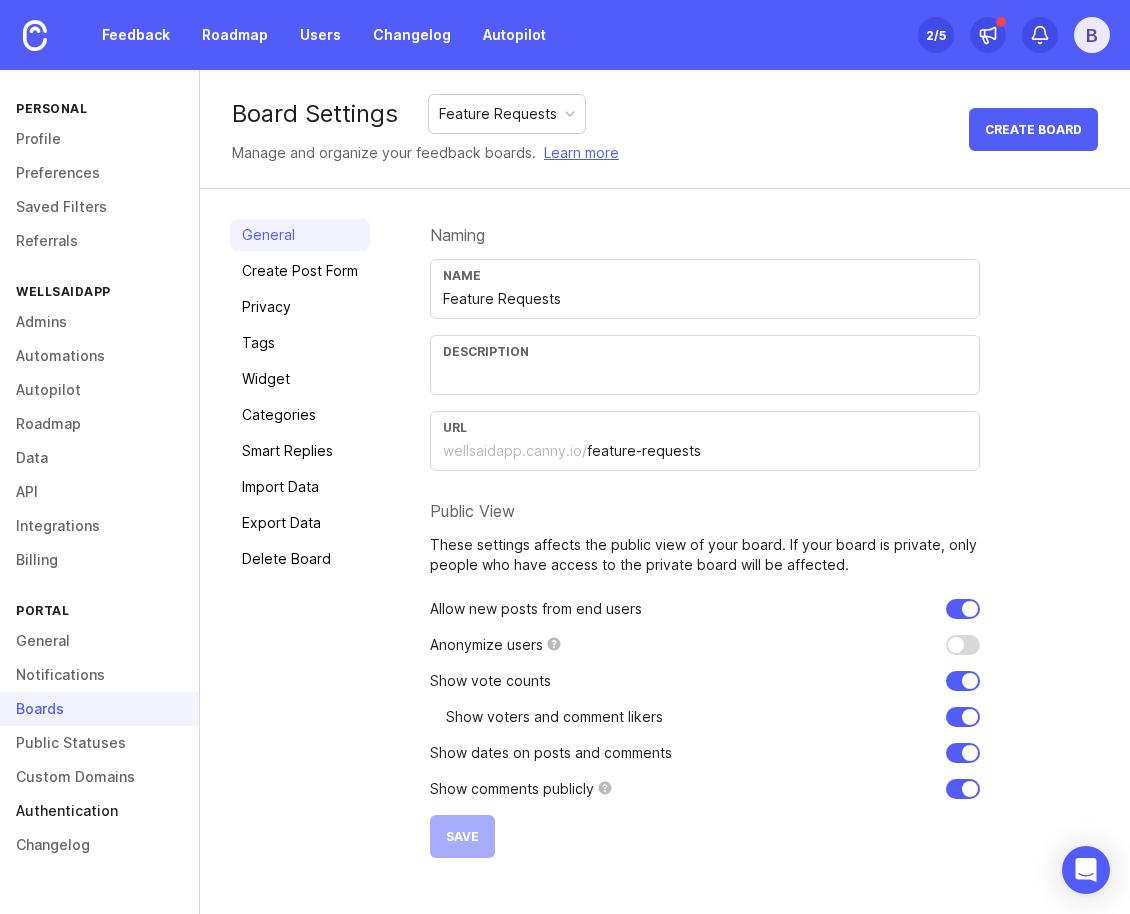 click on "Authentication" at bounding box center [99, 811] 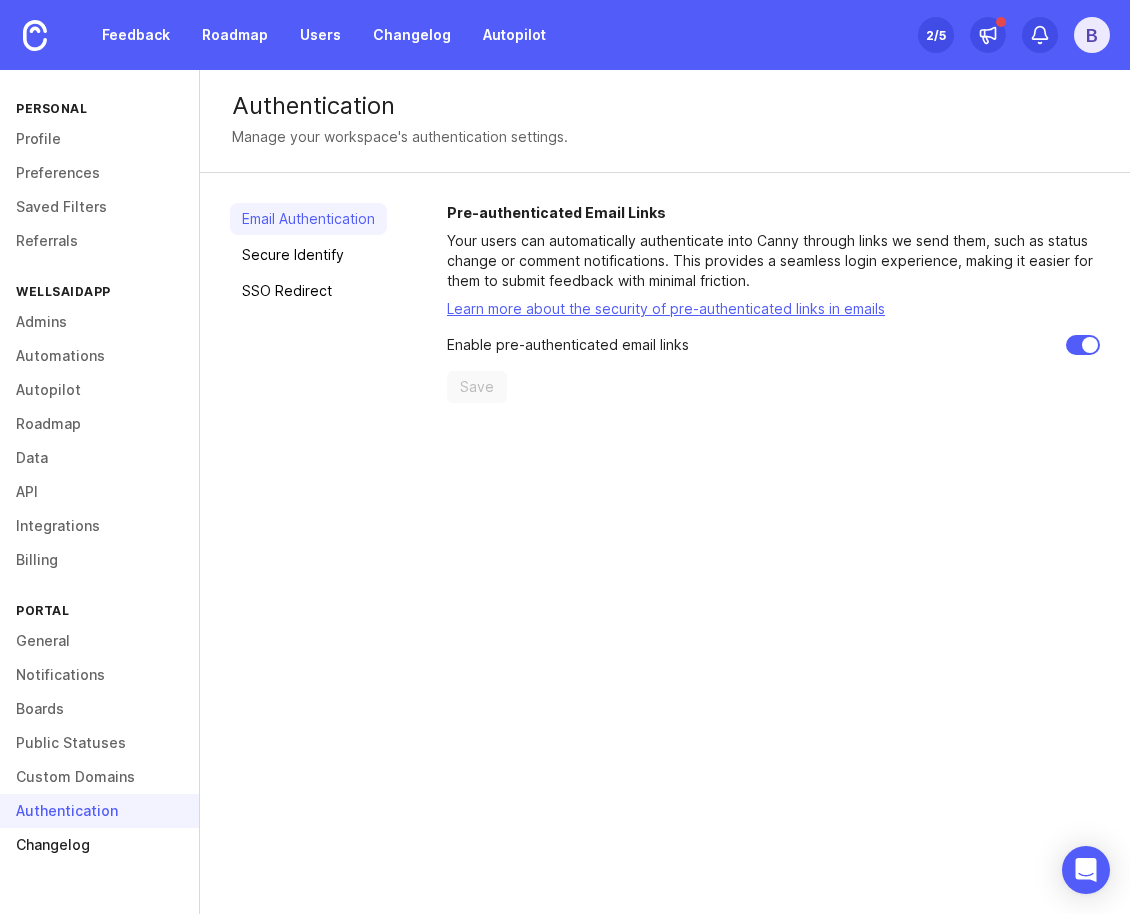click on "Changelog" at bounding box center [99, 845] 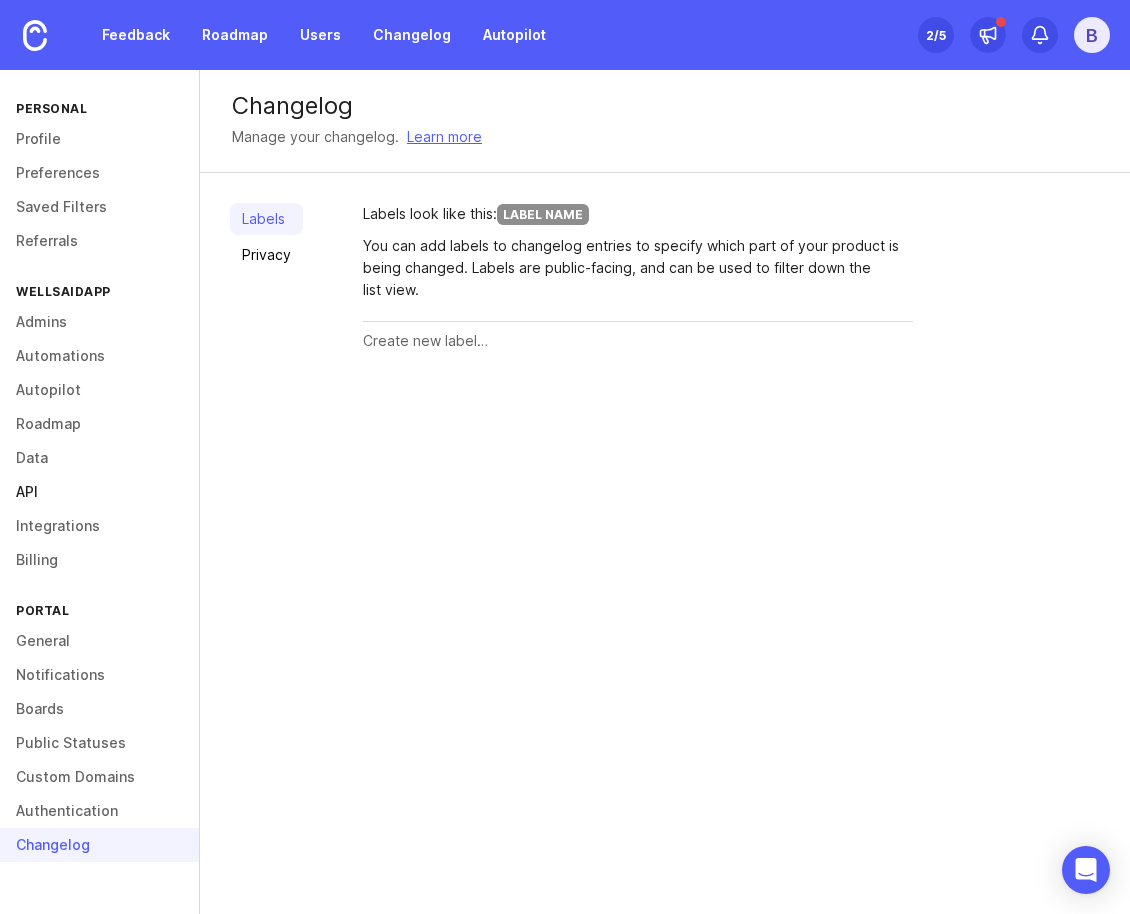 click on "API" at bounding box center (99, 492) 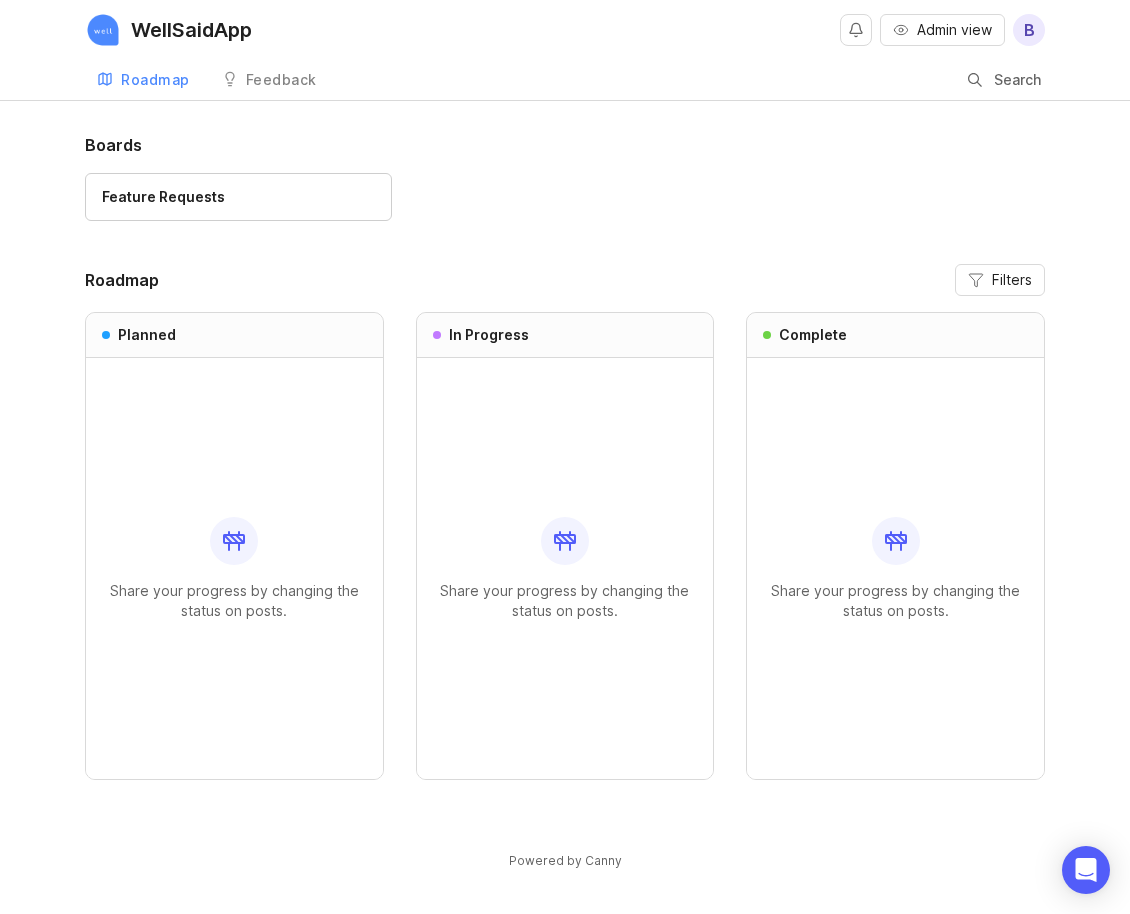 scroll, scrollTop: 0, scrollLeft: 0, axis: both 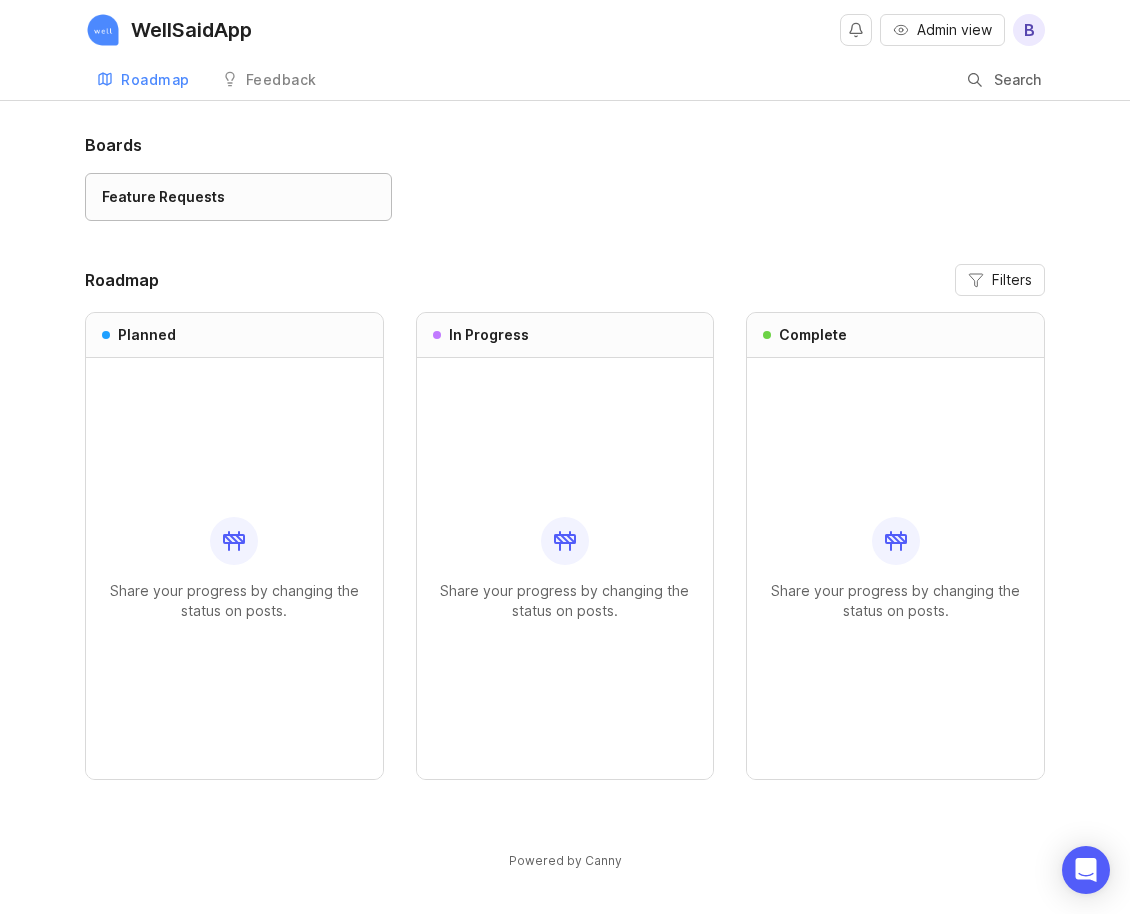 click on "Feature Requests" at bounding box center (238, 197) 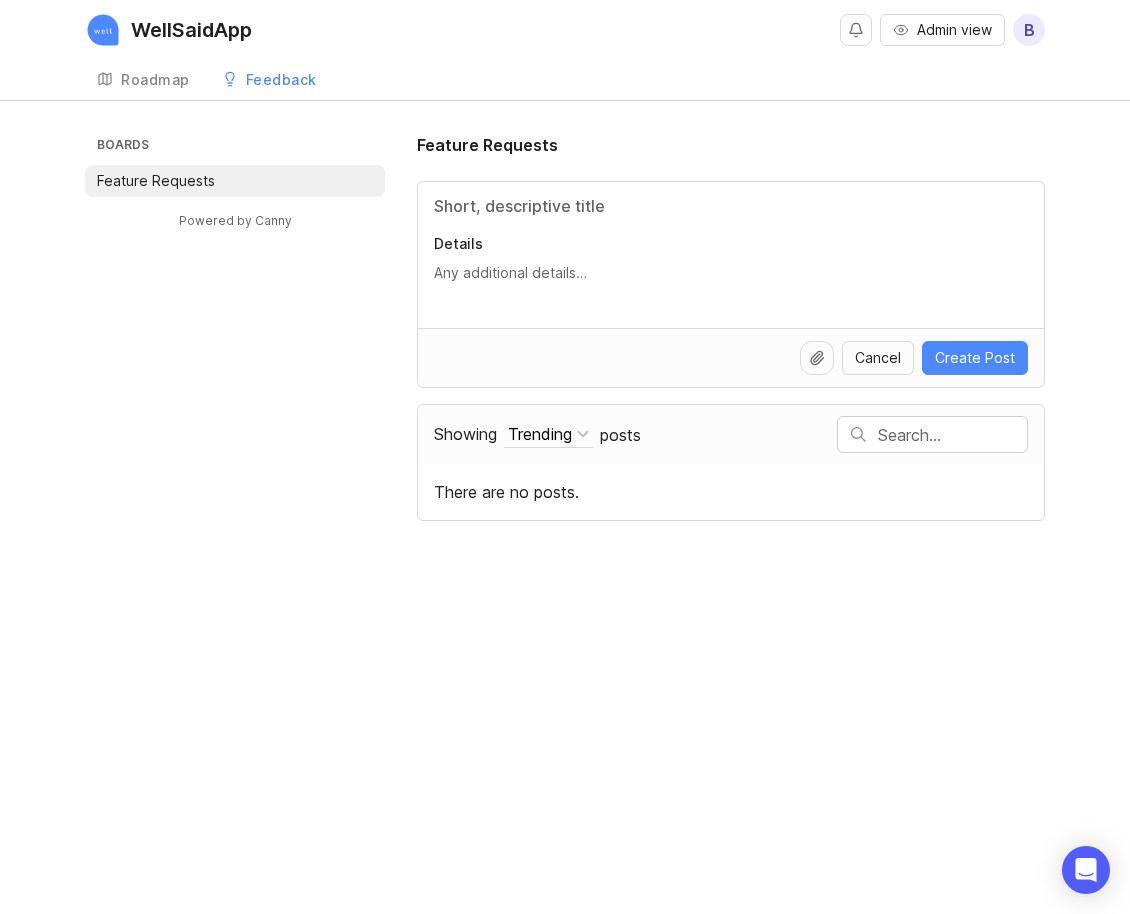 click on "Feature Requests" at bounding box center [235, 181] 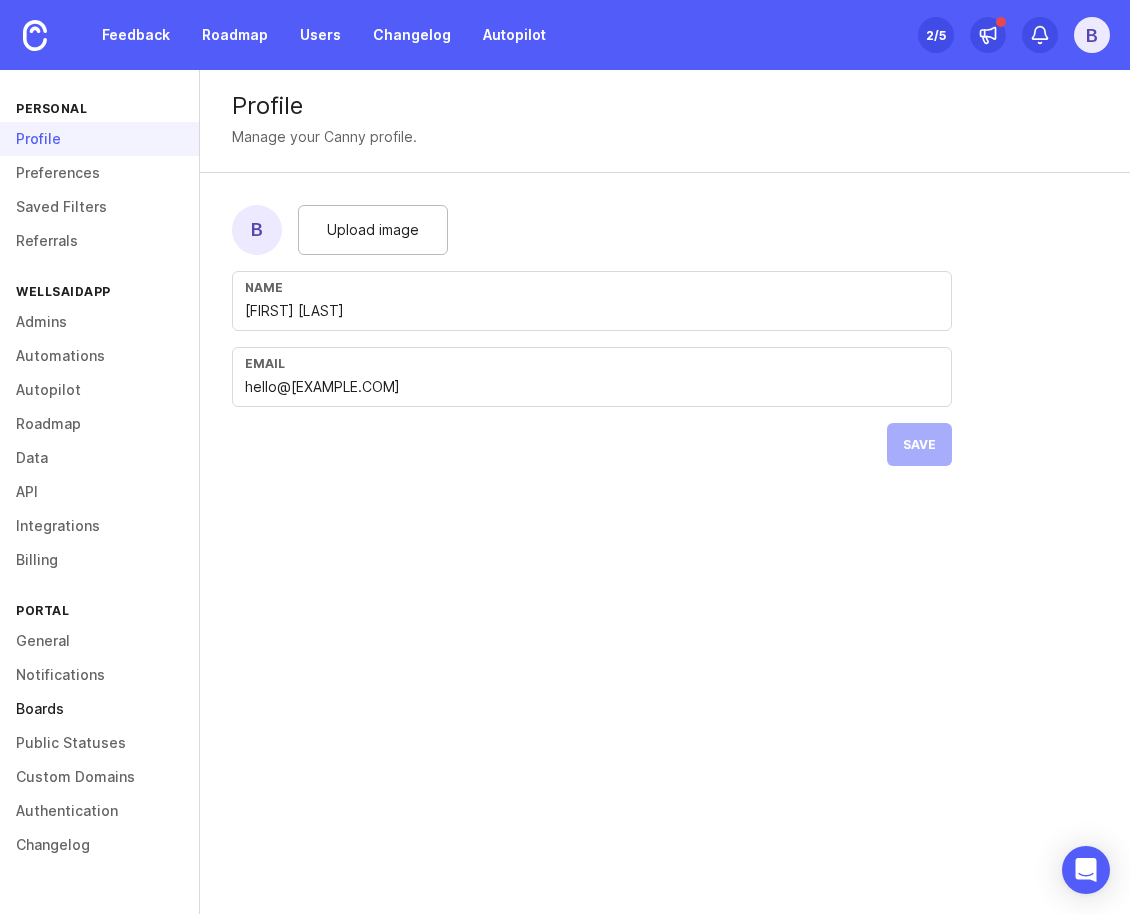 click on "Boards" at bounding box center [99, 709] 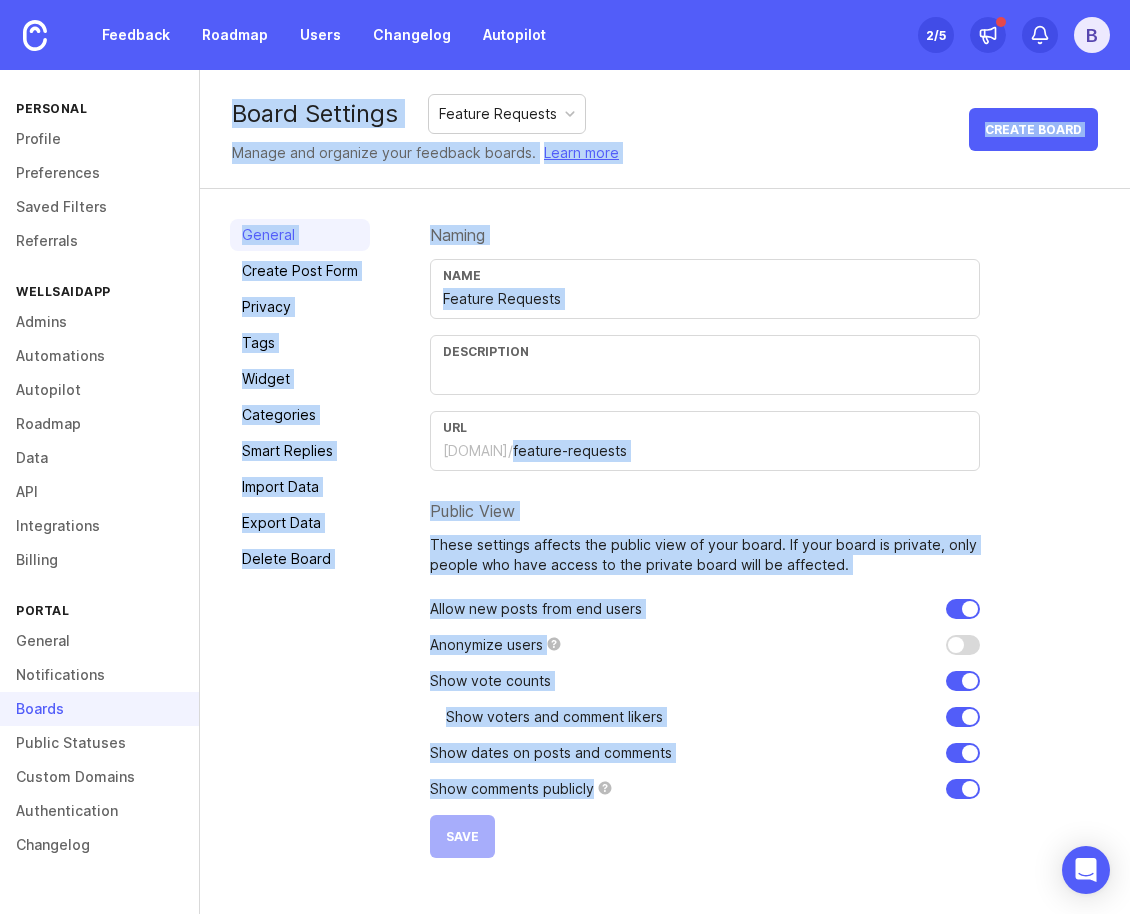 drag, startPoint x: 219, startPoint y: 116, endPoint x: 804, endPoint y: 796, distance: 897.0089 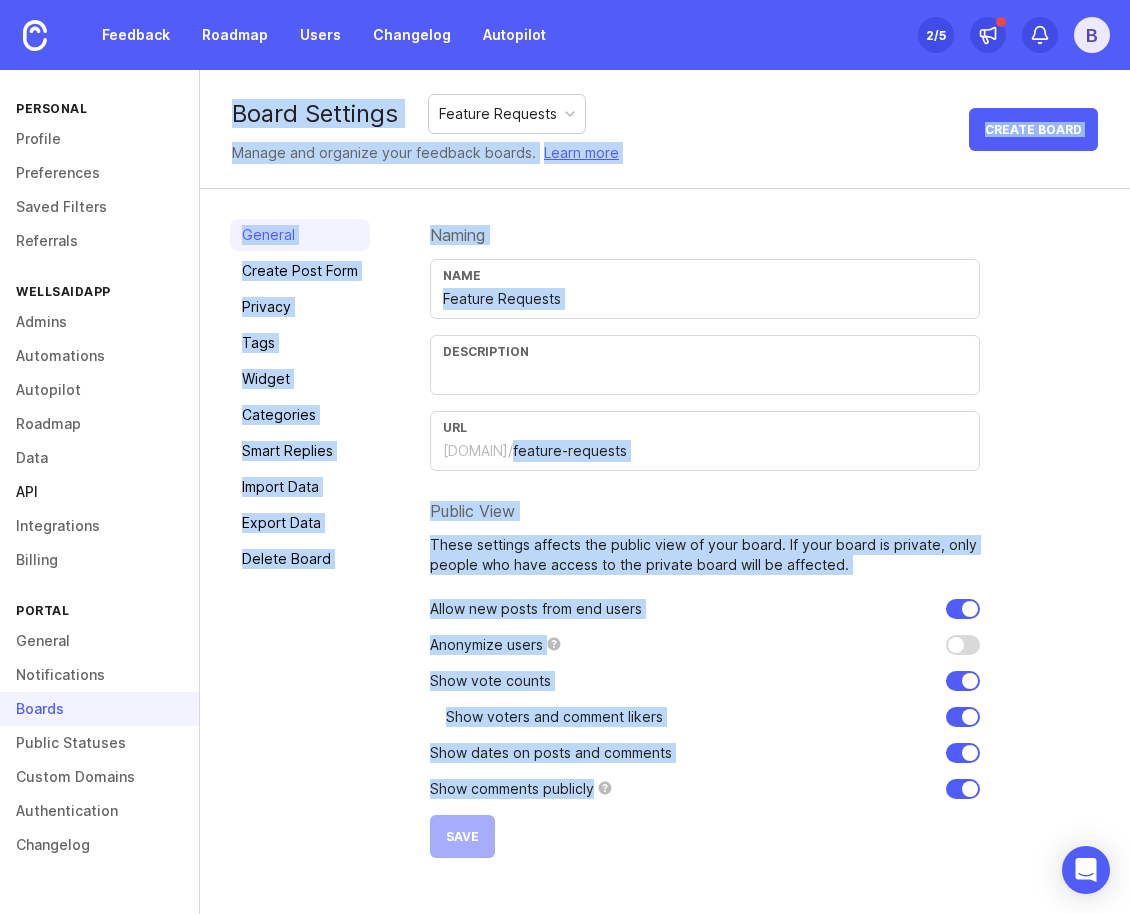 click on "API" at bounding box center [99, 492] 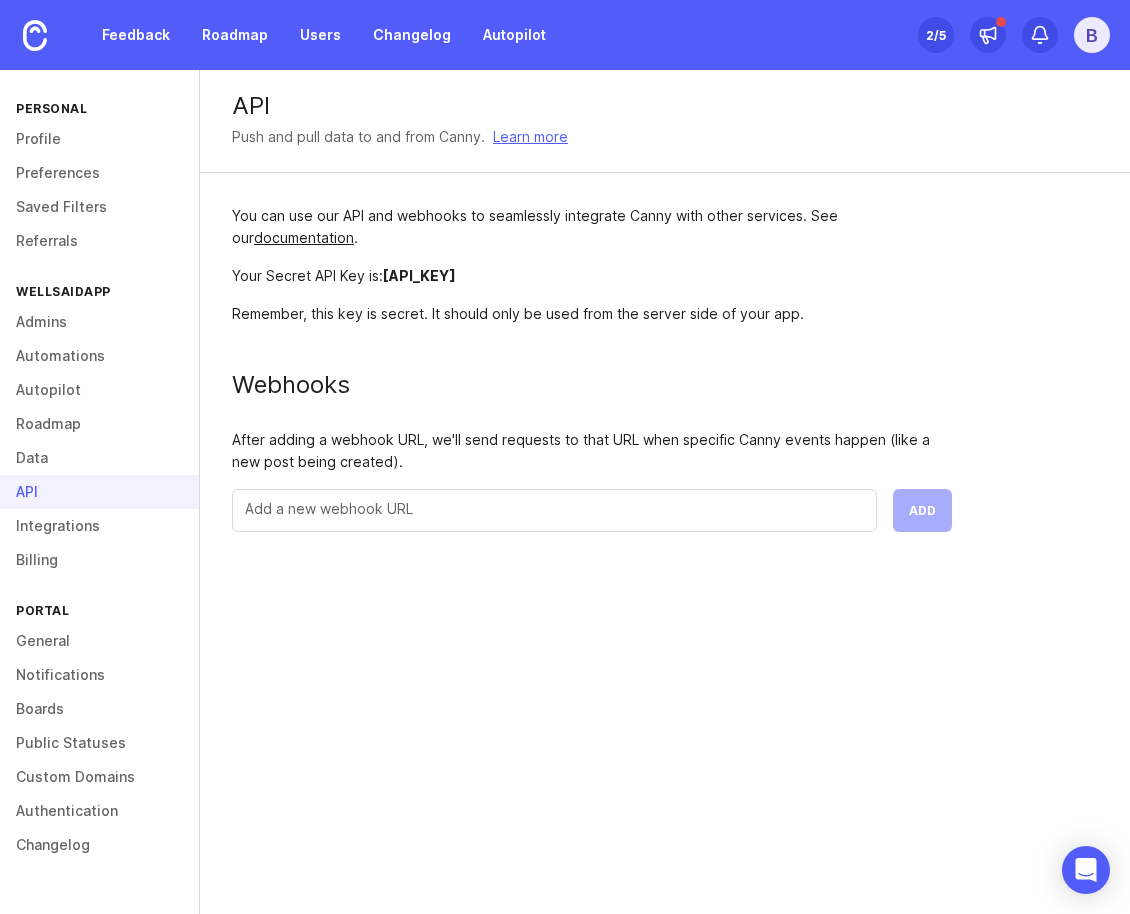 drag, startPoint x: 722, startPoint y: 279, endPoint x: 553, endPoint y: 277, distance: 169.01184 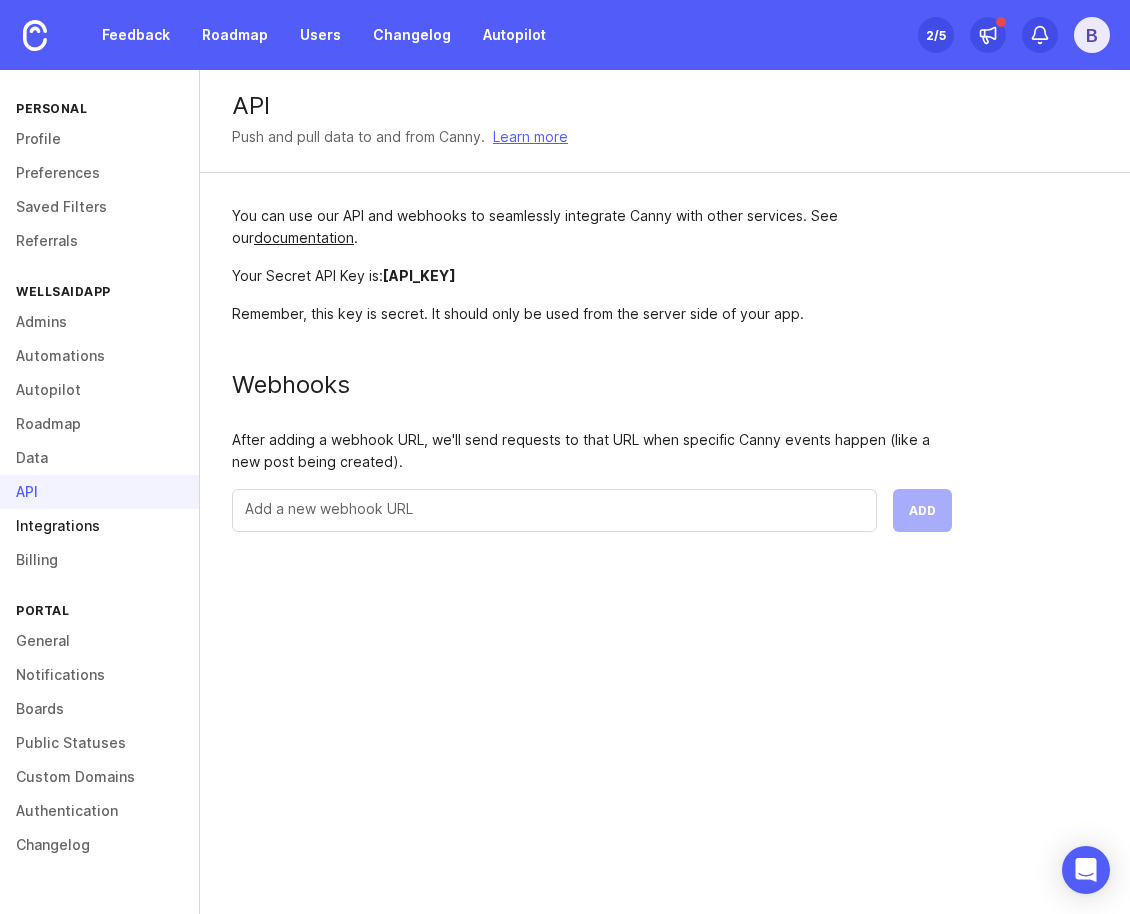 click on "Integrations" at bounding box center (99, 526) 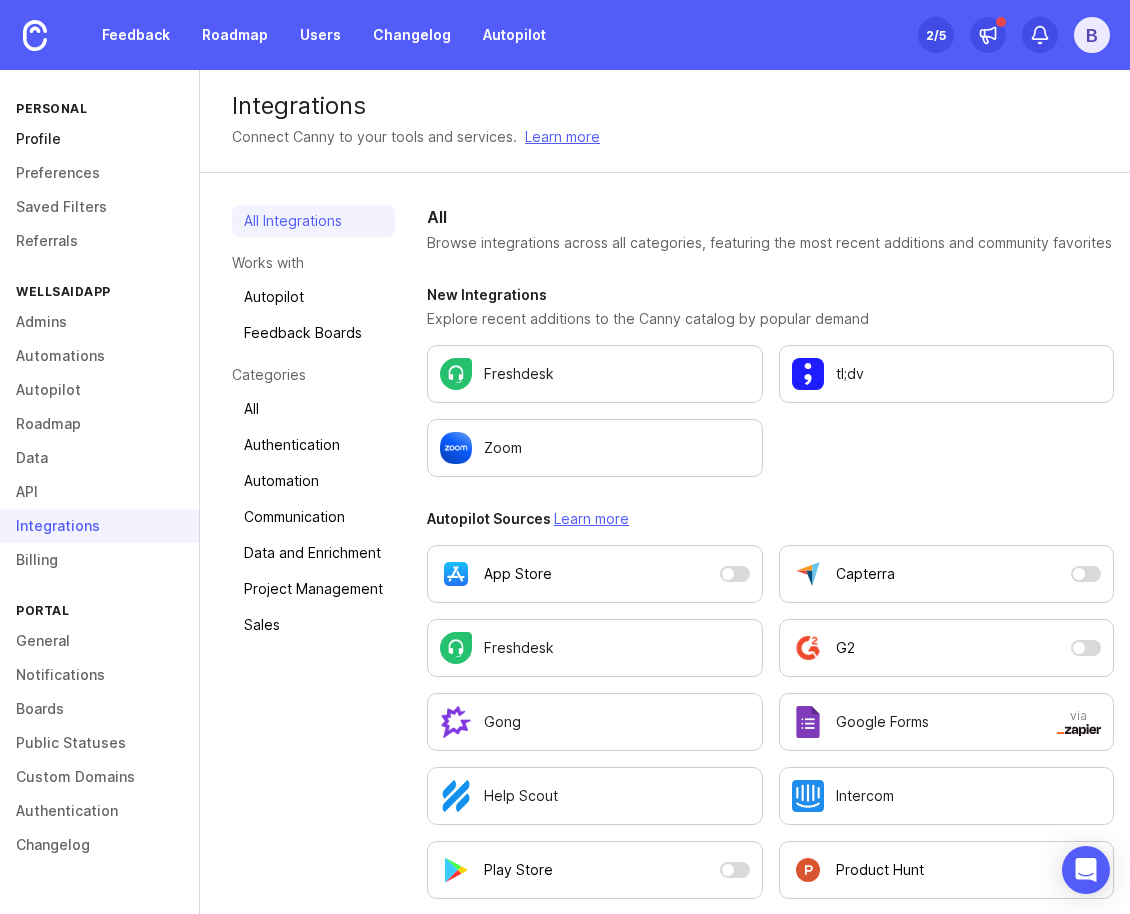 click on "Profile" at bounding box center (99, 139) 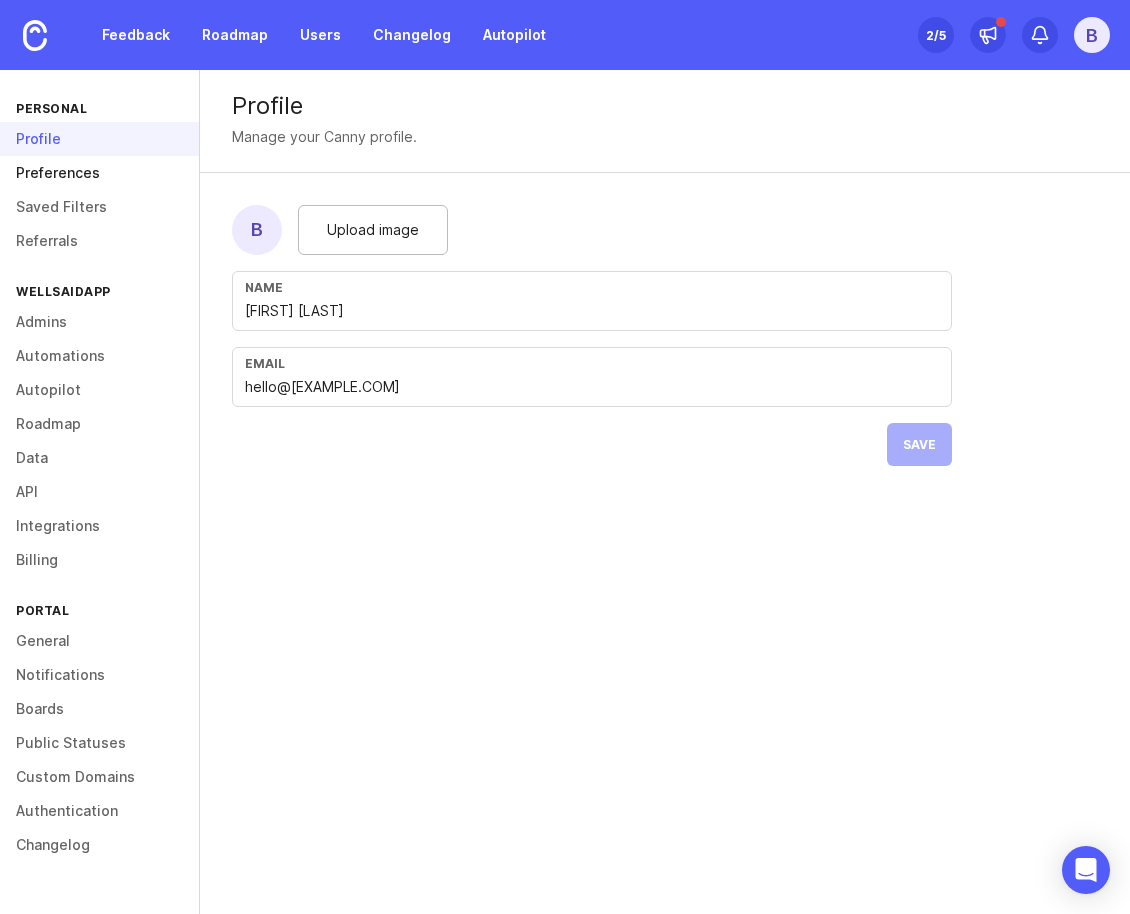 click on "Preferences" at bounding box center [99, 173] 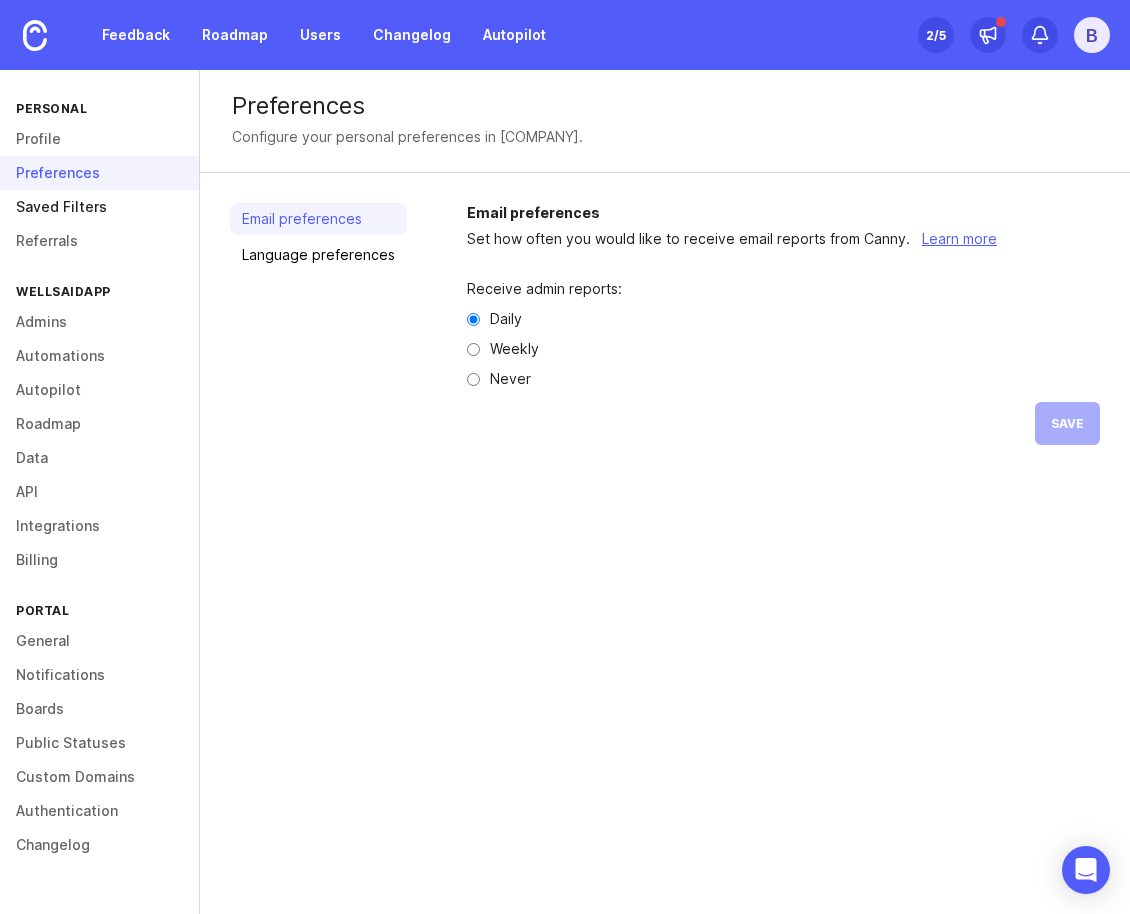 click on "Saved Filters" at bounding box center [99, 207] 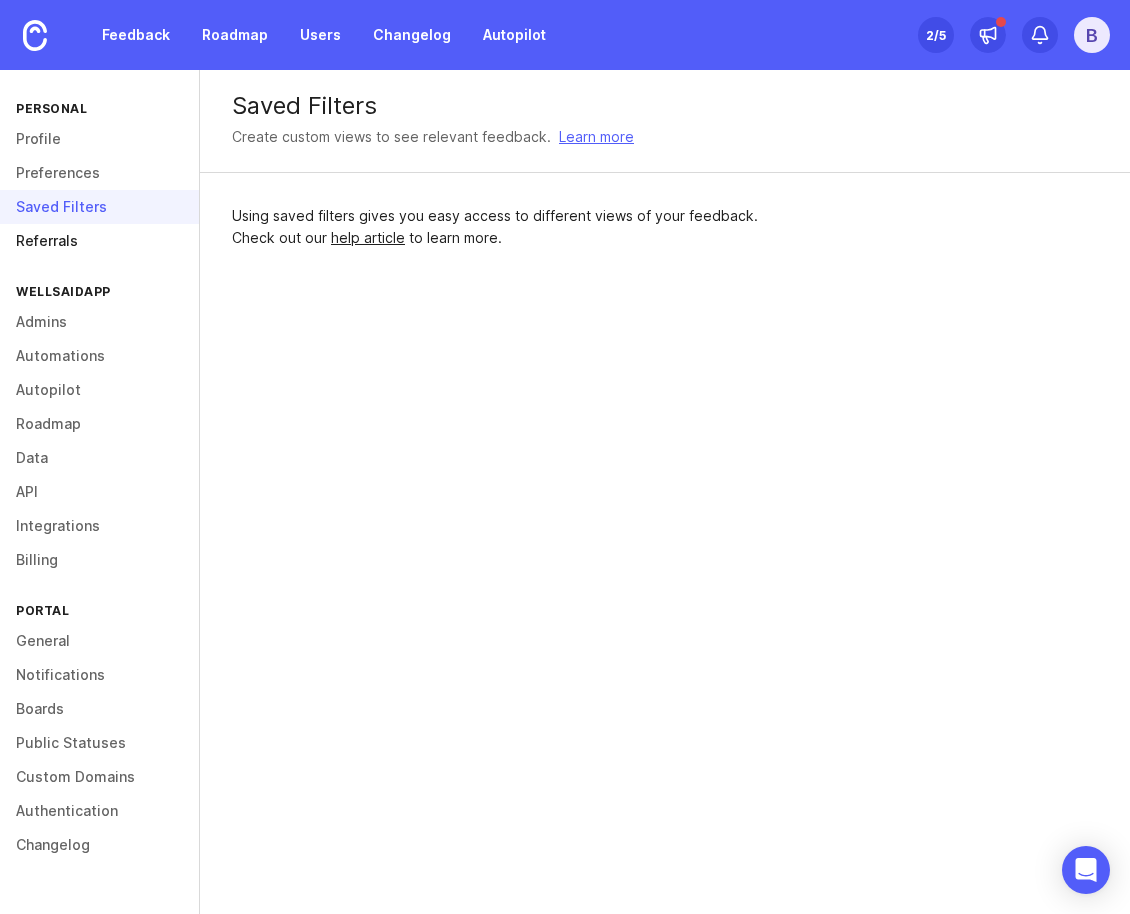 click on "Referrals" at bounding box center (99, 241) 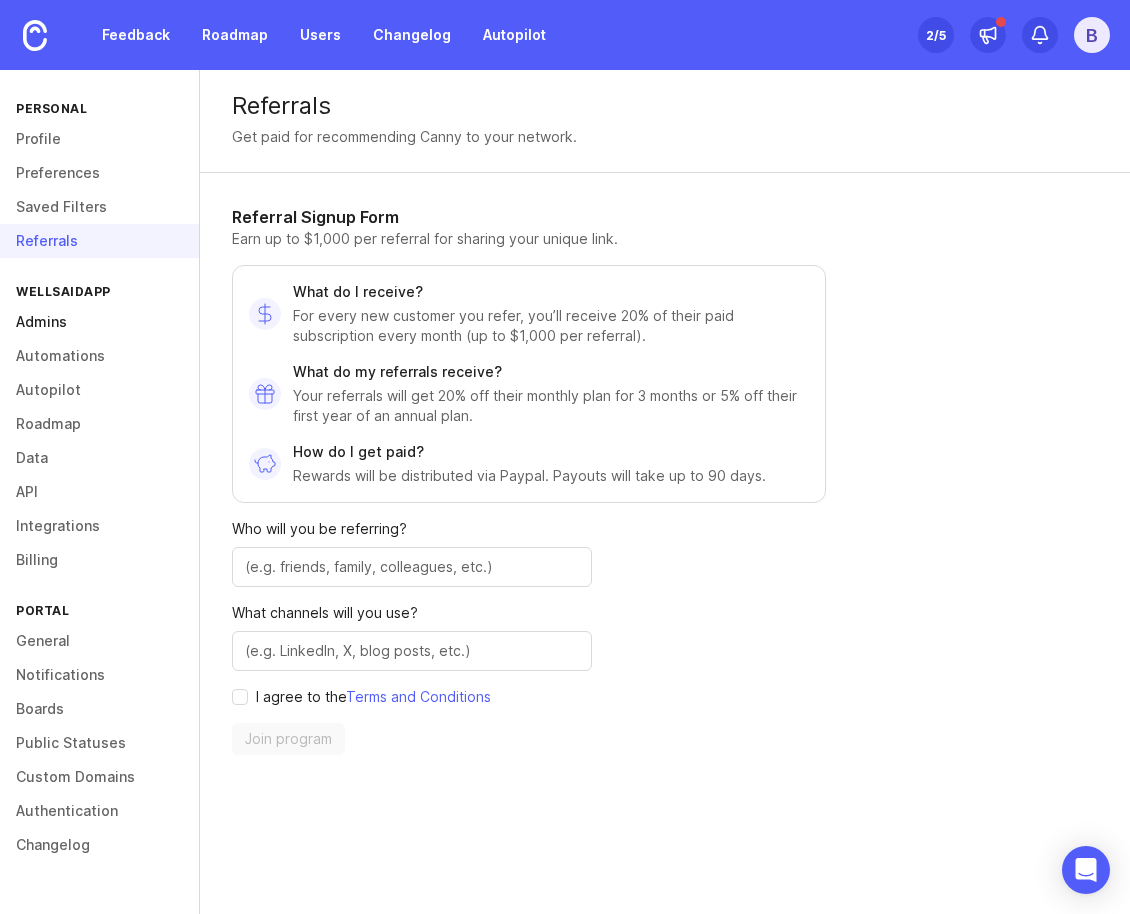 click on "Admins" at bounding box center [99, 322] 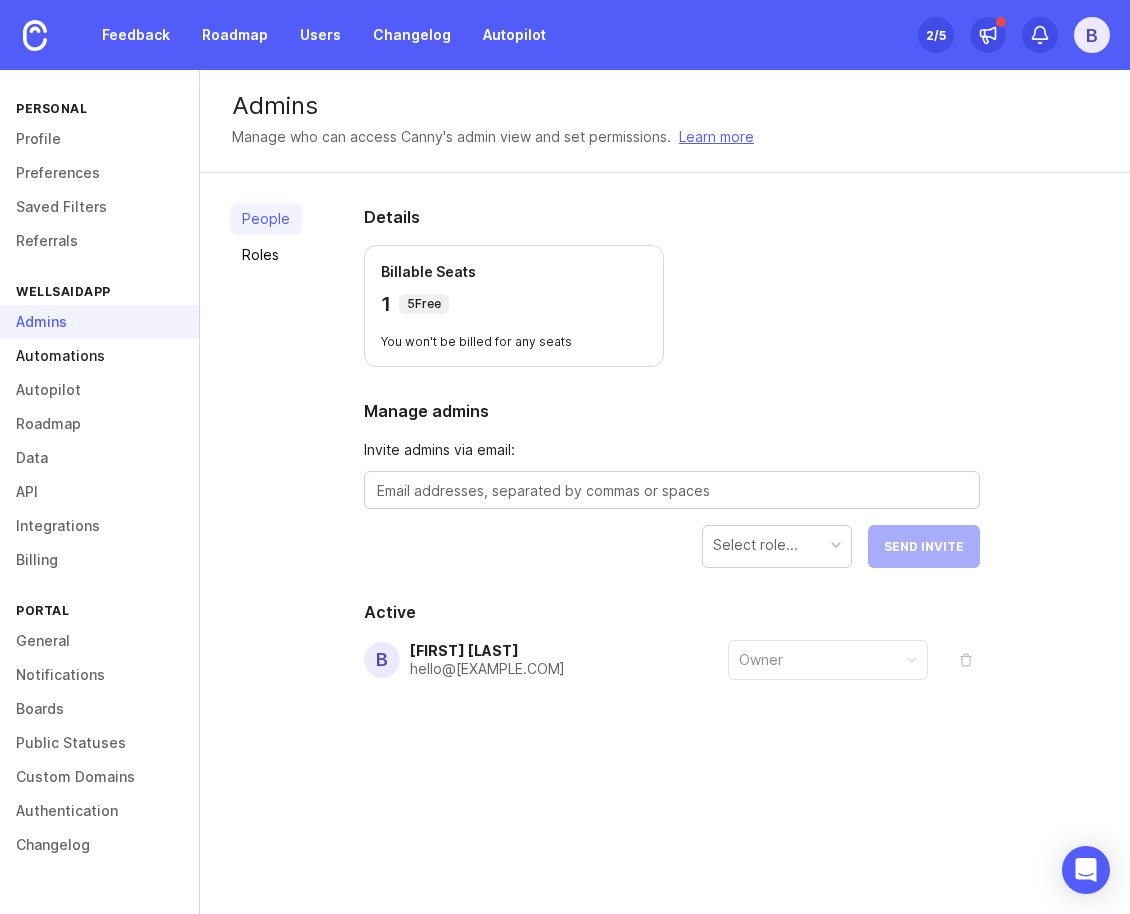 click on "Automations" at bounding box center (99, 356) 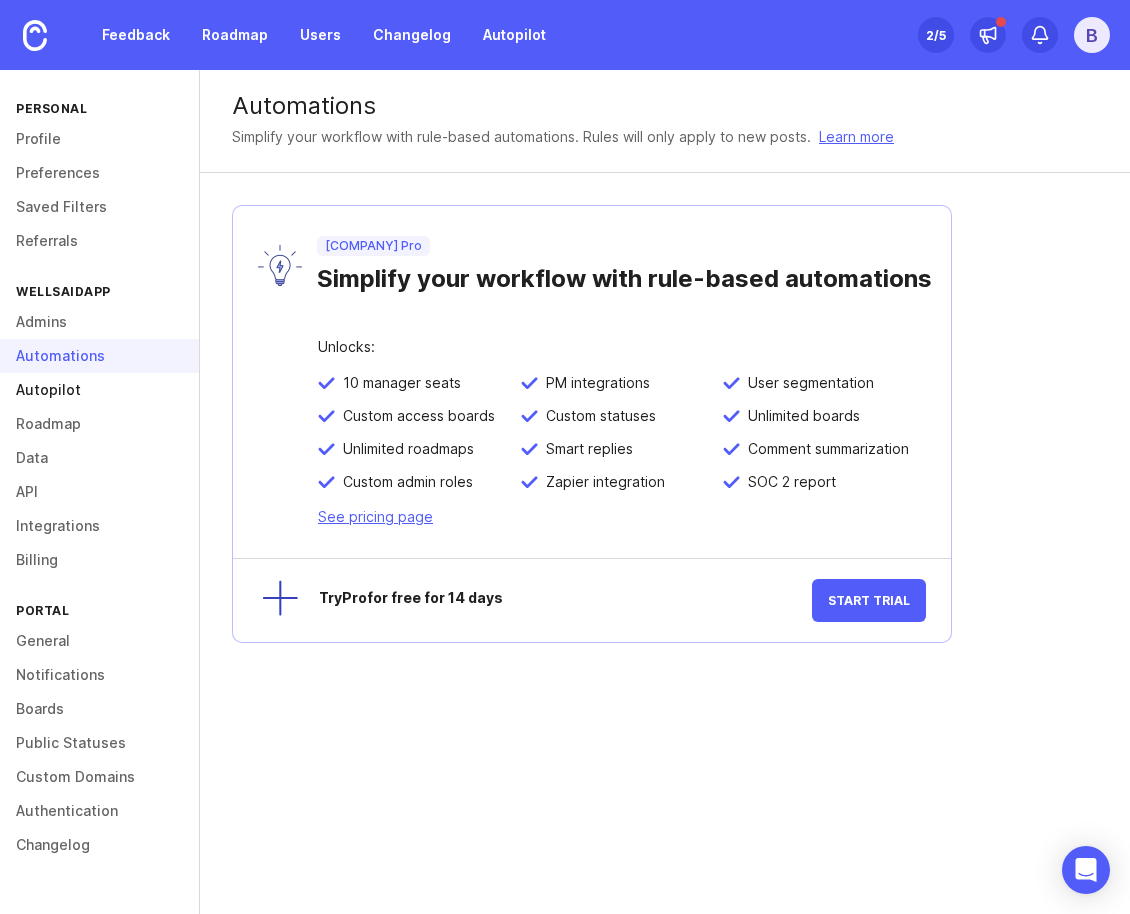 click on "Autopilot" at bounding box center [99, 390] 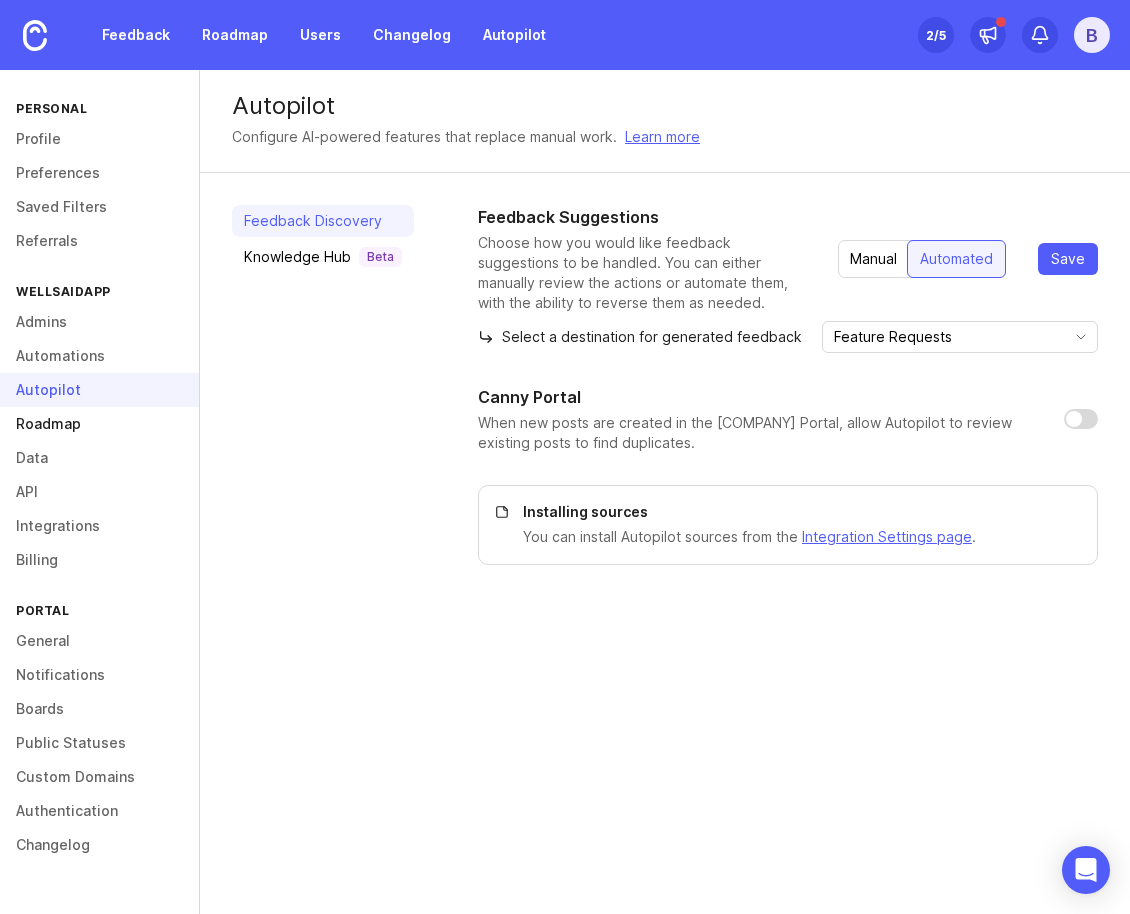 click on "Roadmap" at bounding box center [99, 424] 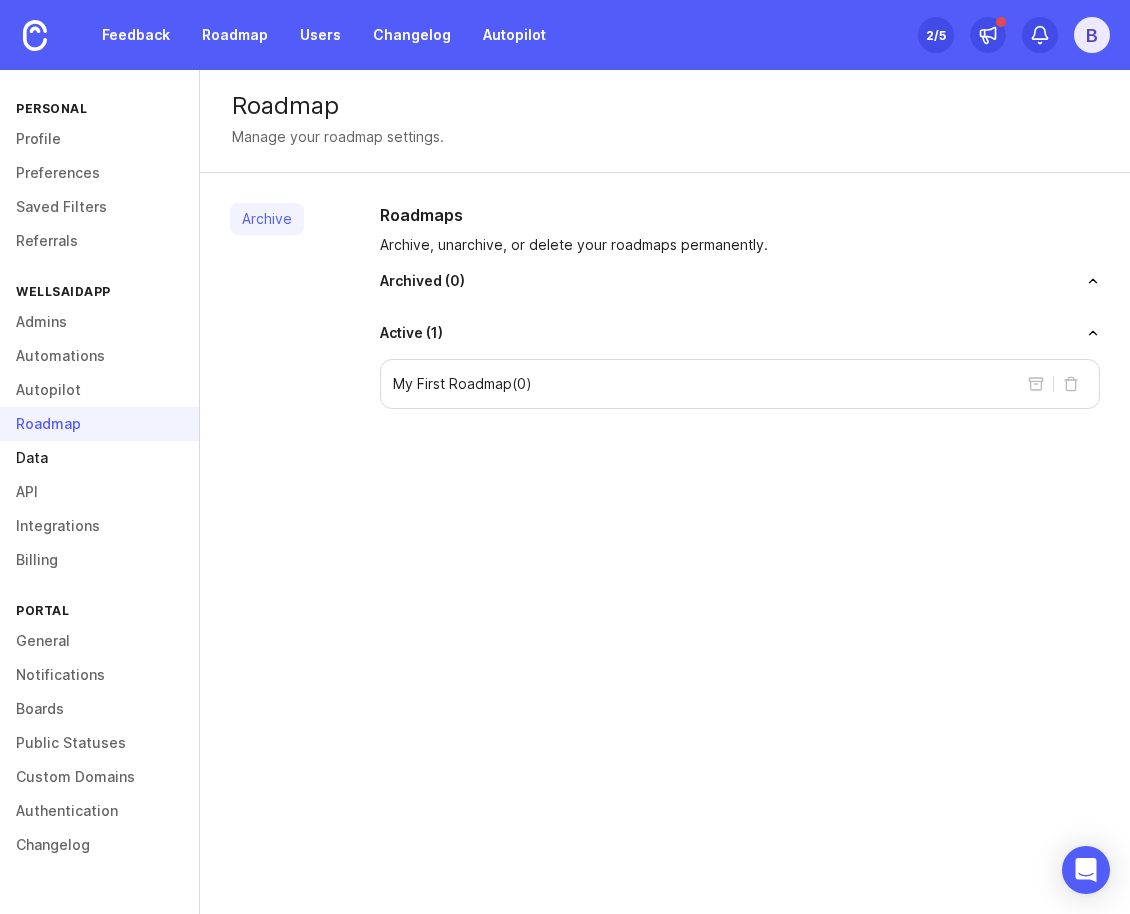 click on "Data" at bounding box center (99, 458) 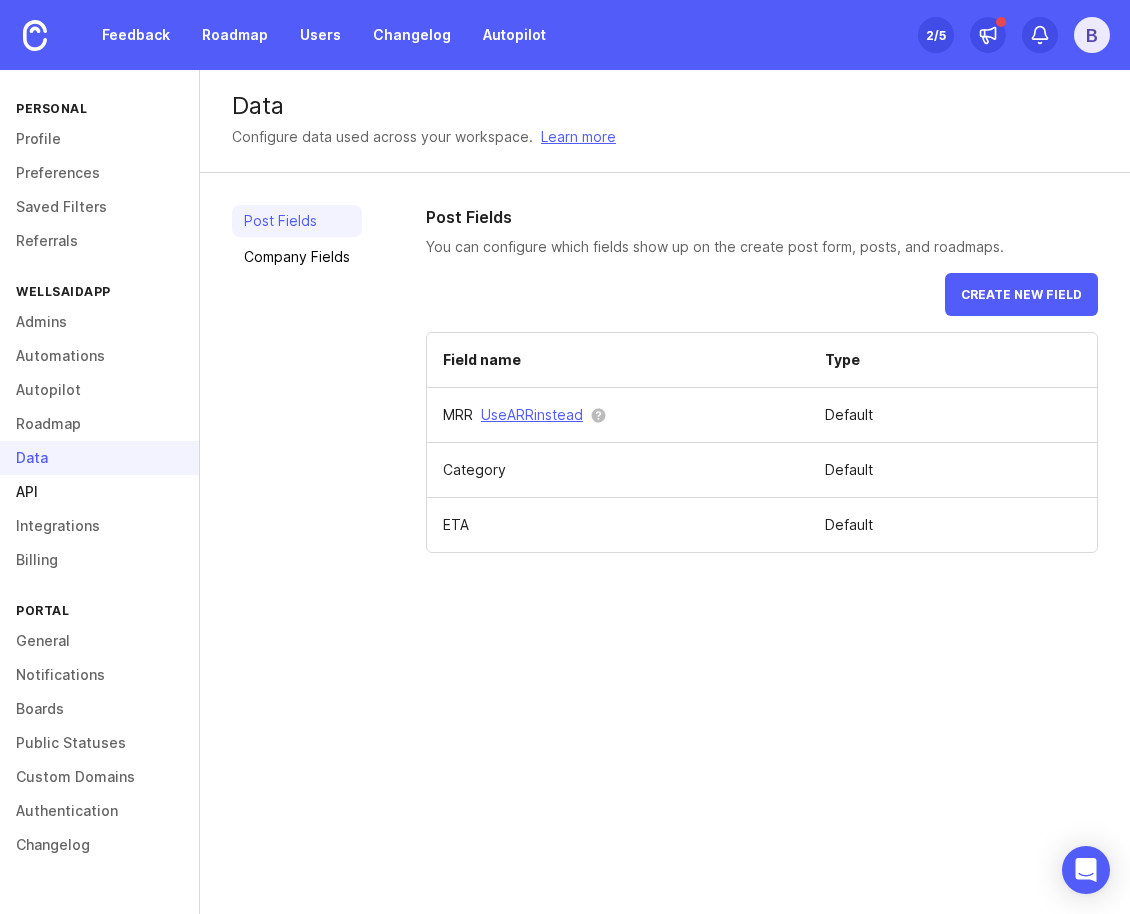 click on "API" at bounding box center [99, 492] 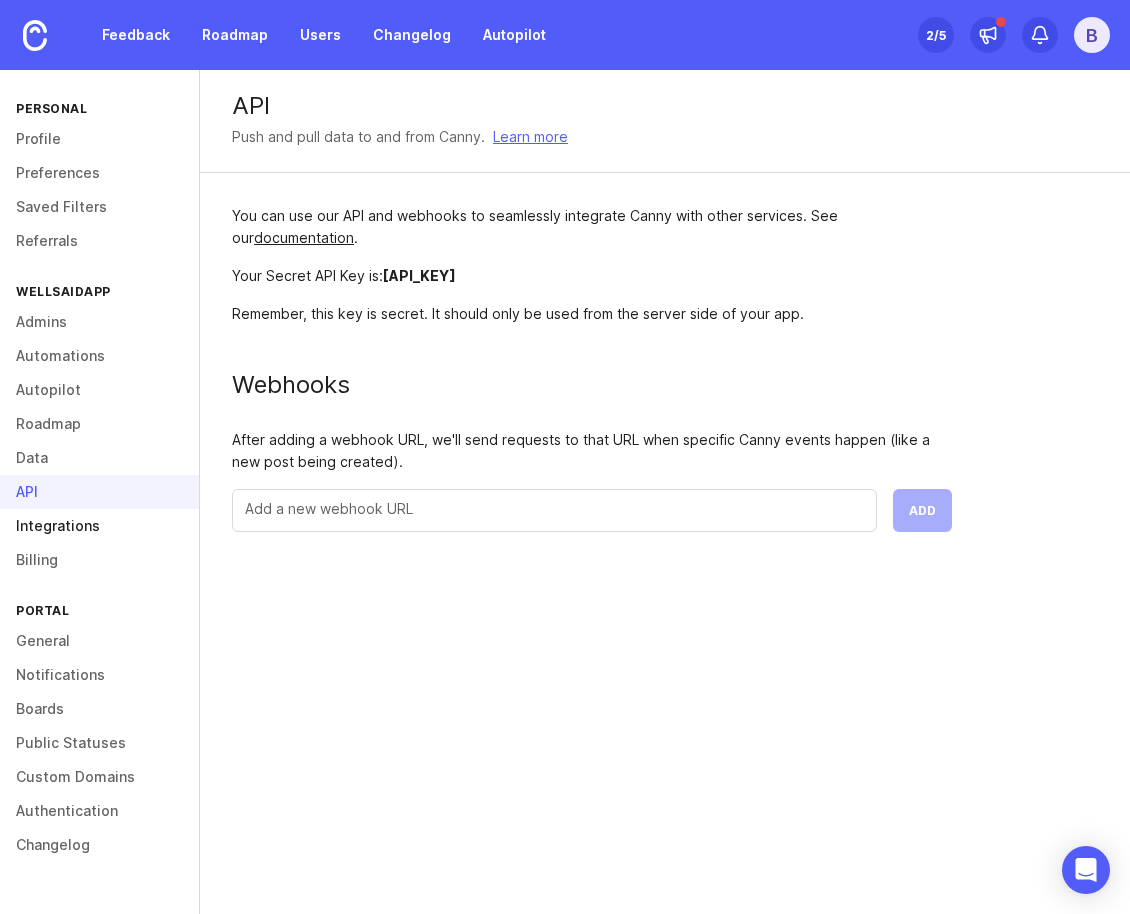 click on "Integrations" at bounding box center (99, 526) 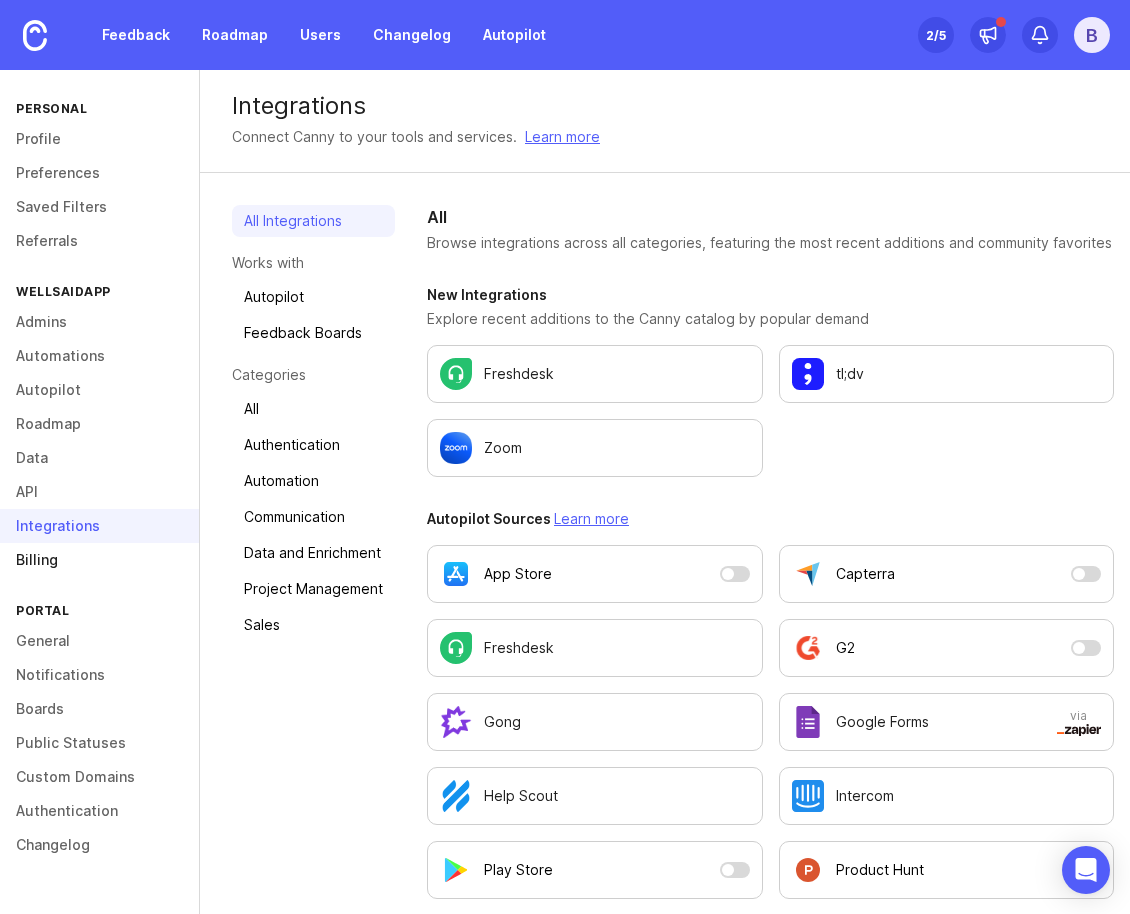 click on "Billing" at bounding box center [99, 560] 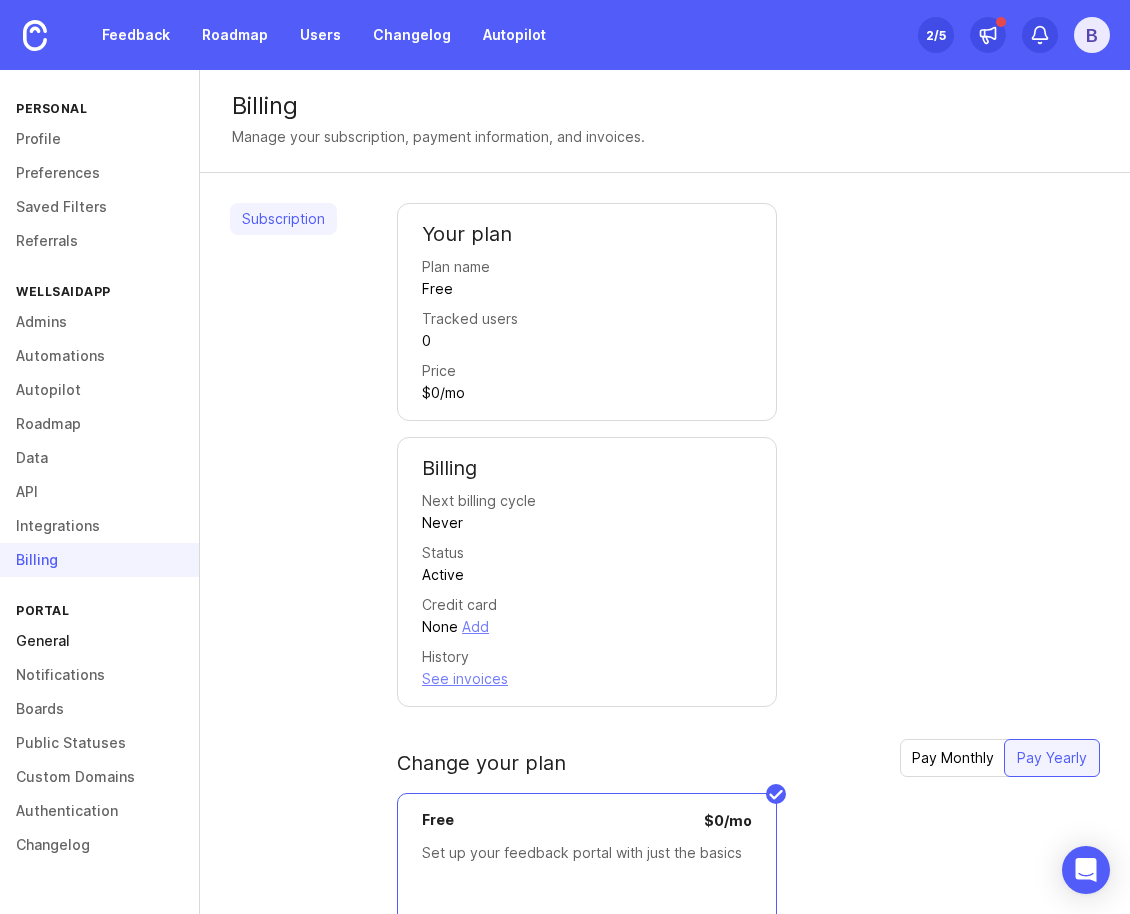 click on "General" at bounding box center (99, 641) 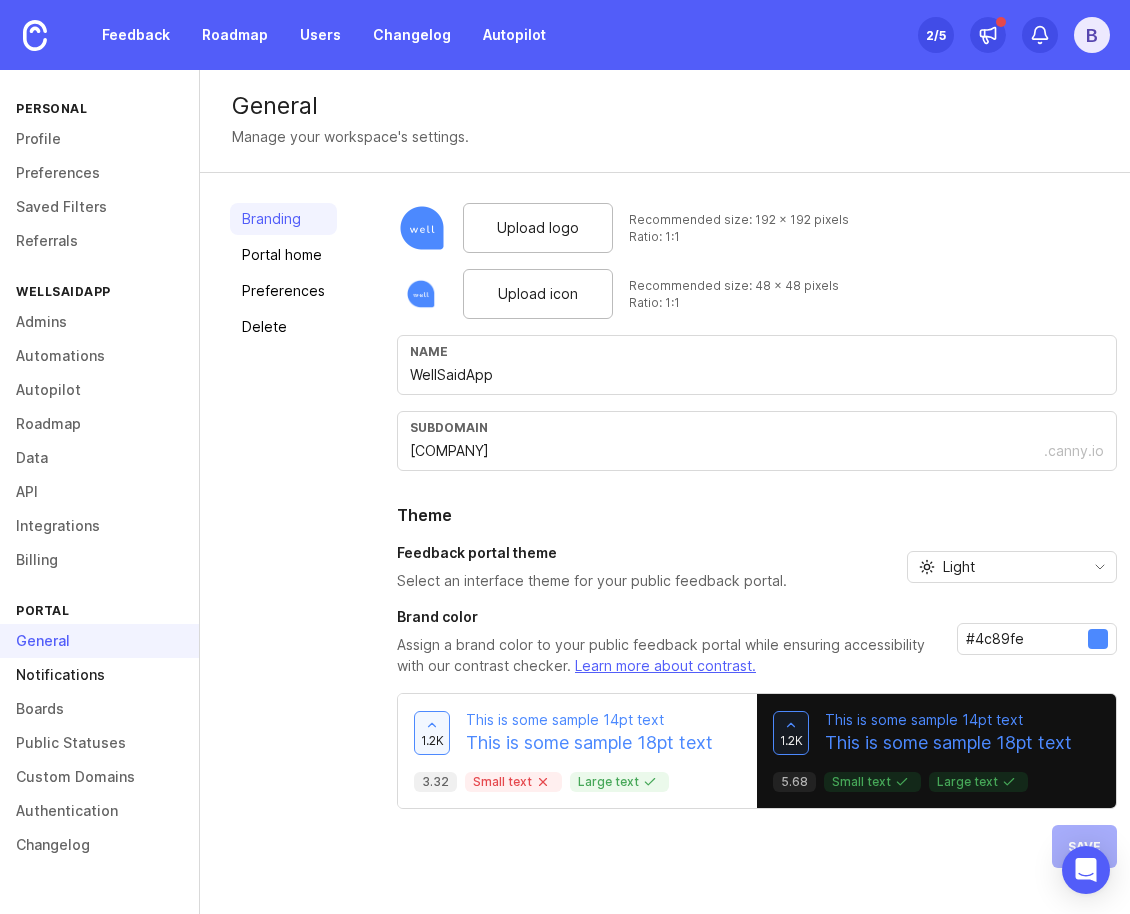 click on "Notifications" at bounding box center (99, 675) 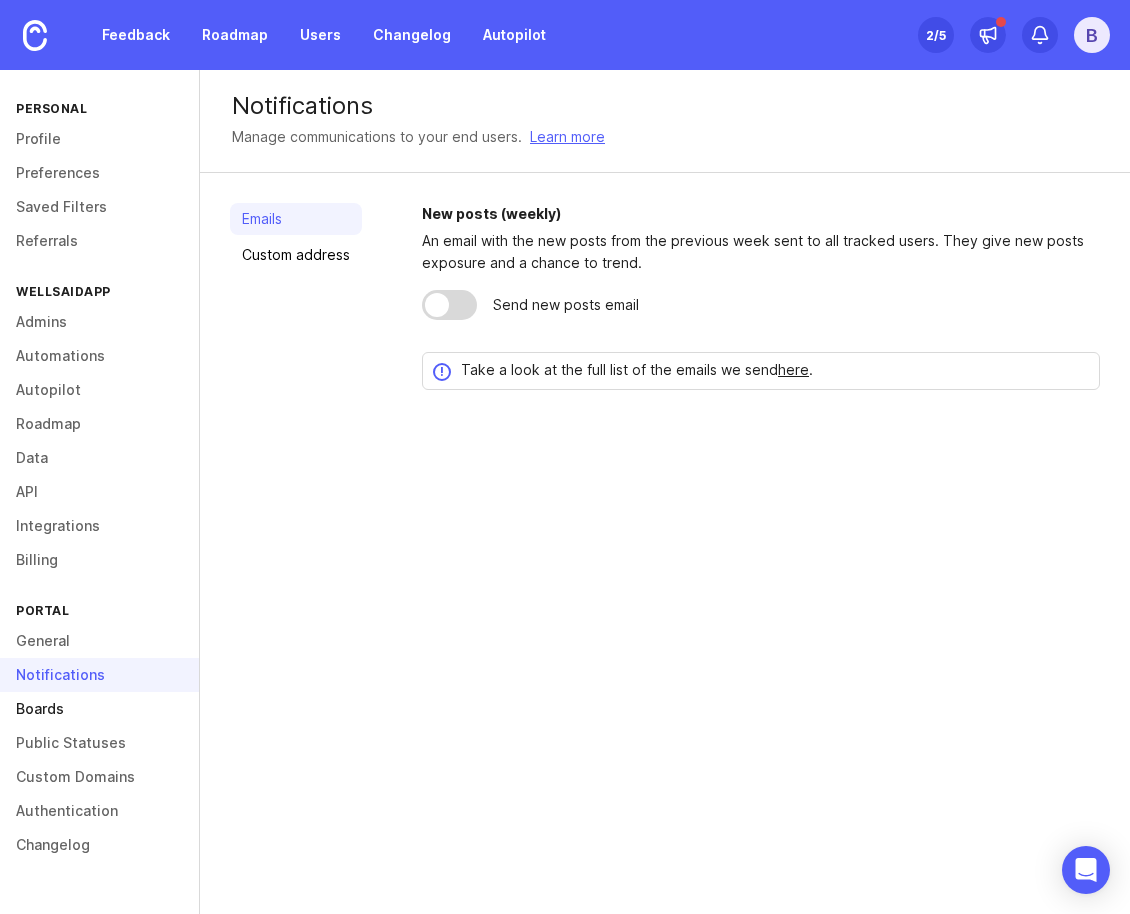 click on "Boards" at bounding box center (99, 709) 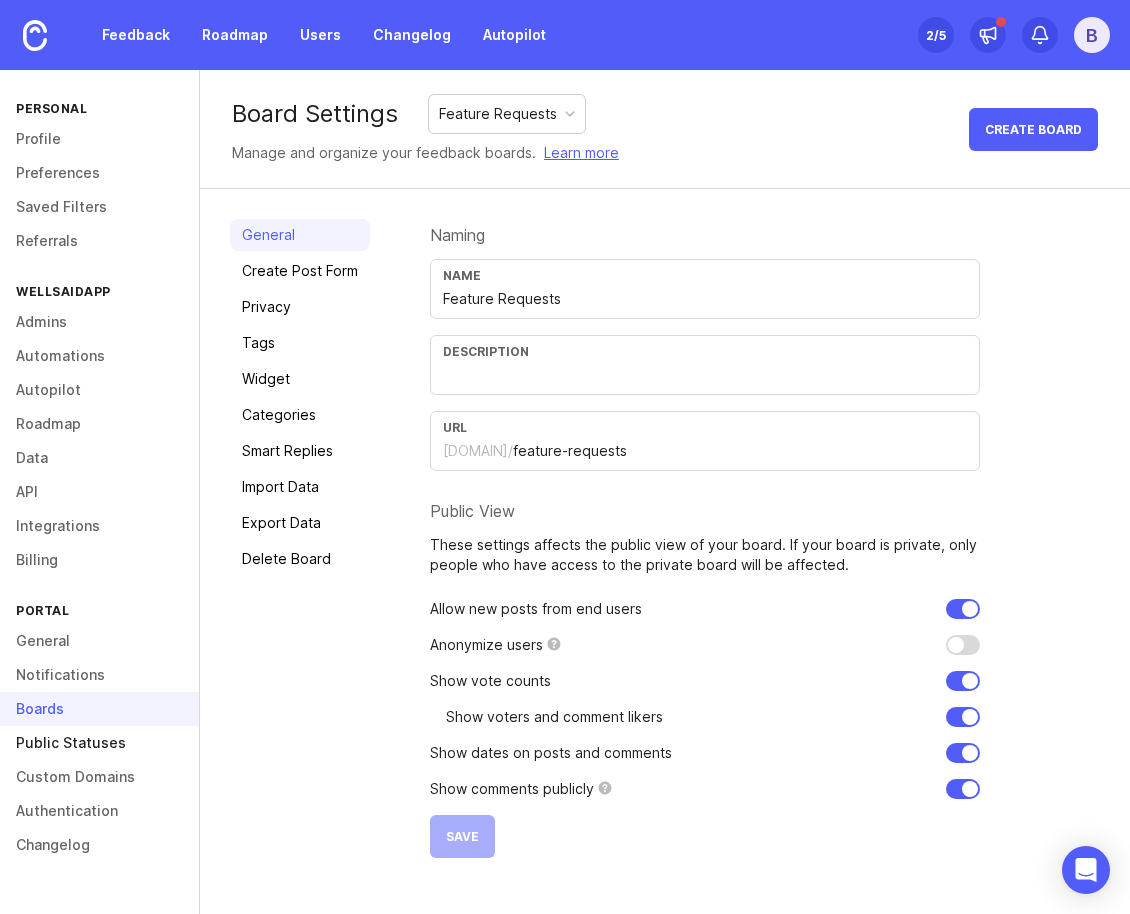 click on "Public Statuses" at bounding box center [99, 743] 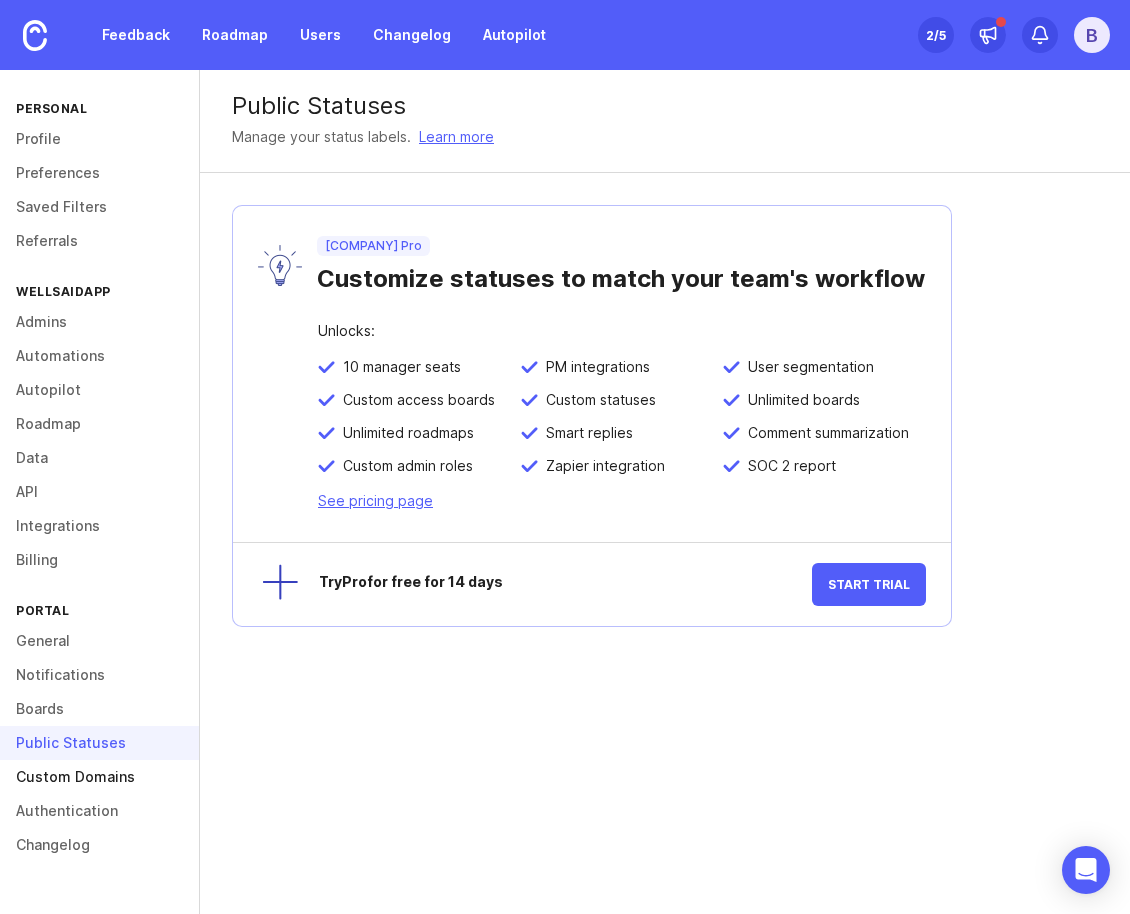 click on "Custom Domains" at bounding box center (99, 777) 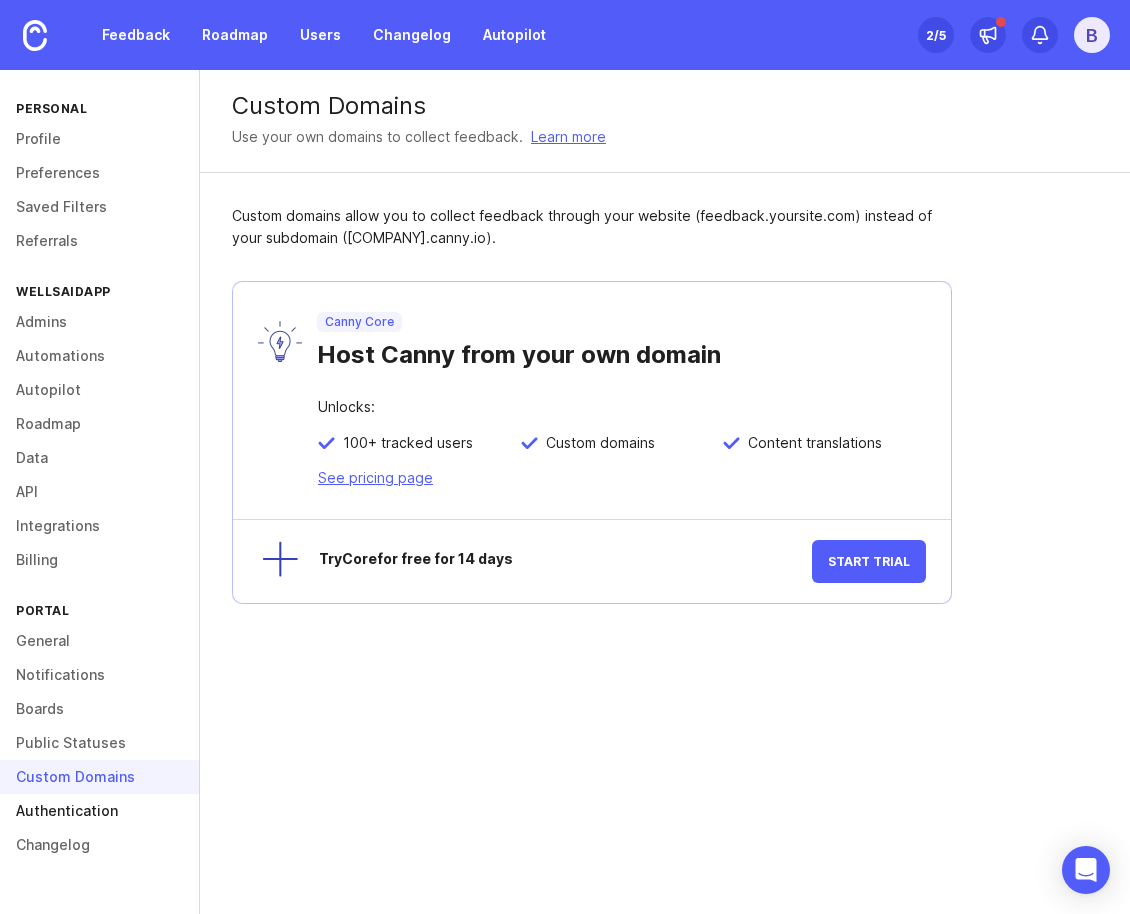click on "Authentication" at bounding box center [99, 811] 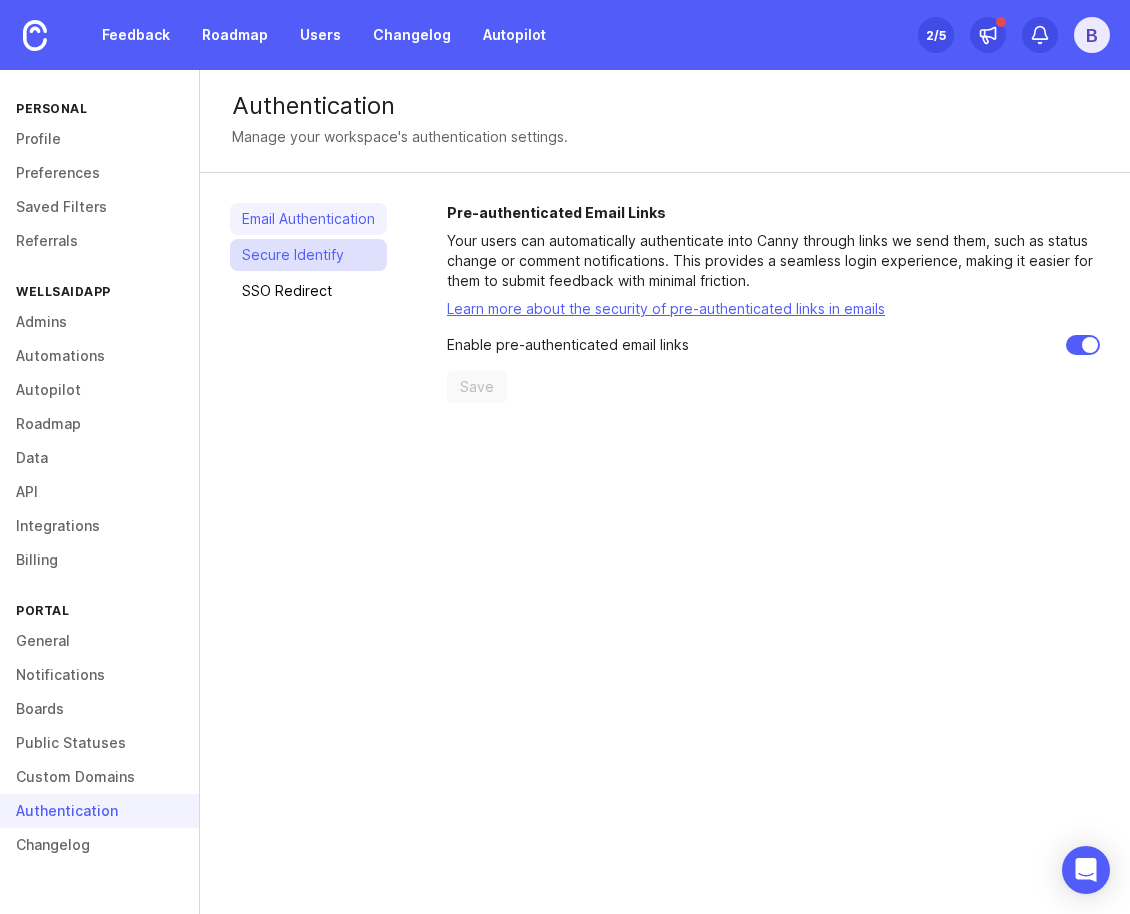 click on "Secure Identify" at bounding box center (308, 255) 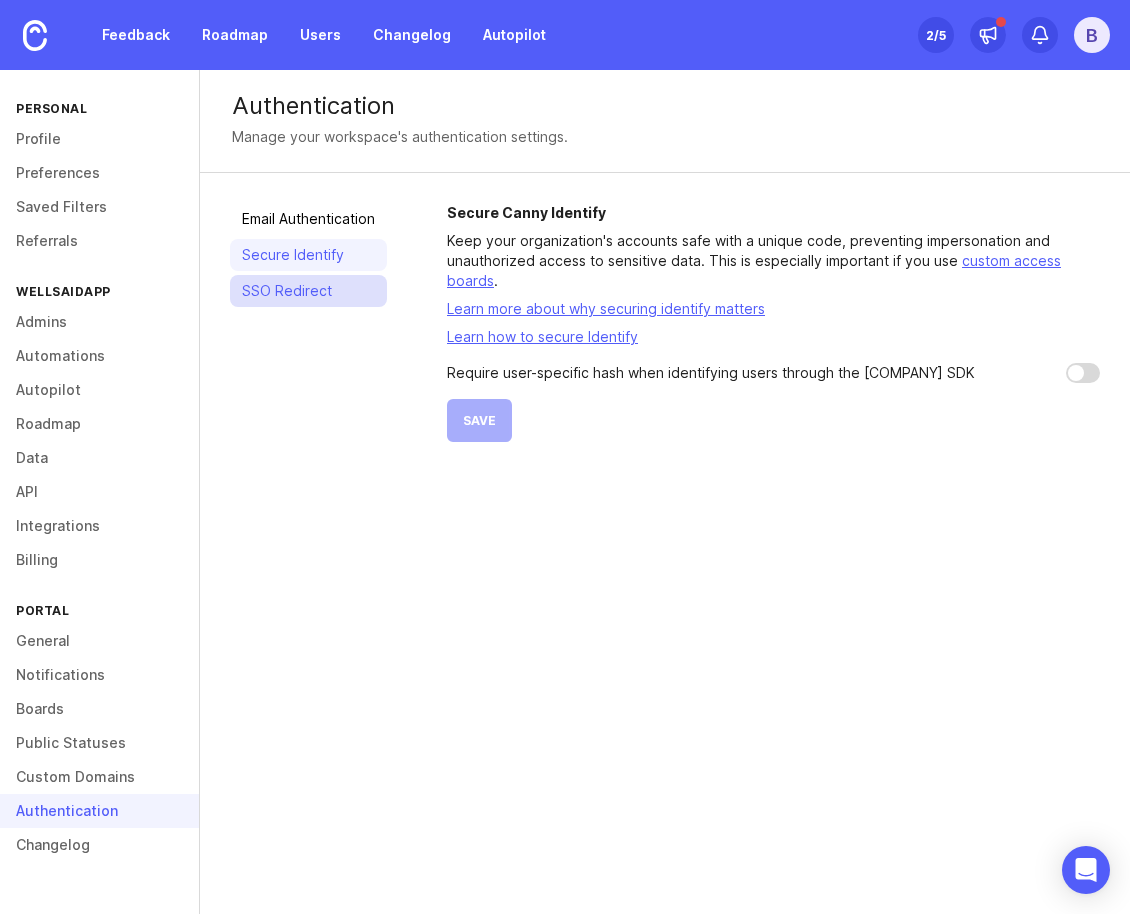 click on "SSO Redirect" at bounding box center [308, 291] 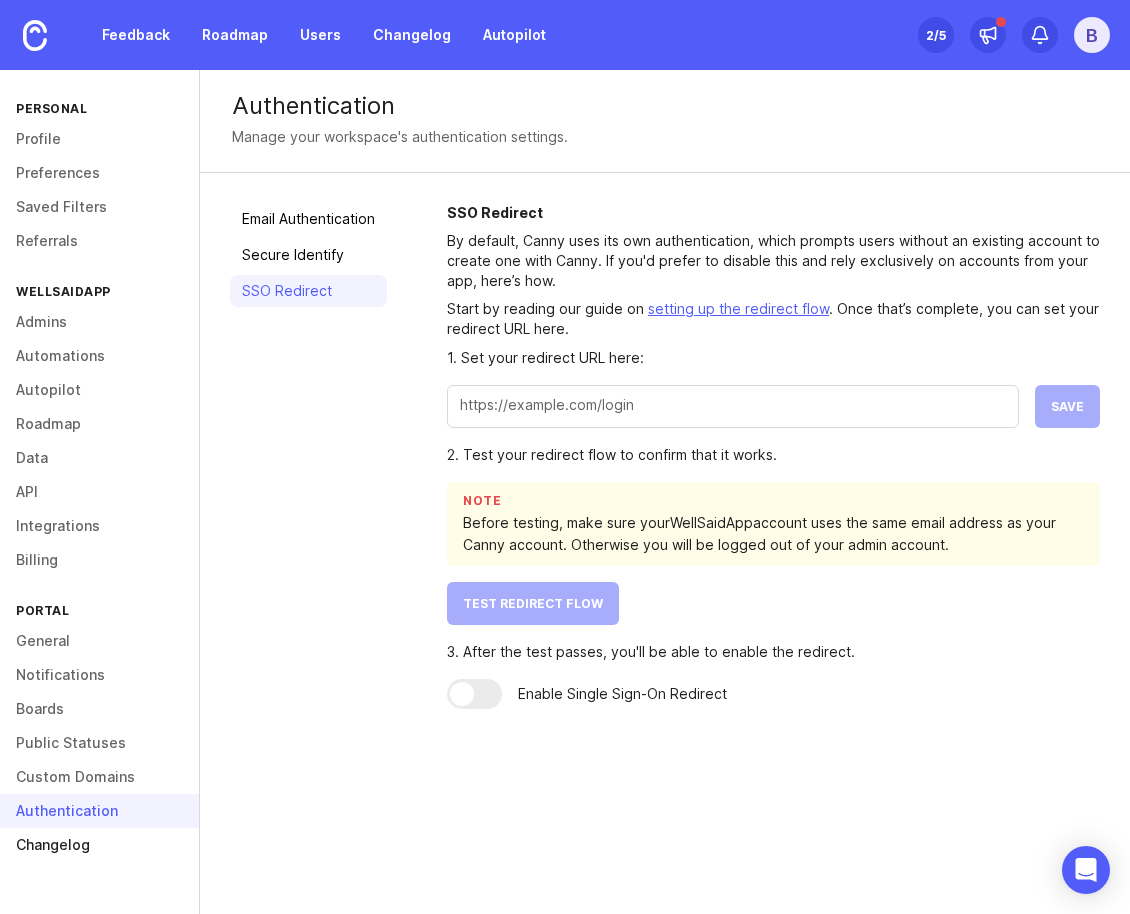 click on "Changelog" at bounding box center [99, 845] 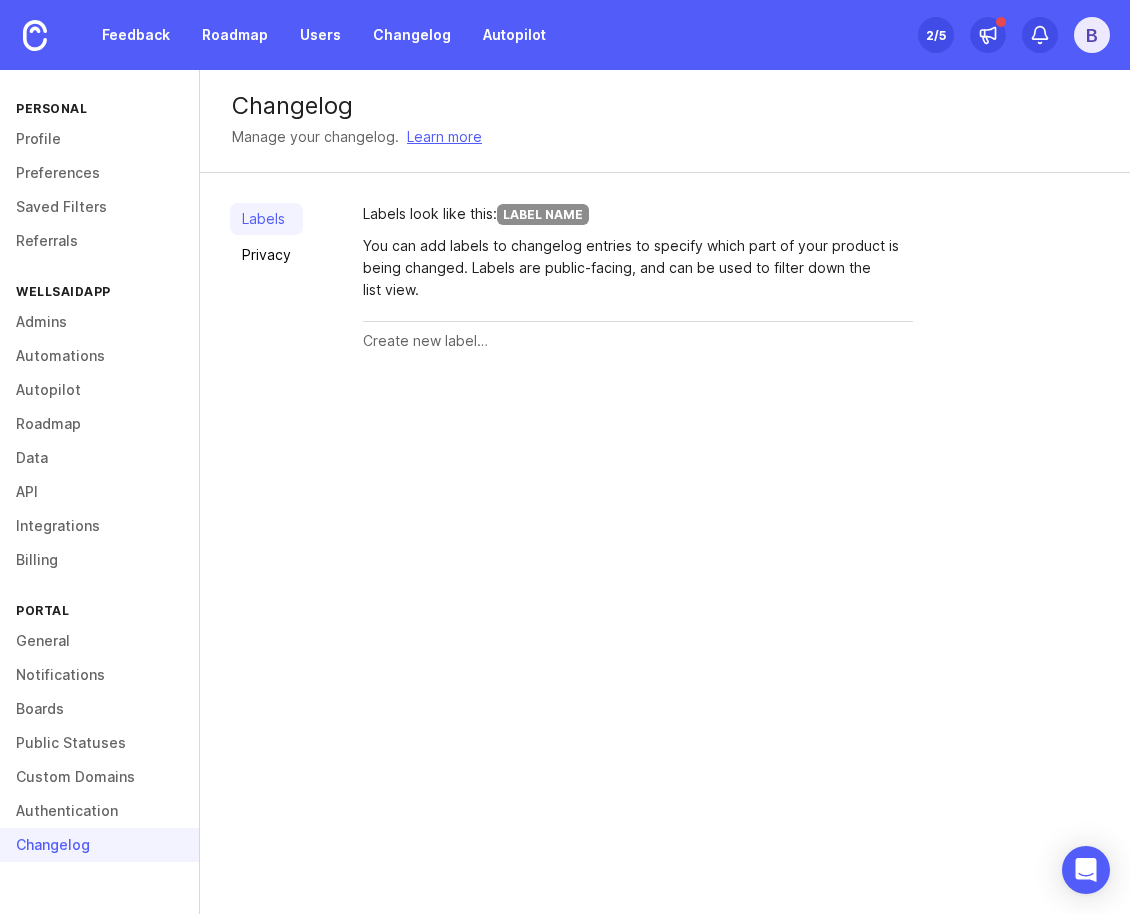 click on "B" at bounding box center (1092, 35) 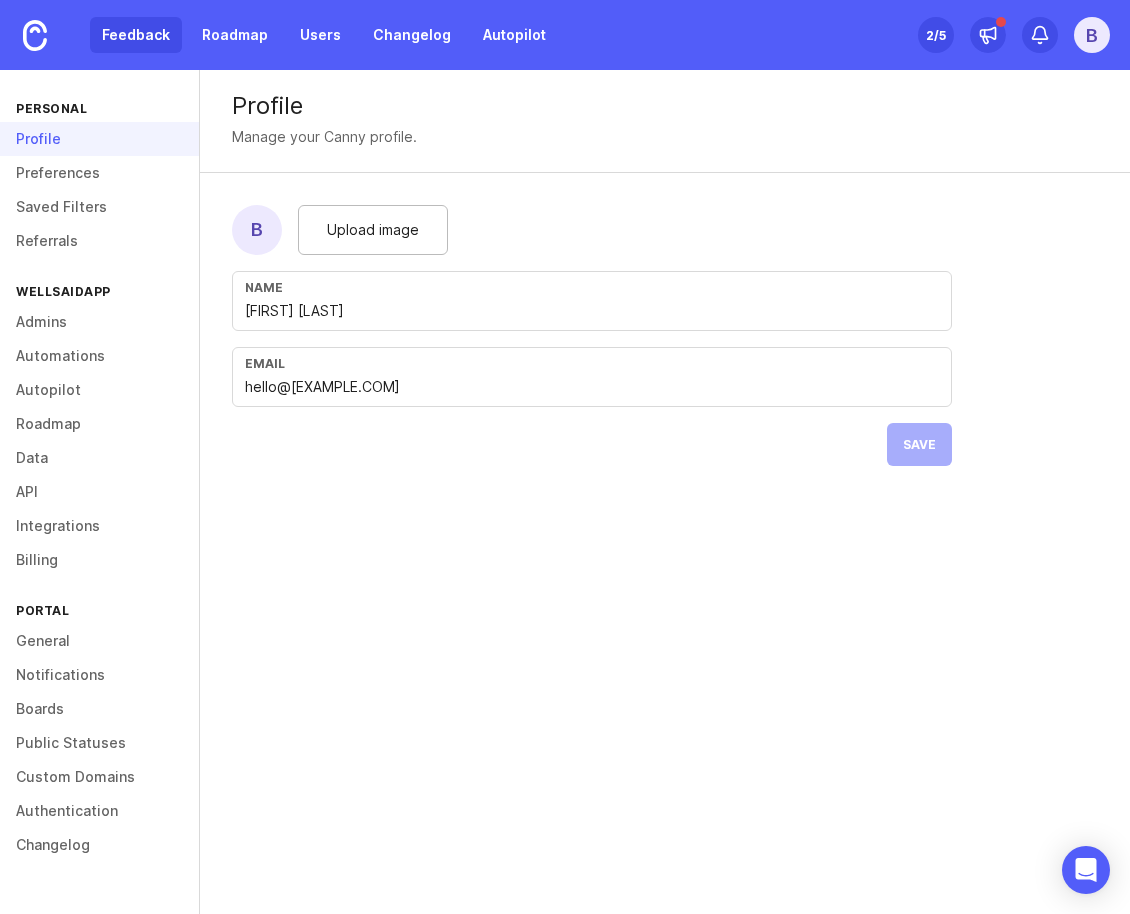 click on "Feedback" at bounding box center [136, 35] 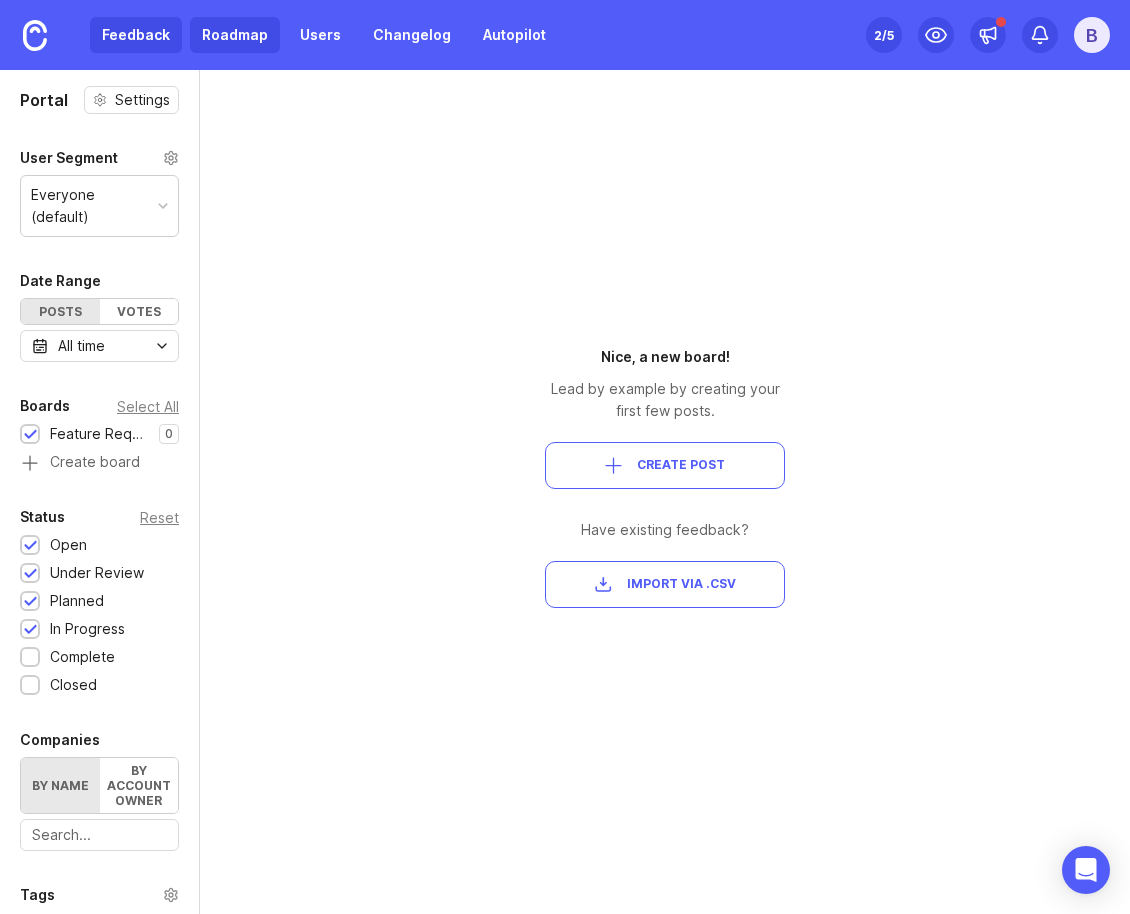 click on "Roadmap" at bounding box center (235, 35) 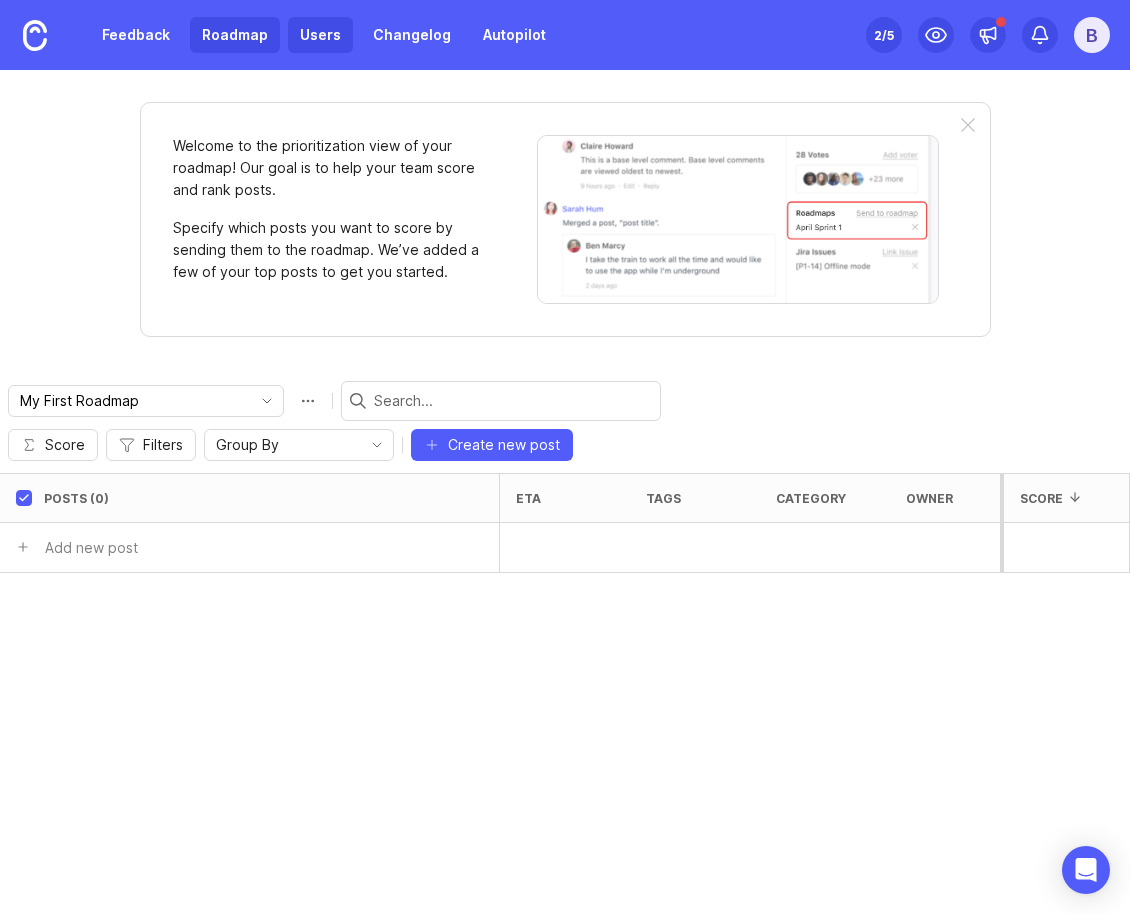 click on "Users" at bounding box center (320, 35) 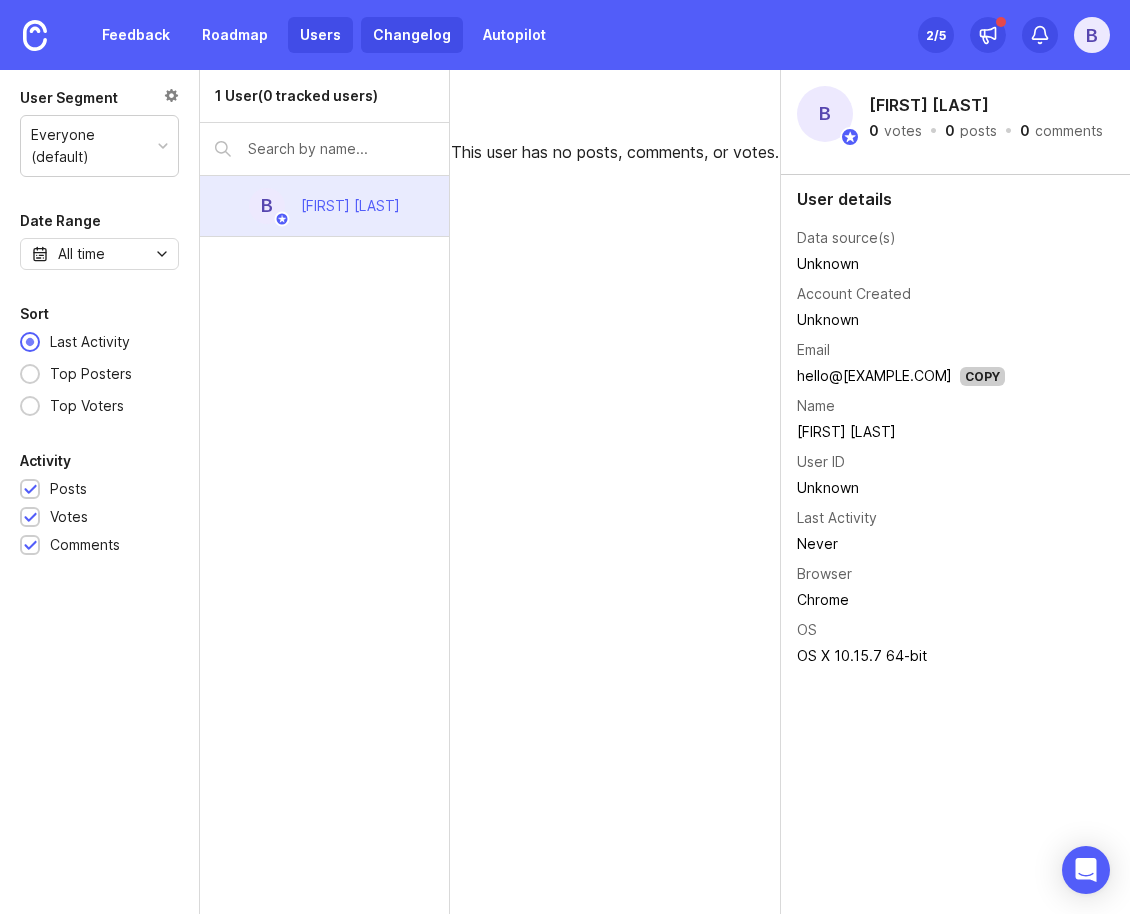 click on "Changelog" at bounding box center (412, 35) 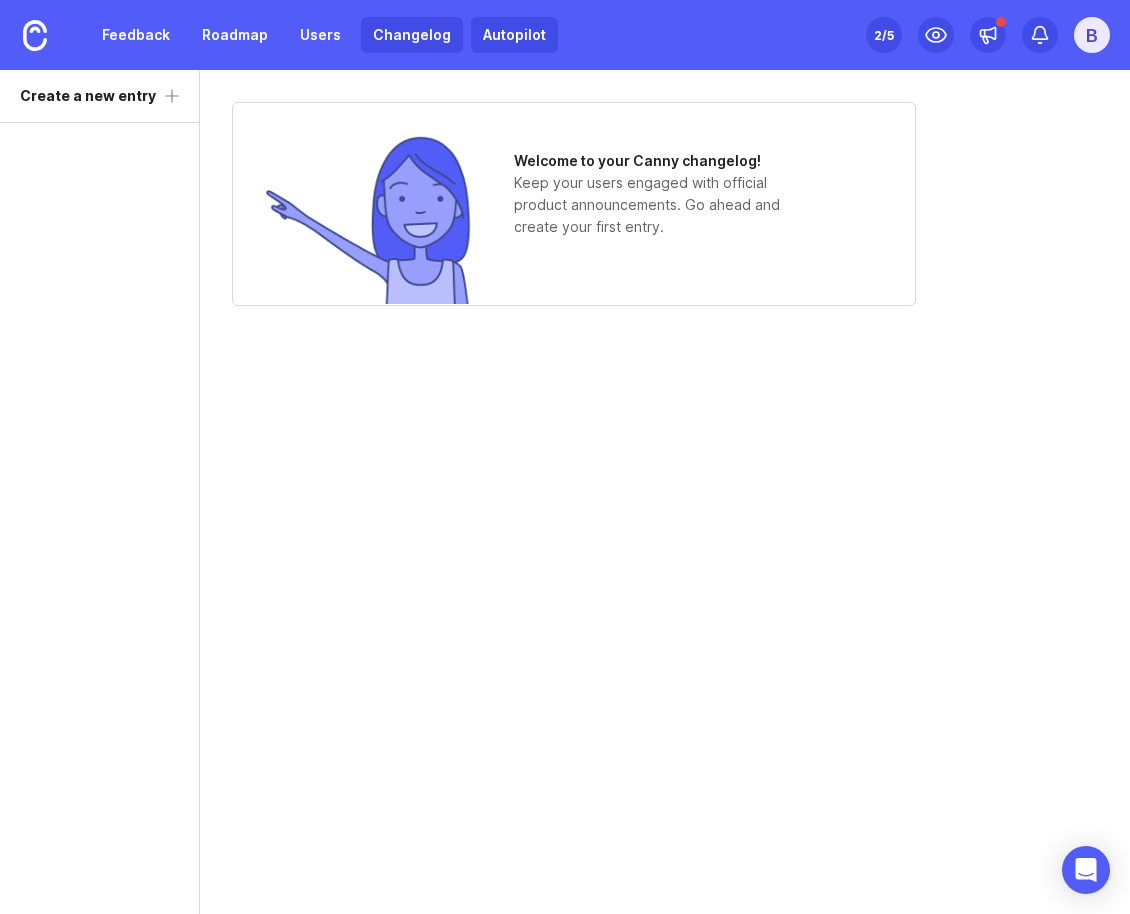 click on "Autopilot" at bounding box center [514, 35] 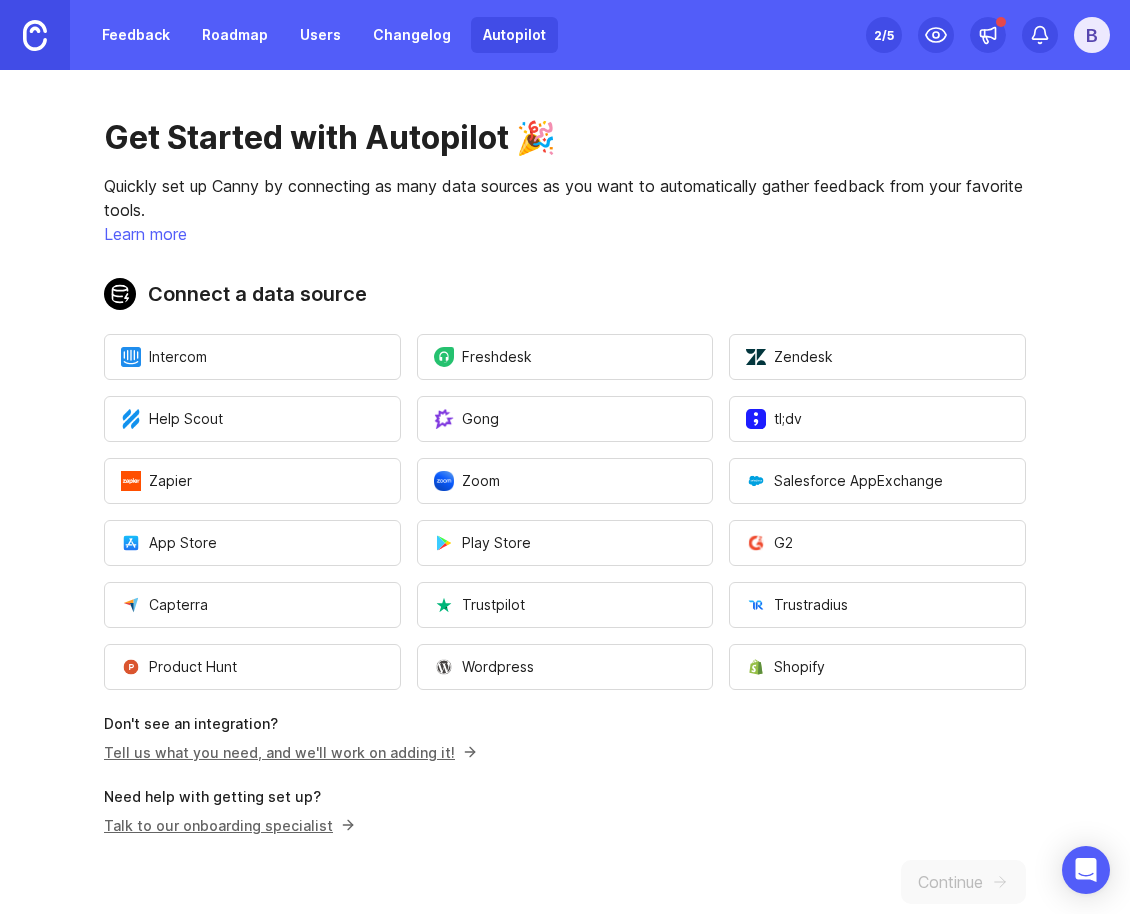click at bounding box center [35, 35] 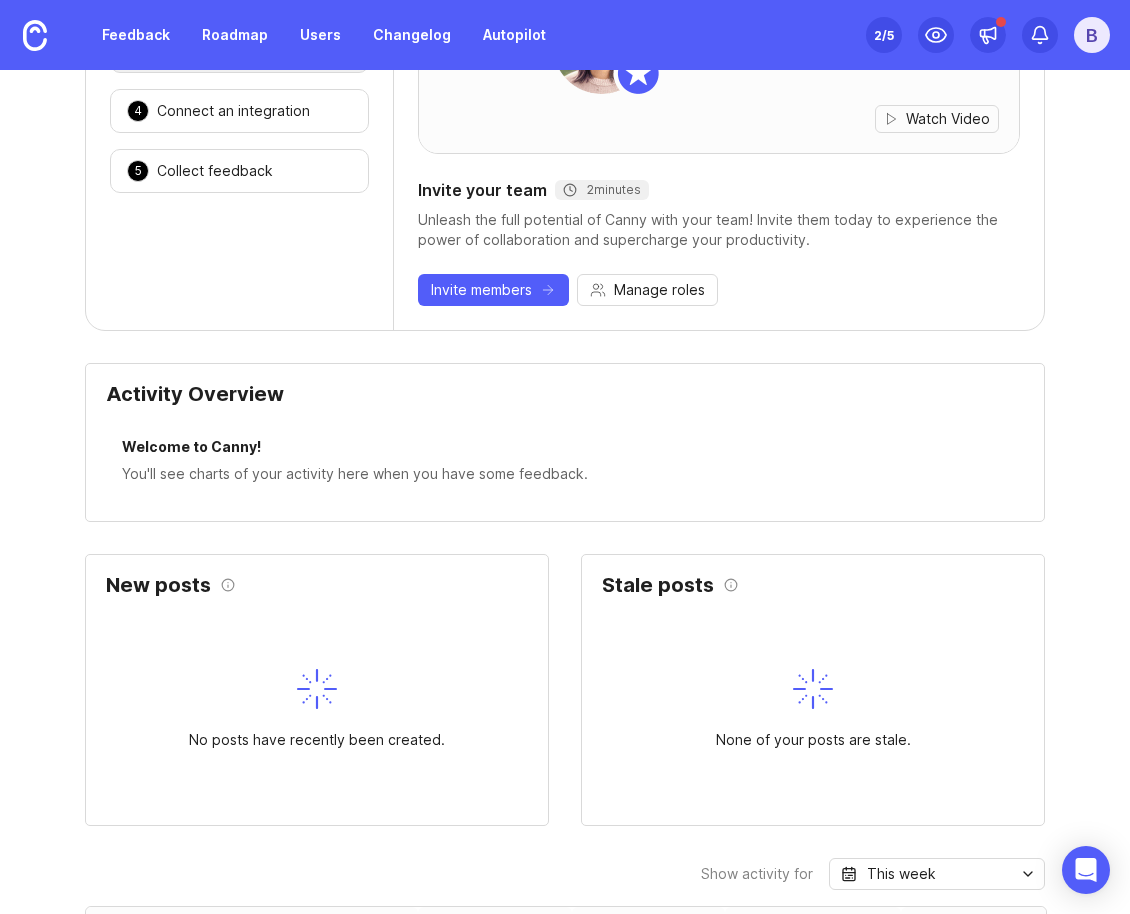 scroll, scrollTop: 0, scrollLeft: 0, axis: both 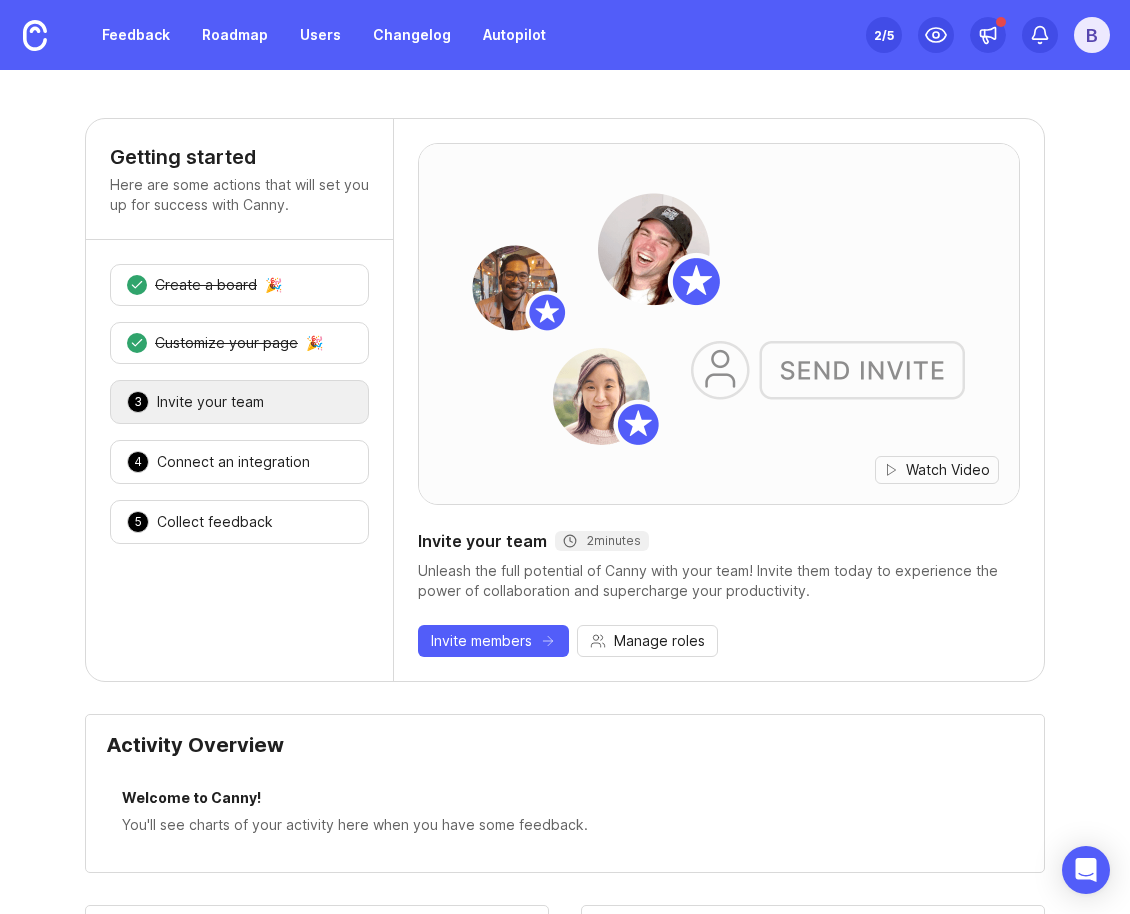 click on "B" at bounding box center [1092, 35] 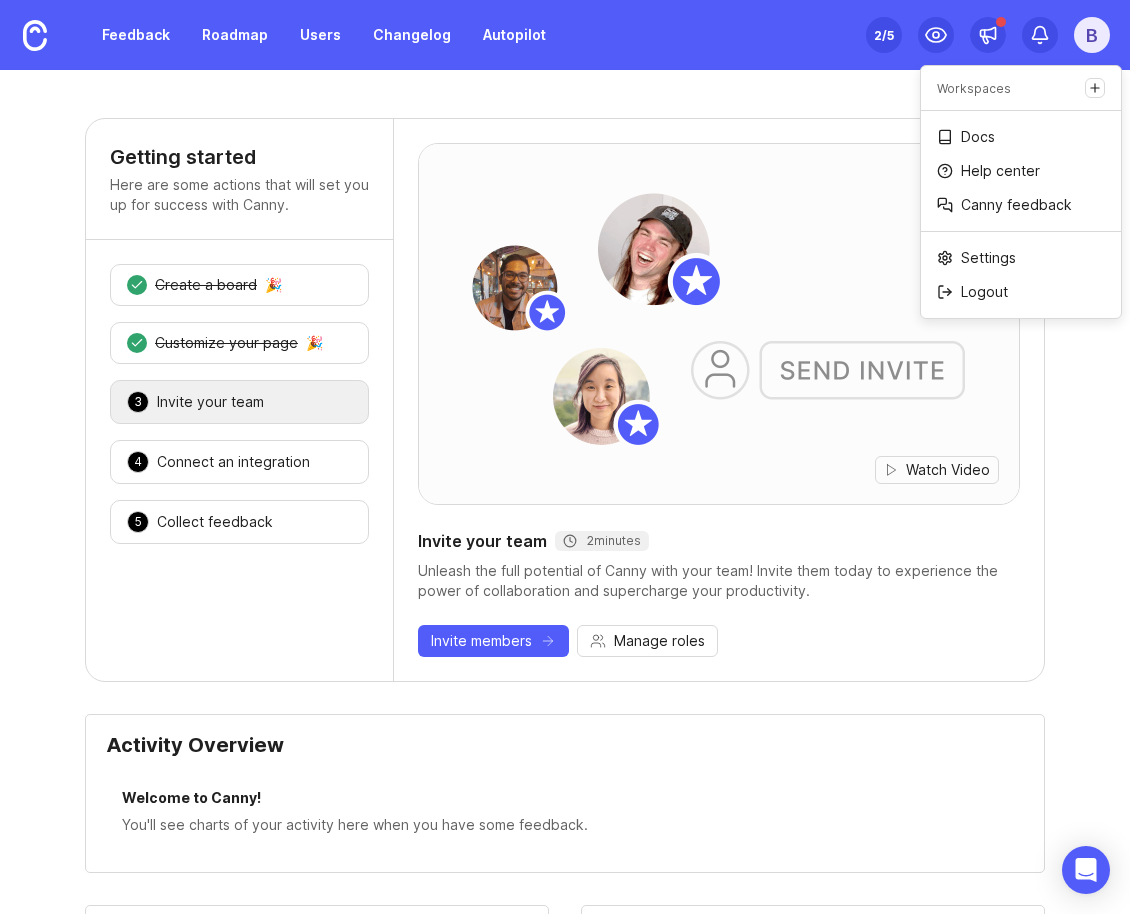 click on "B" at bounding box center [1092, 35] 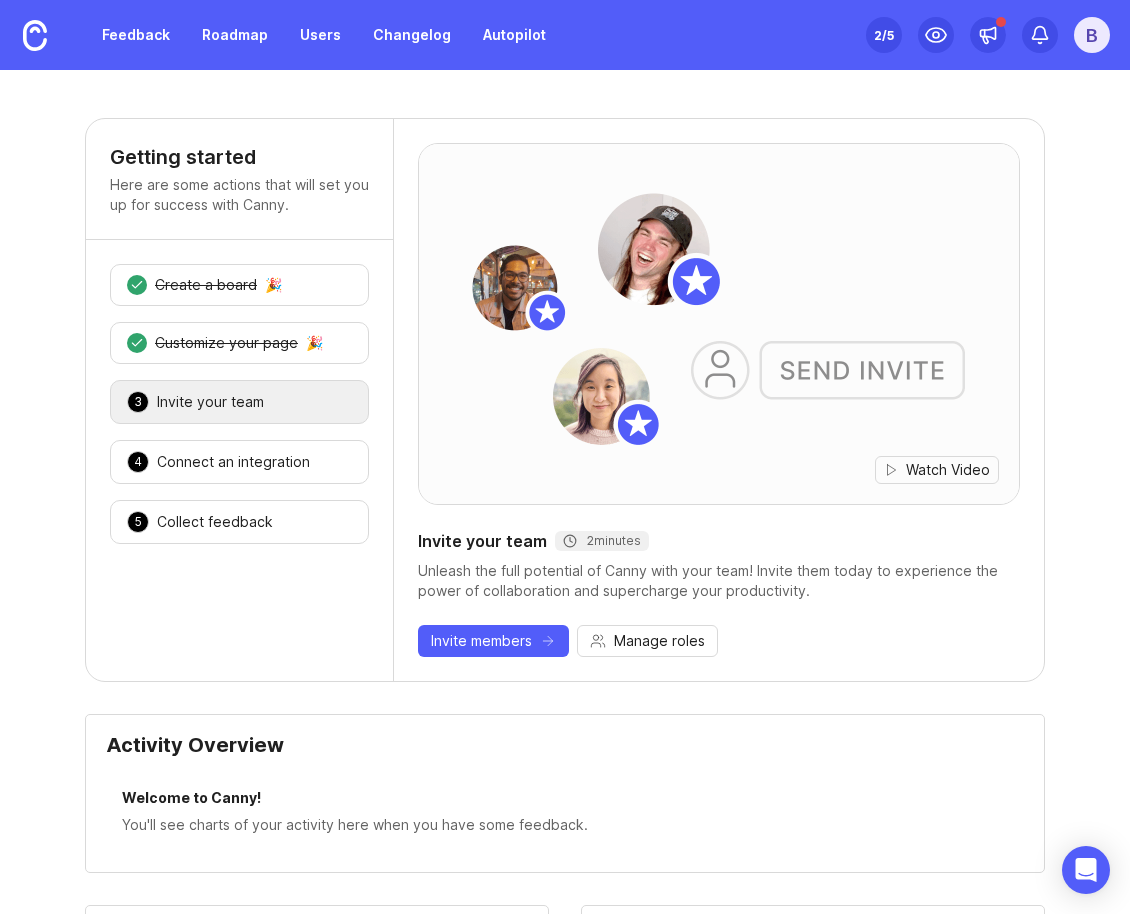 click on "B" at bounding box center [1092, 35] 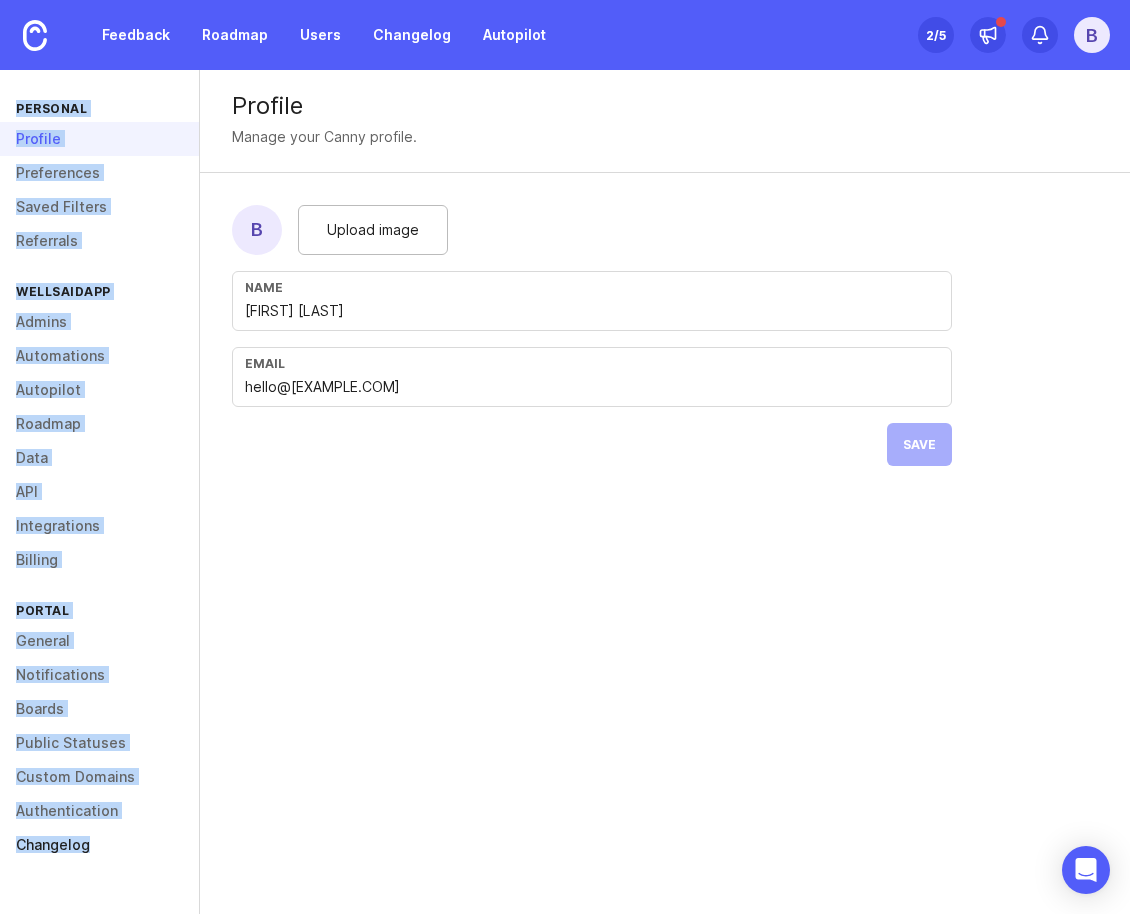 drag, startPoint x: 17, startPoint y: 102, endPoint x: 188, endPoint y: 853, distance: 770.22205 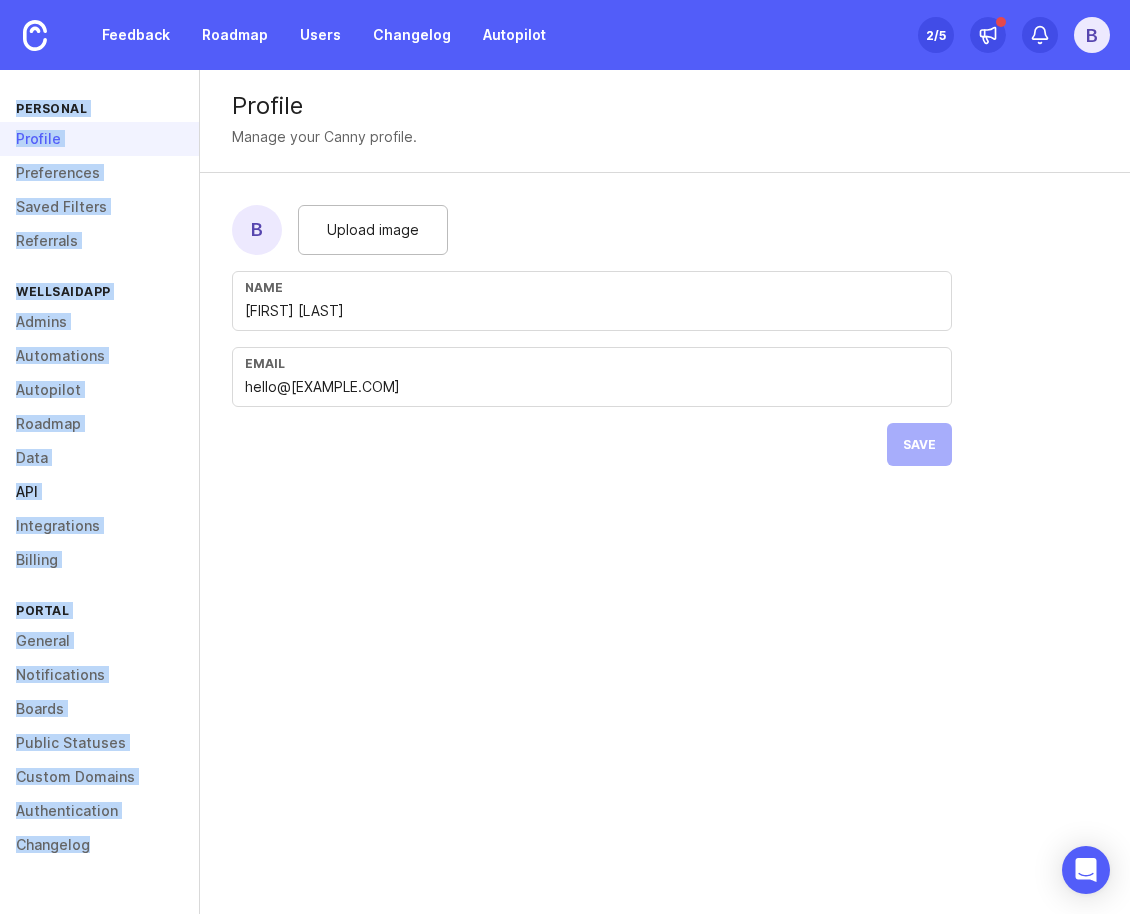 click on "API" at bounding box center (99, 492) 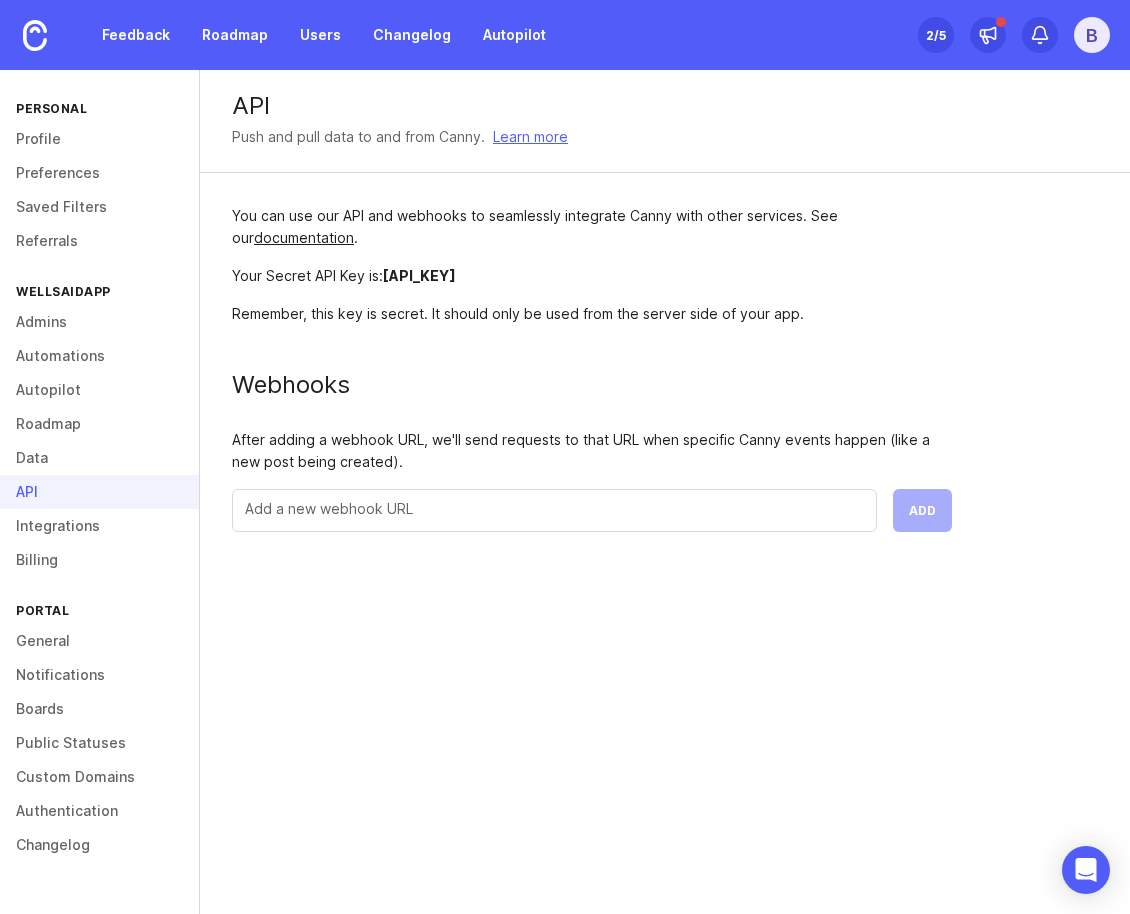click on "Remember, this key is secret. It should only be used from the server side of your app." at bounding box center [592, 314] 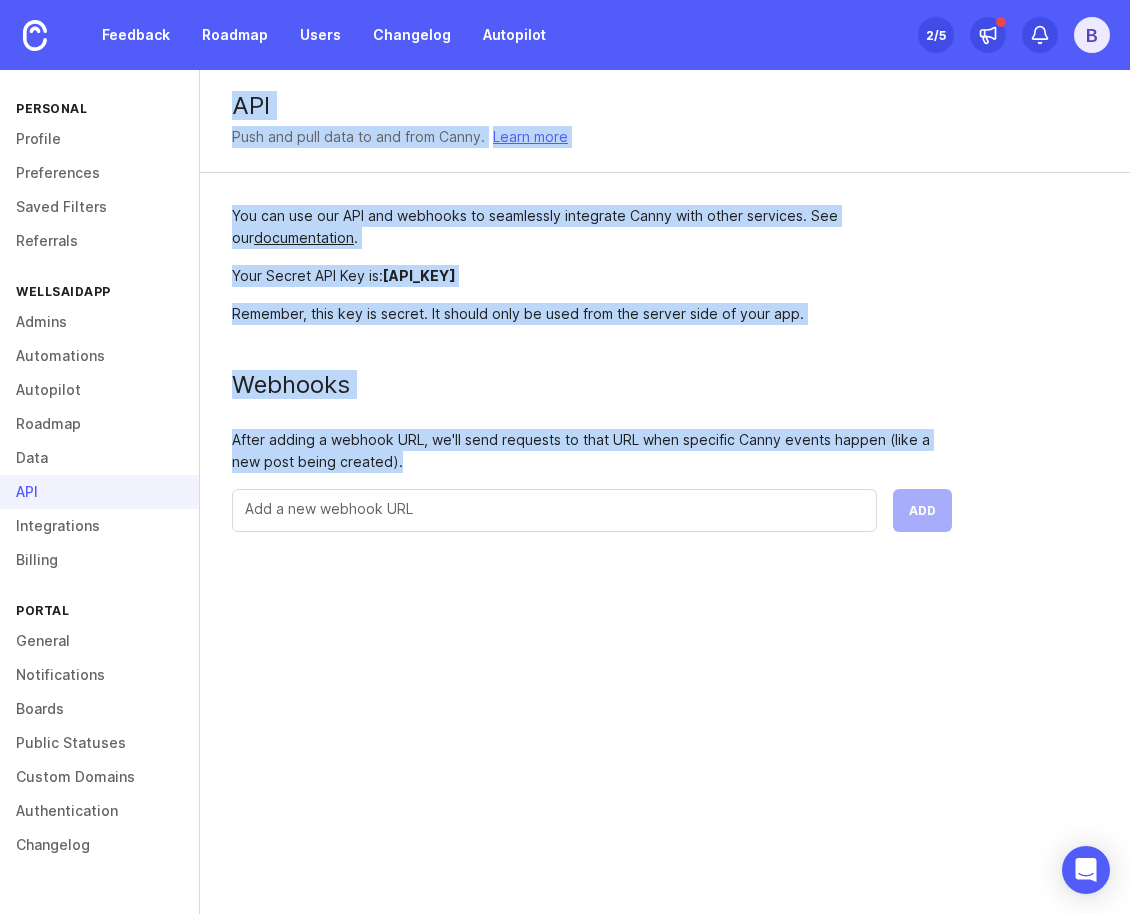 drag, startPoint x: 229, startPoint y: 96, endPoint x: 548, endPoint y: 471, distance: 492.32712 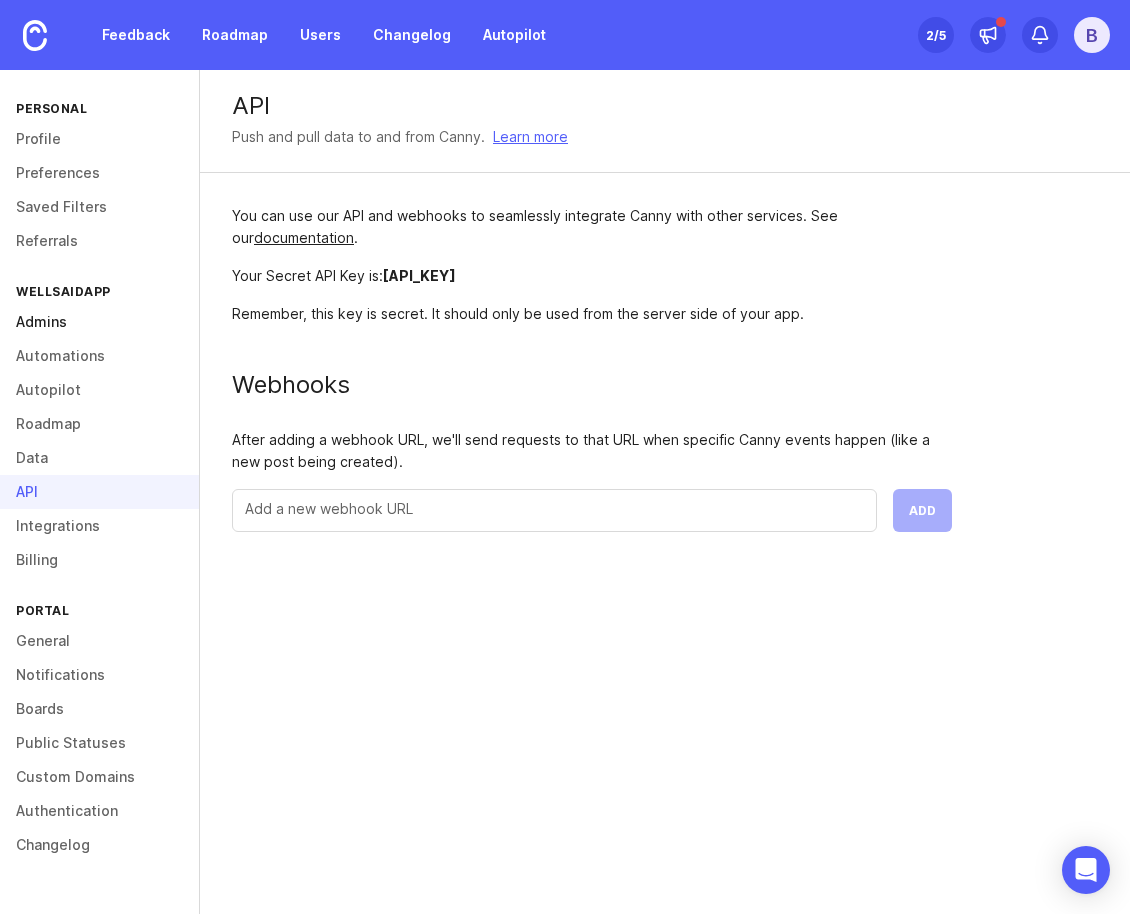 click on "Admins" at bounding box center (99, 322) 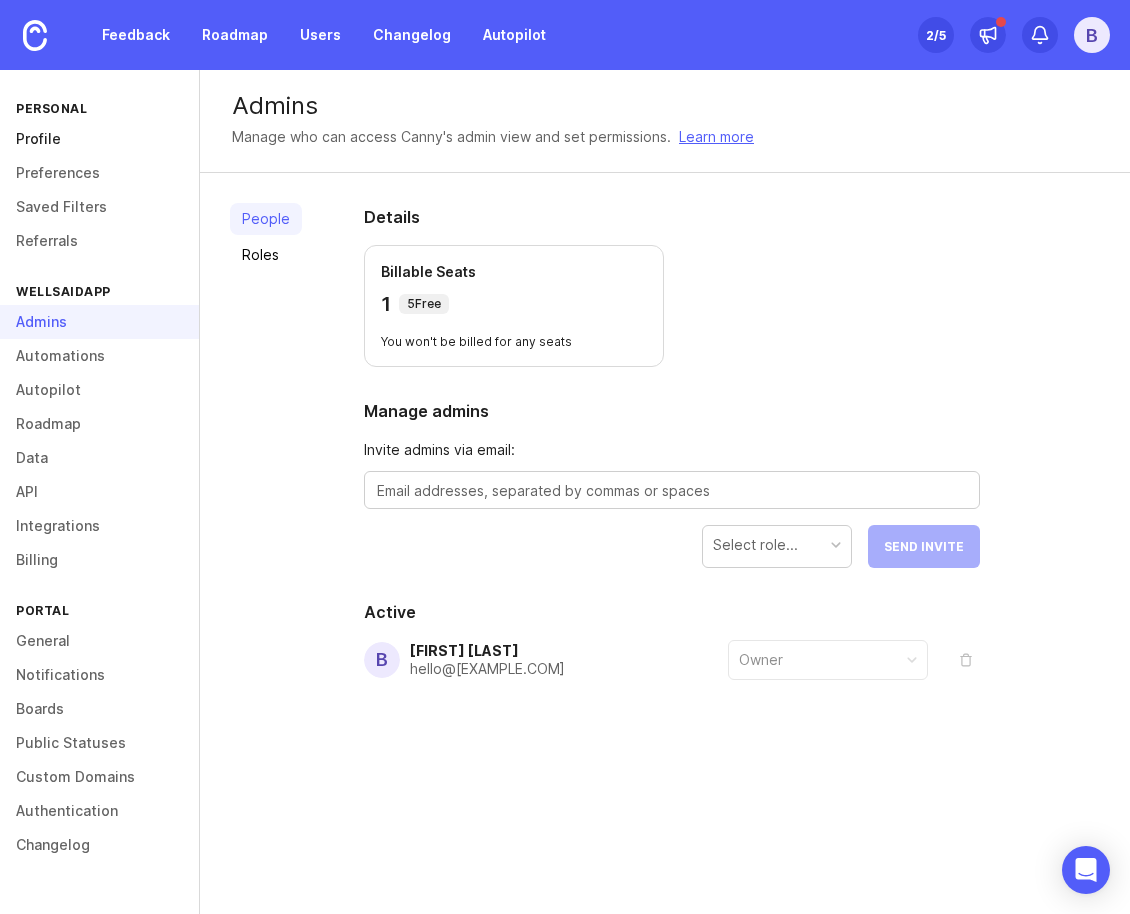 click on "Profile" at bounding box center [99, 139] 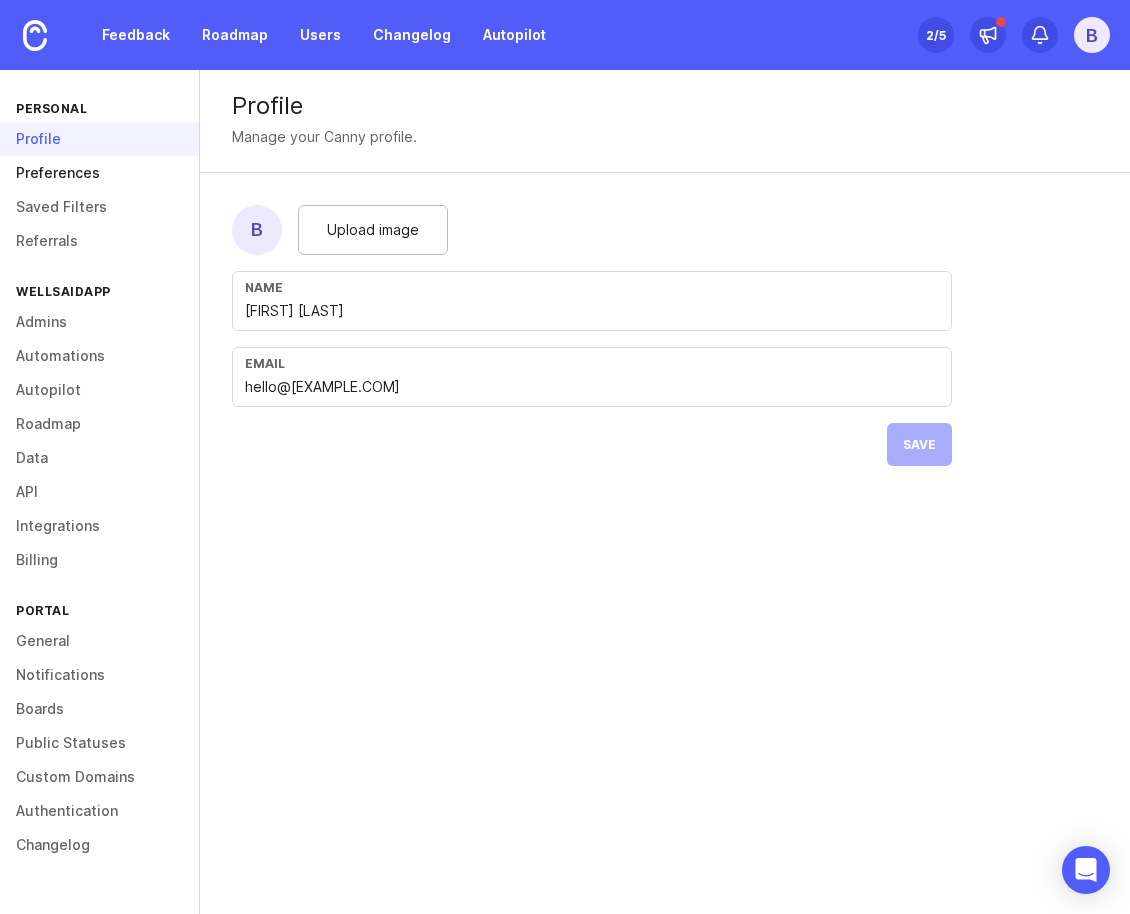 click on "Preferences" at bounding box center [99, 173] 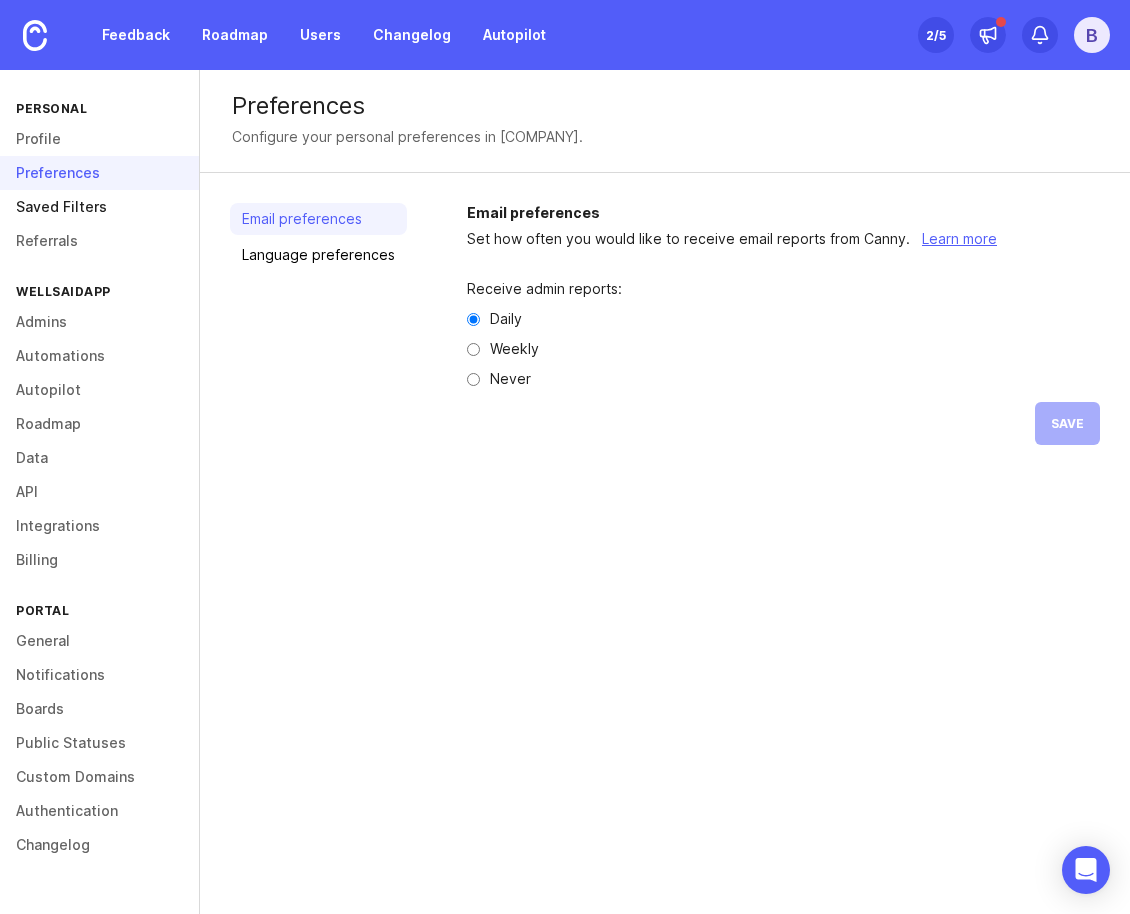 click on "Saved Filters" at bounding box center [99, 207] 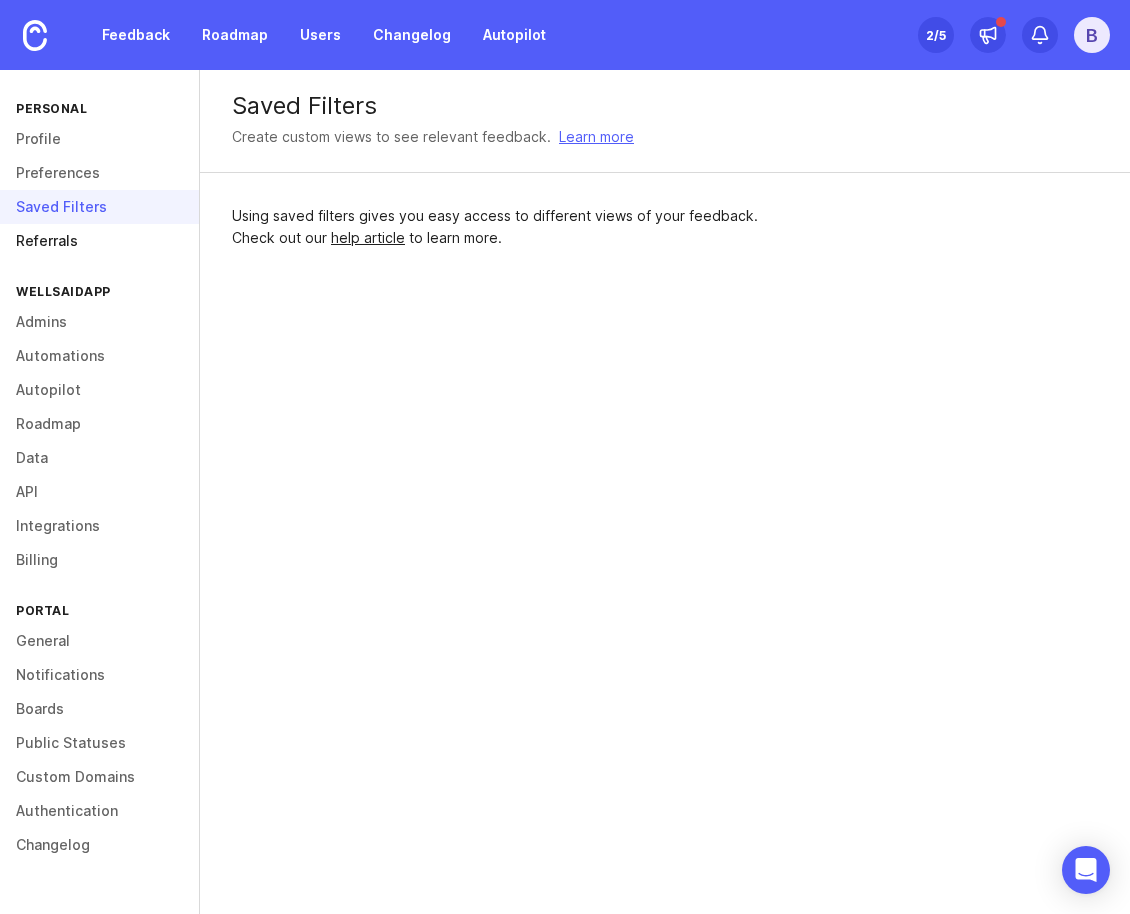 click on "Referrals" at bounding box center [99, 241] 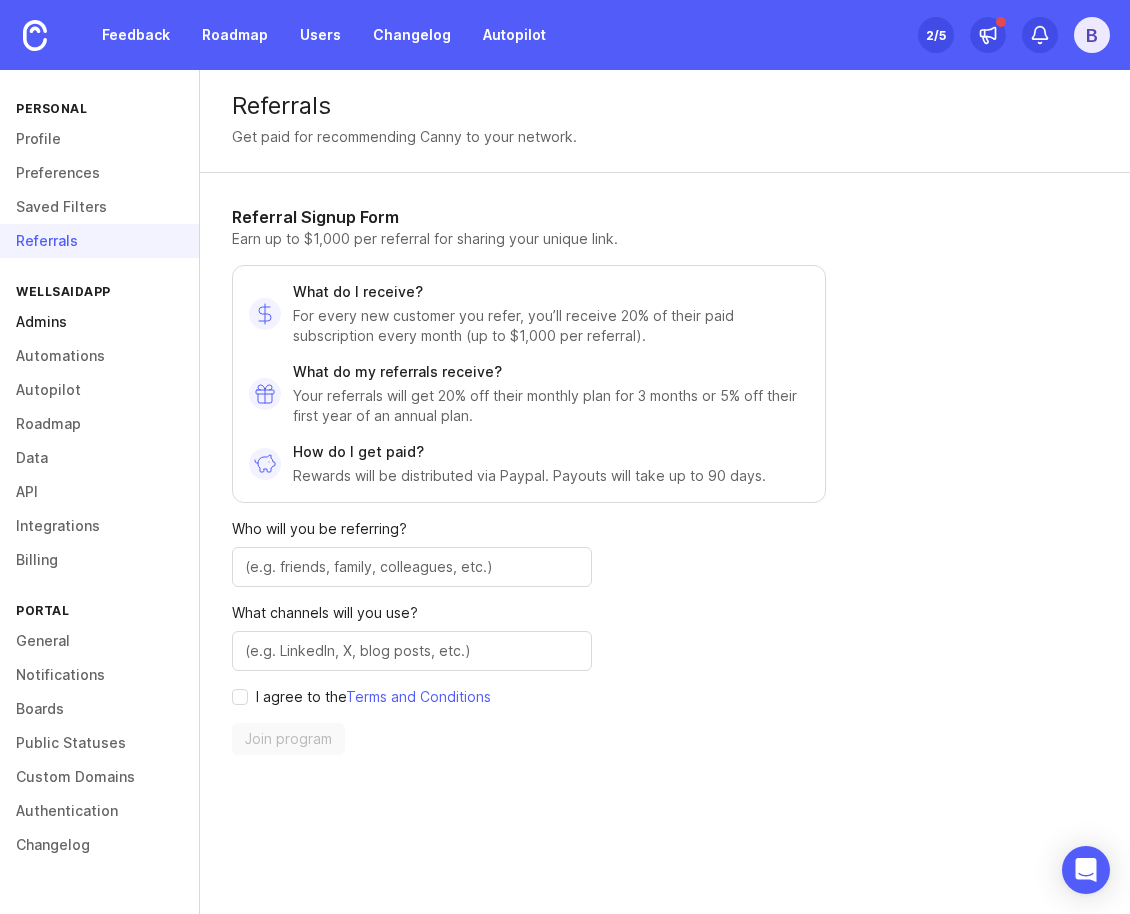 click on "Admins" at bounding box center [99, 322] 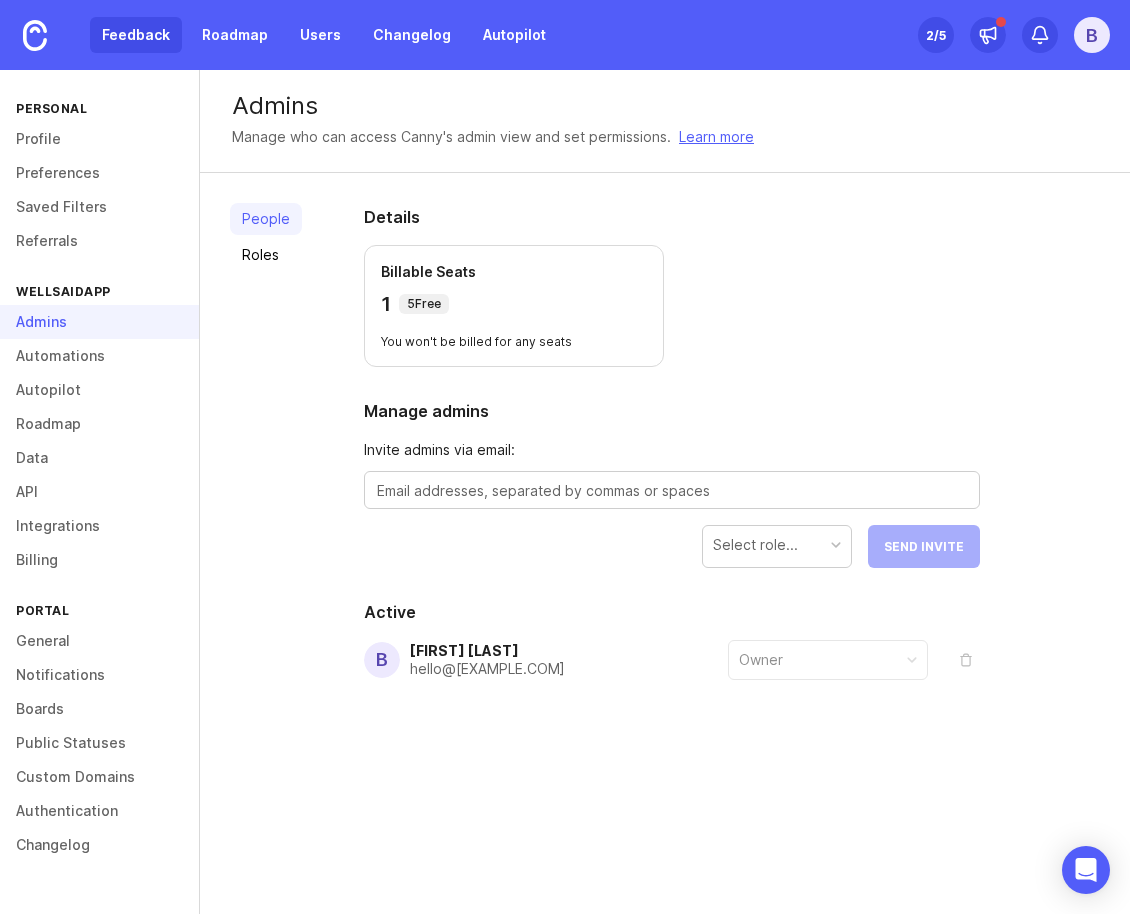 click on "Feedback" at bounding box center [136, 35] 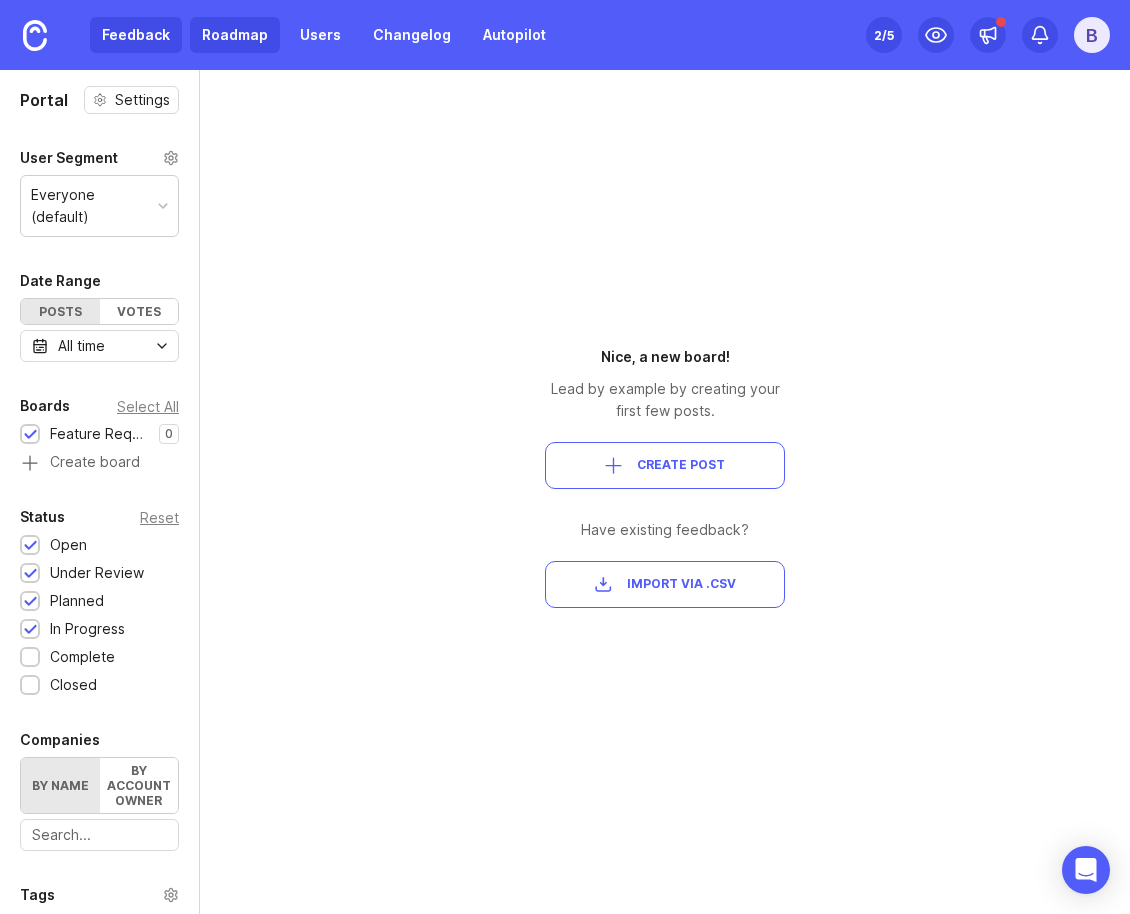 click on "Roadmap" at bounding box center (235, 35) 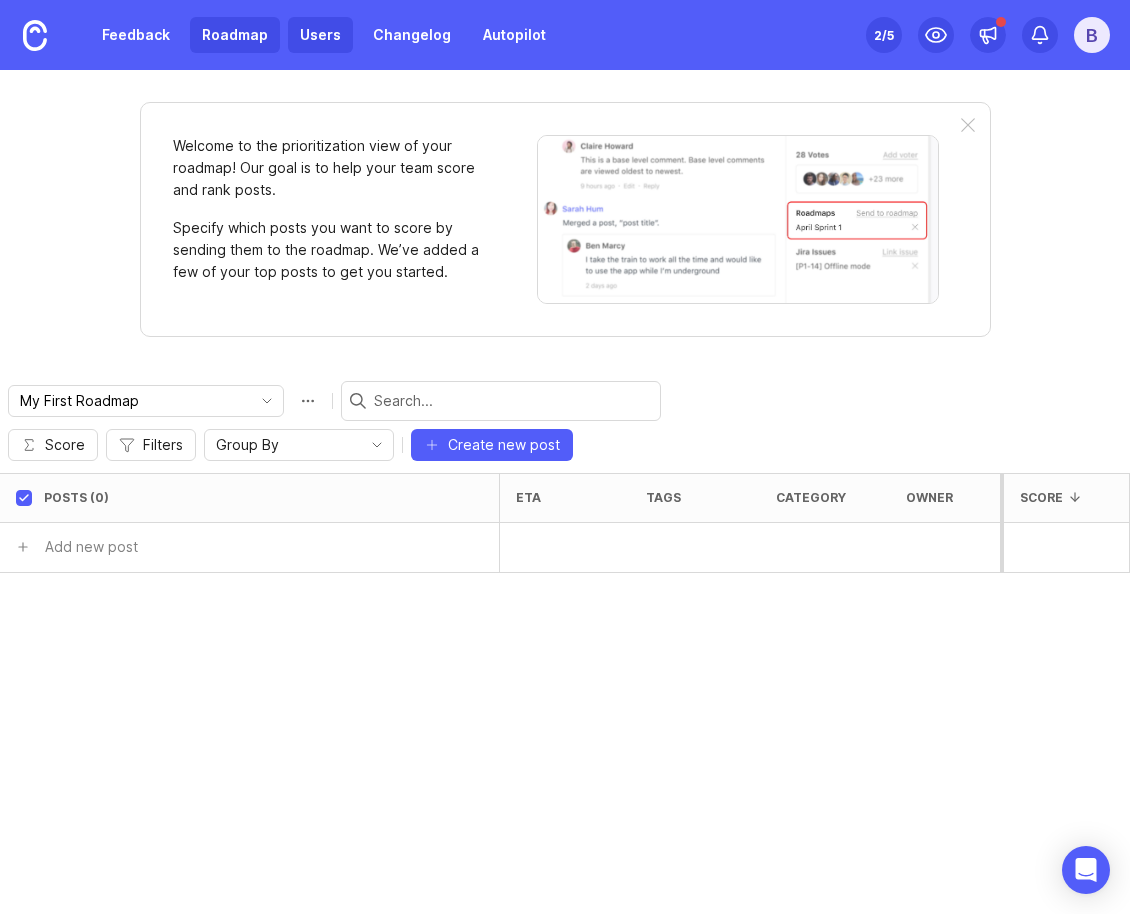 click on "Users" at bounding box center (320, 35) 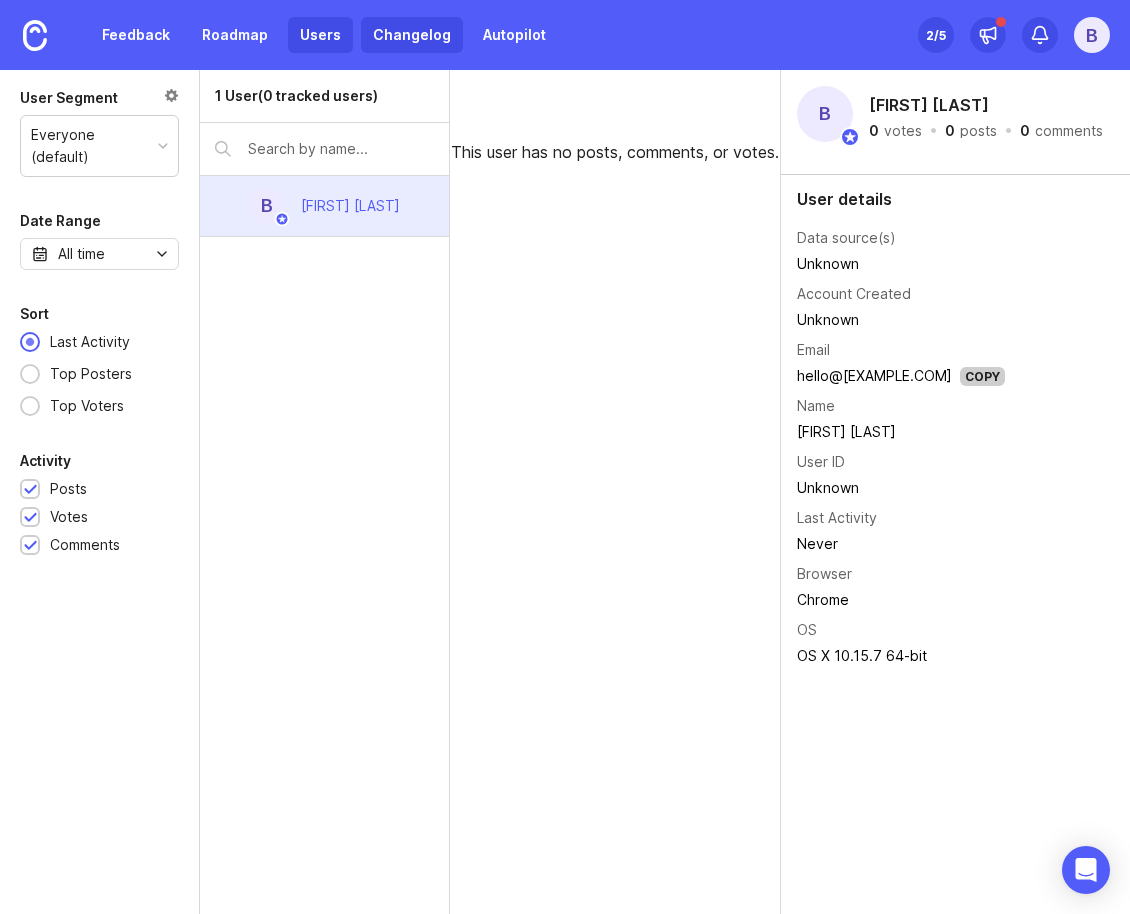 click on "Changelog" at bounding box center (412, 35) 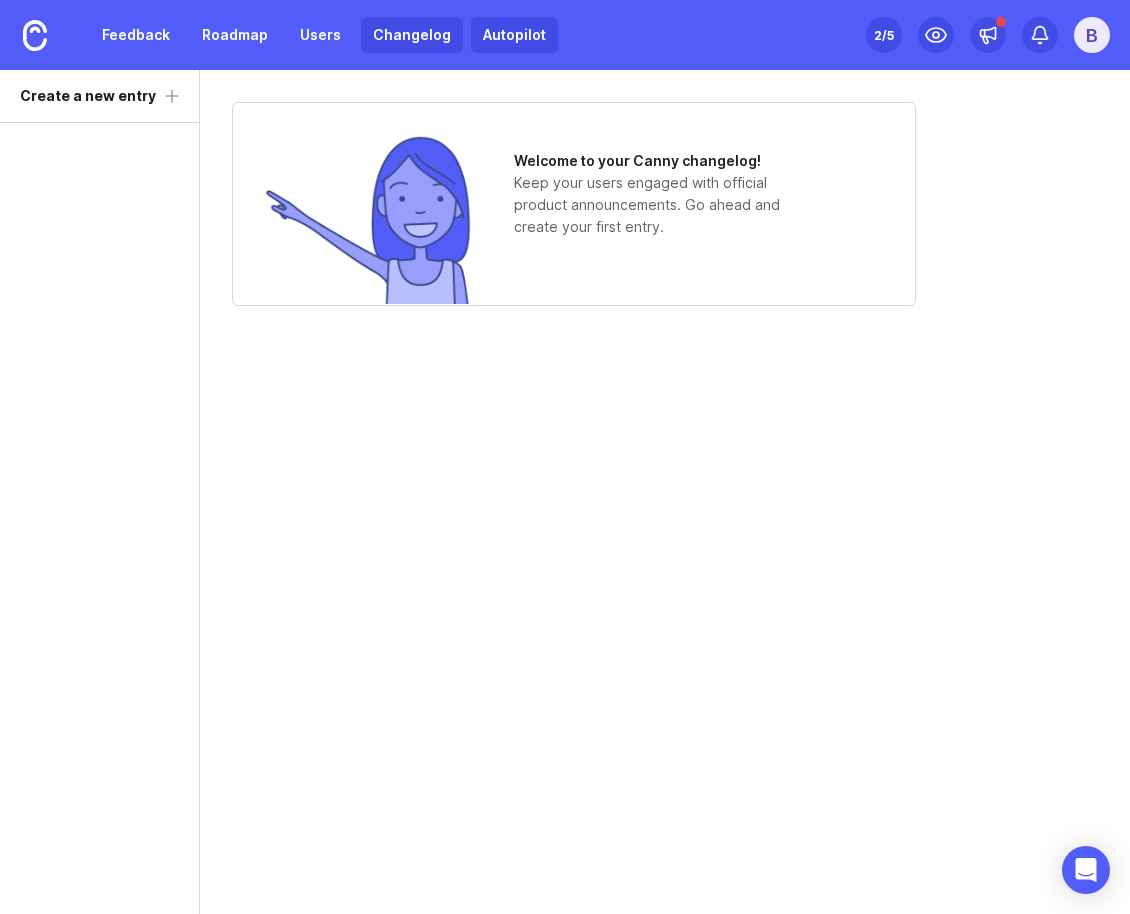 click on "Autopilot" at bounding box center [514, 35] 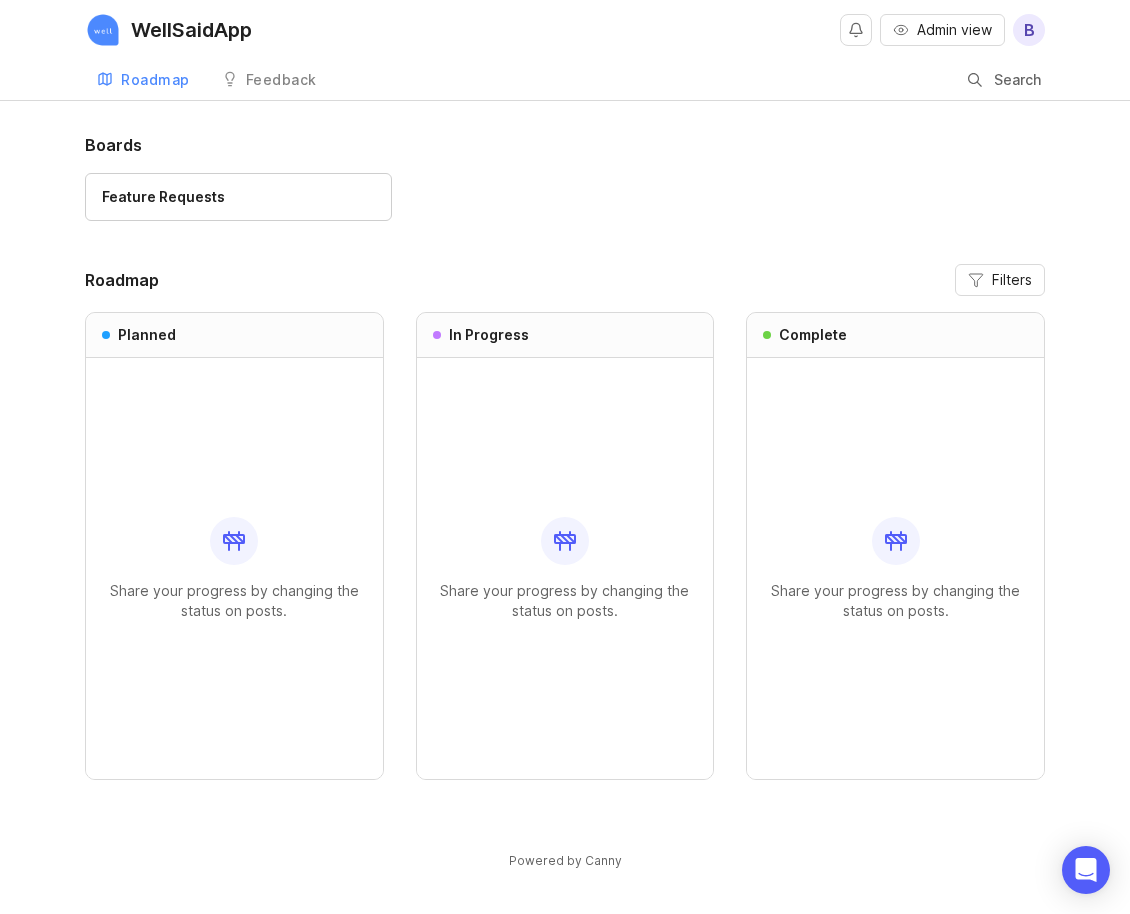 scroll, scrollTop: 0, scrollLeft: 0, axis: both 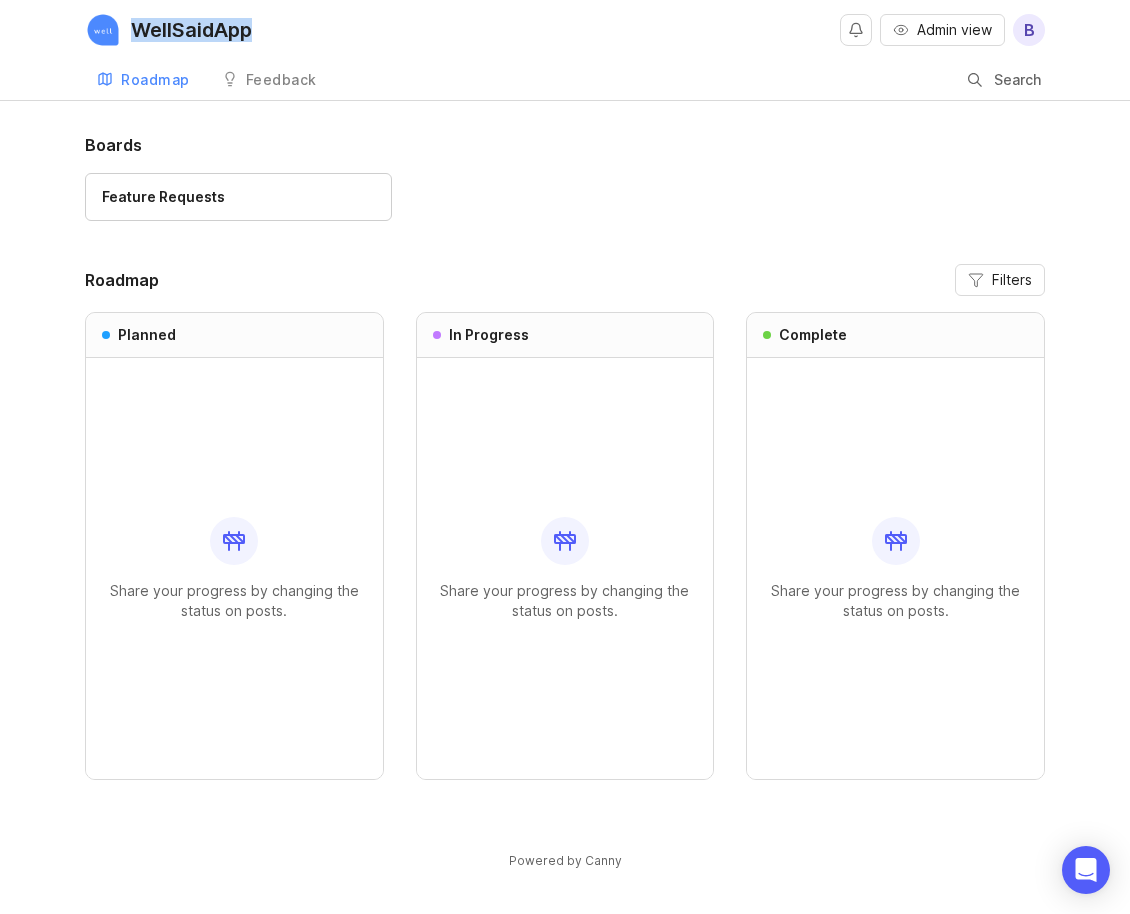 drag, startPoint x: 278, startPoint y: 33, endPoint x: 135, endPoint y: 28, distance: 143.08739 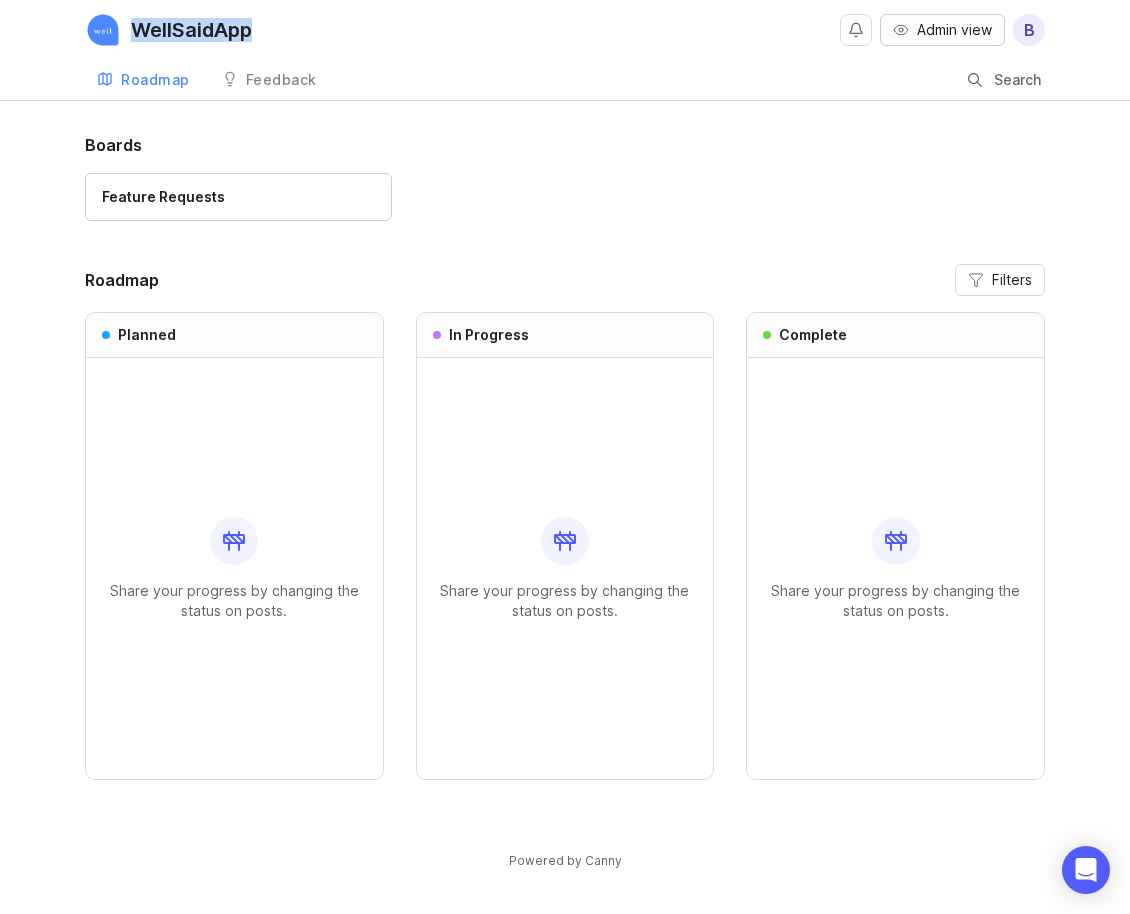 click on "Admin view" at bounding box center [954, 30] 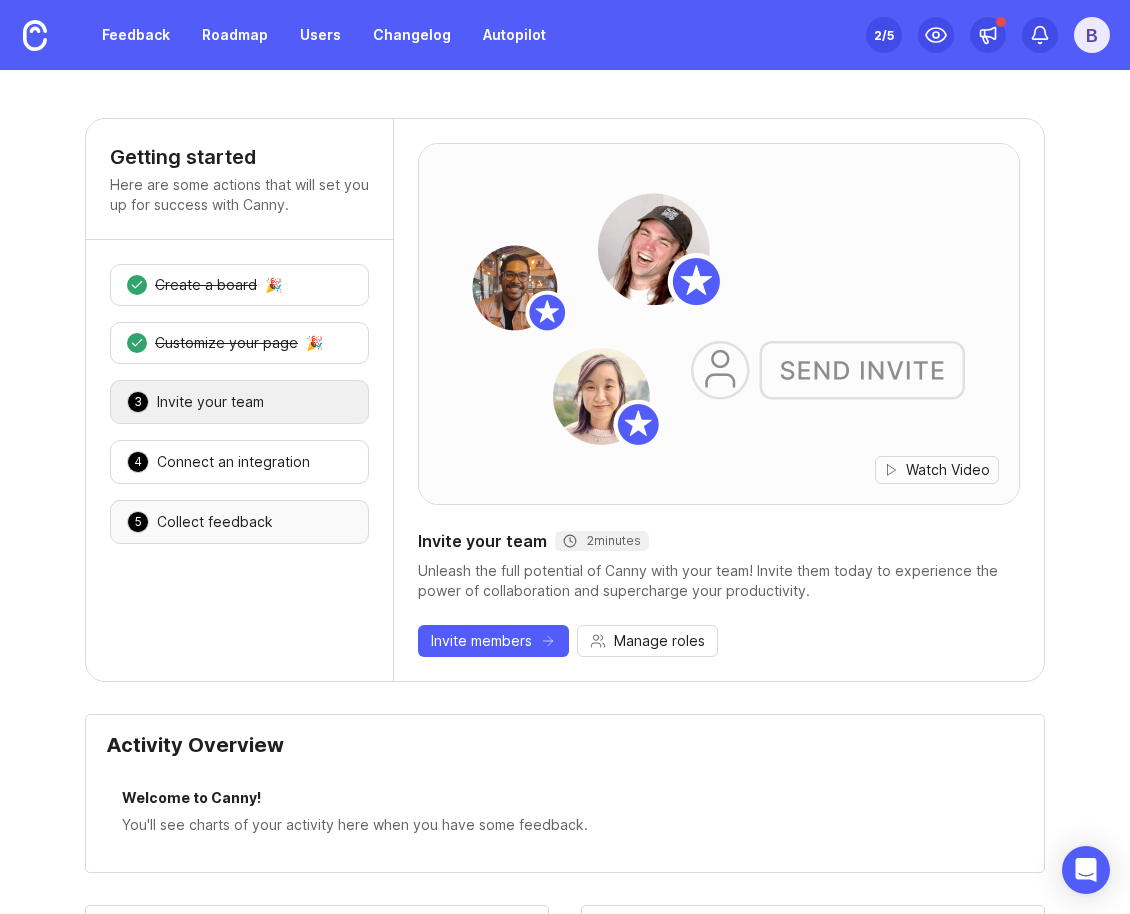 click on "5 Collect feedback 🎉" at bounding box center [239, 522] 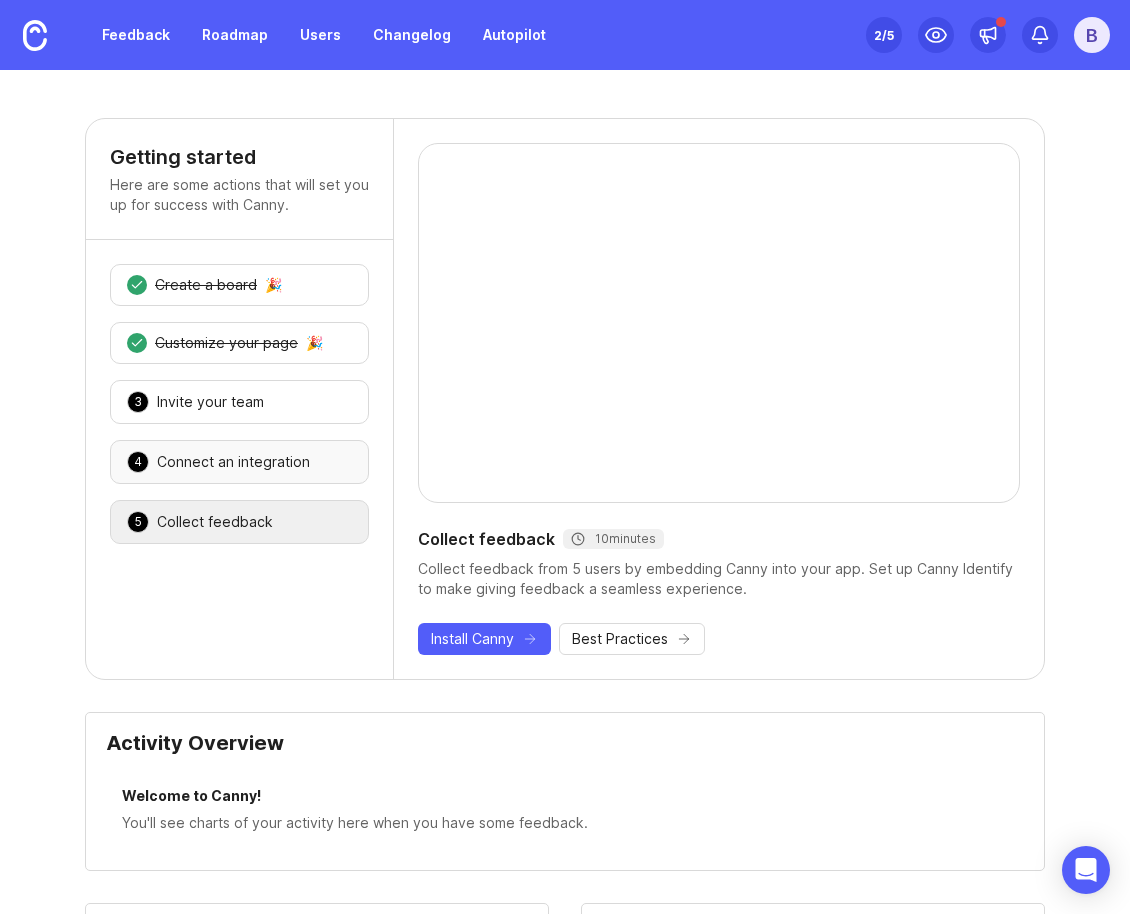 click on "4 Connect an integration 🎉" at bounding box center (239, 462) 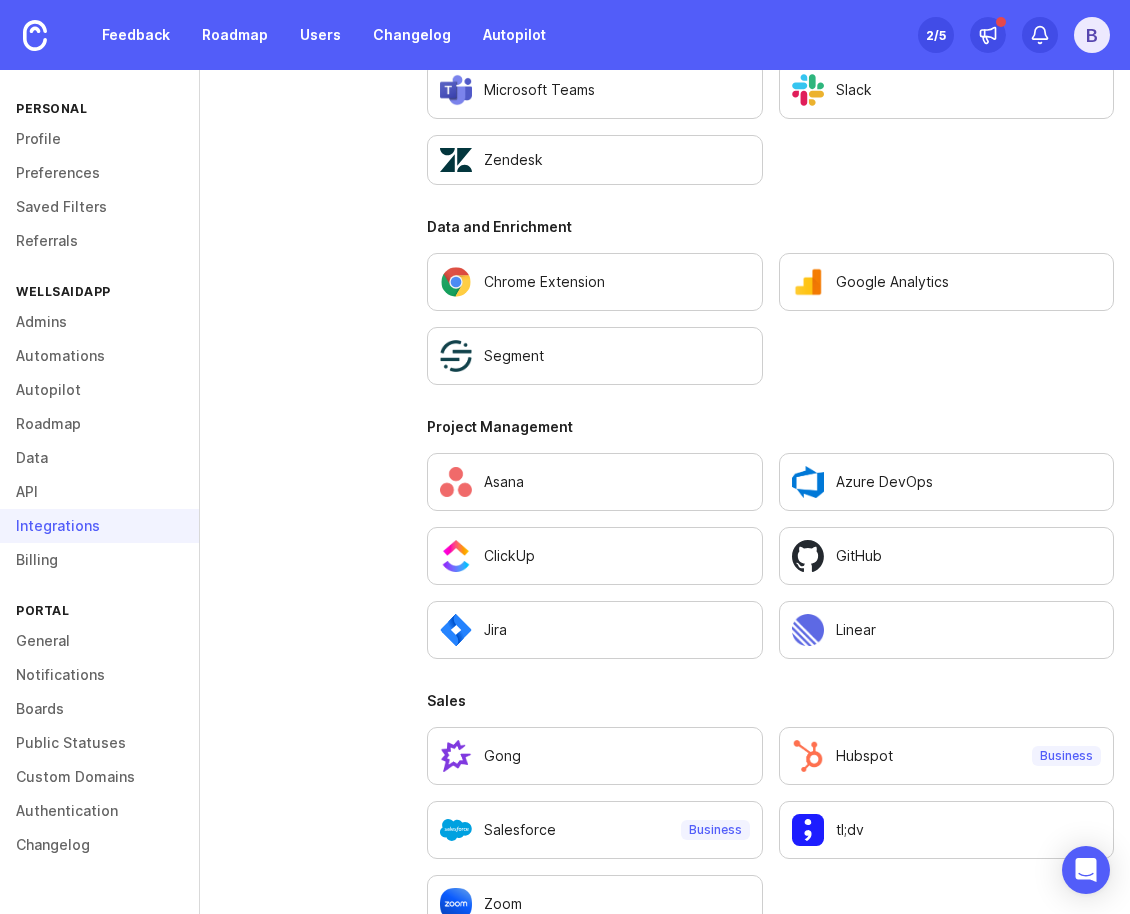 scroll, scrollTop: 1951, scrollLeft: 0, axis: vertical 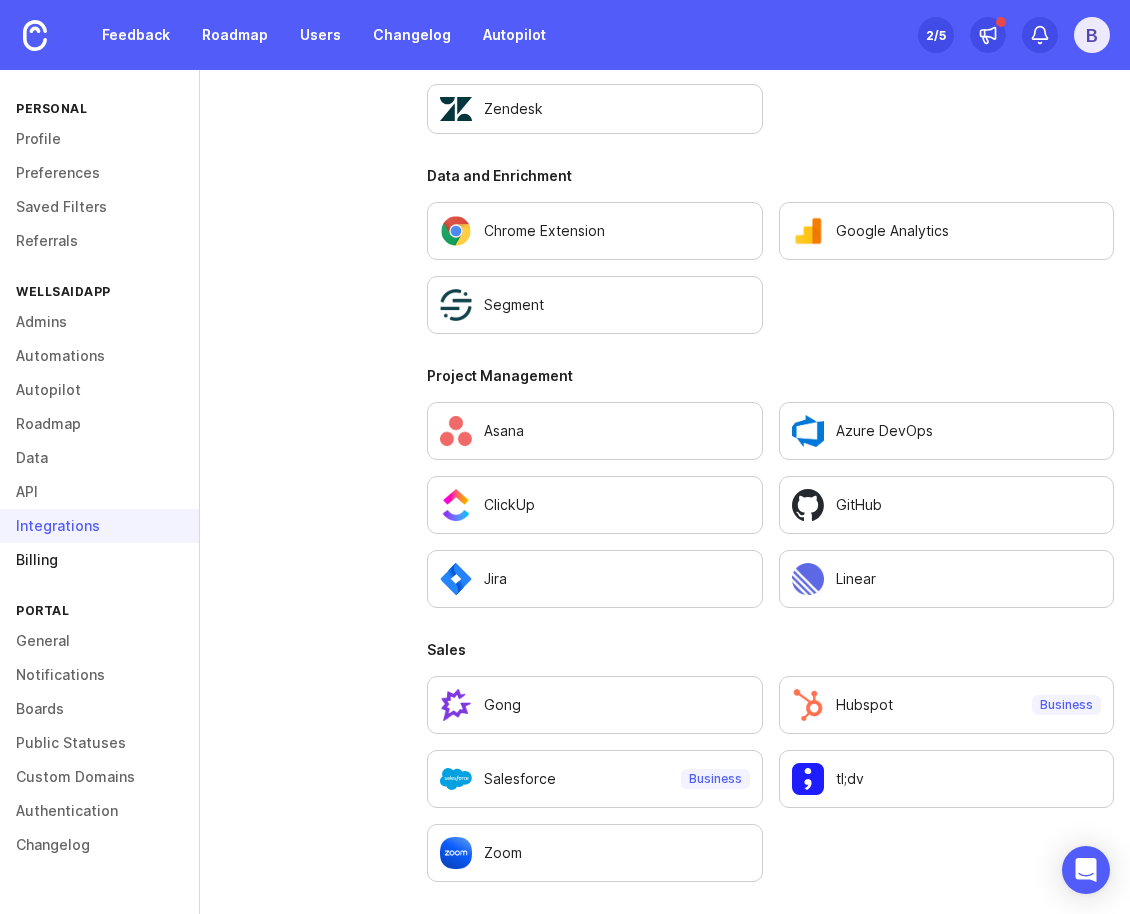 click on "Billing" at bounding box center (99, 560) 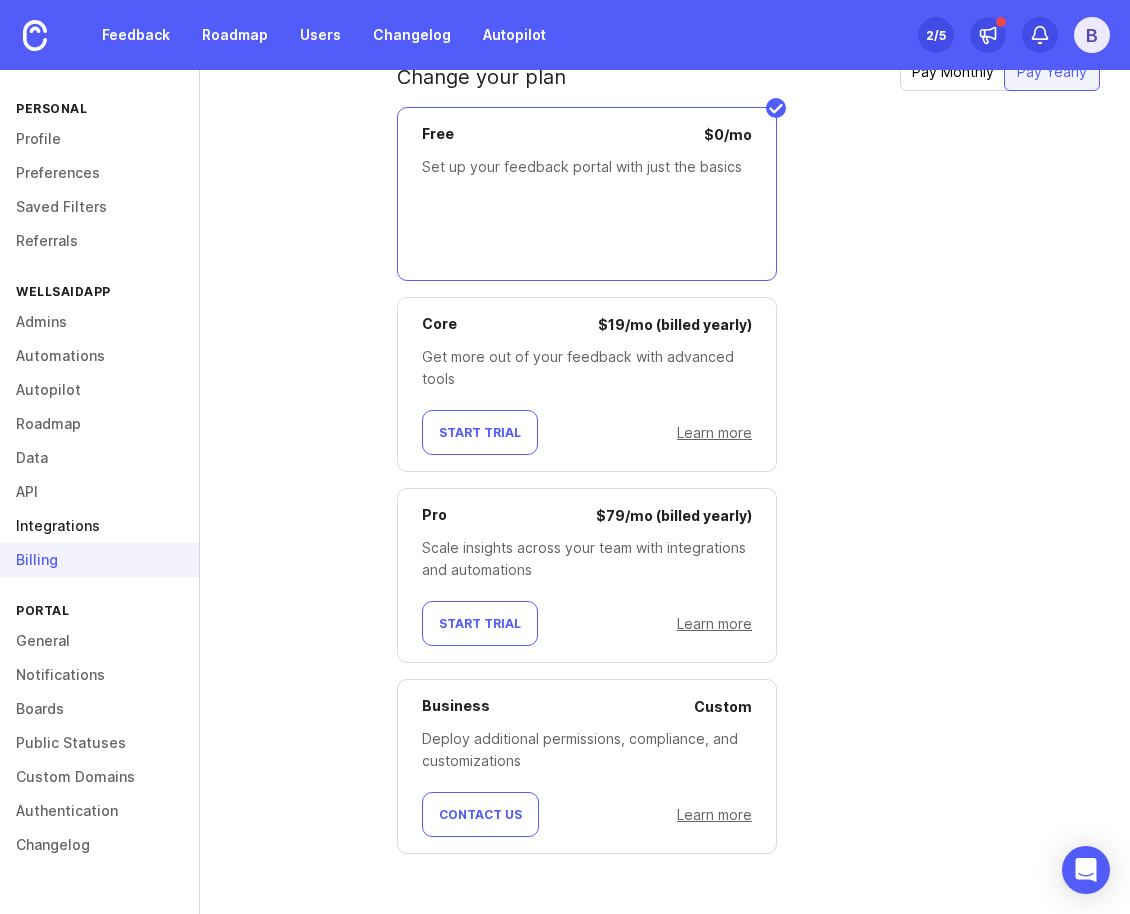click on "Integrations" at bounding box center (99, 526) 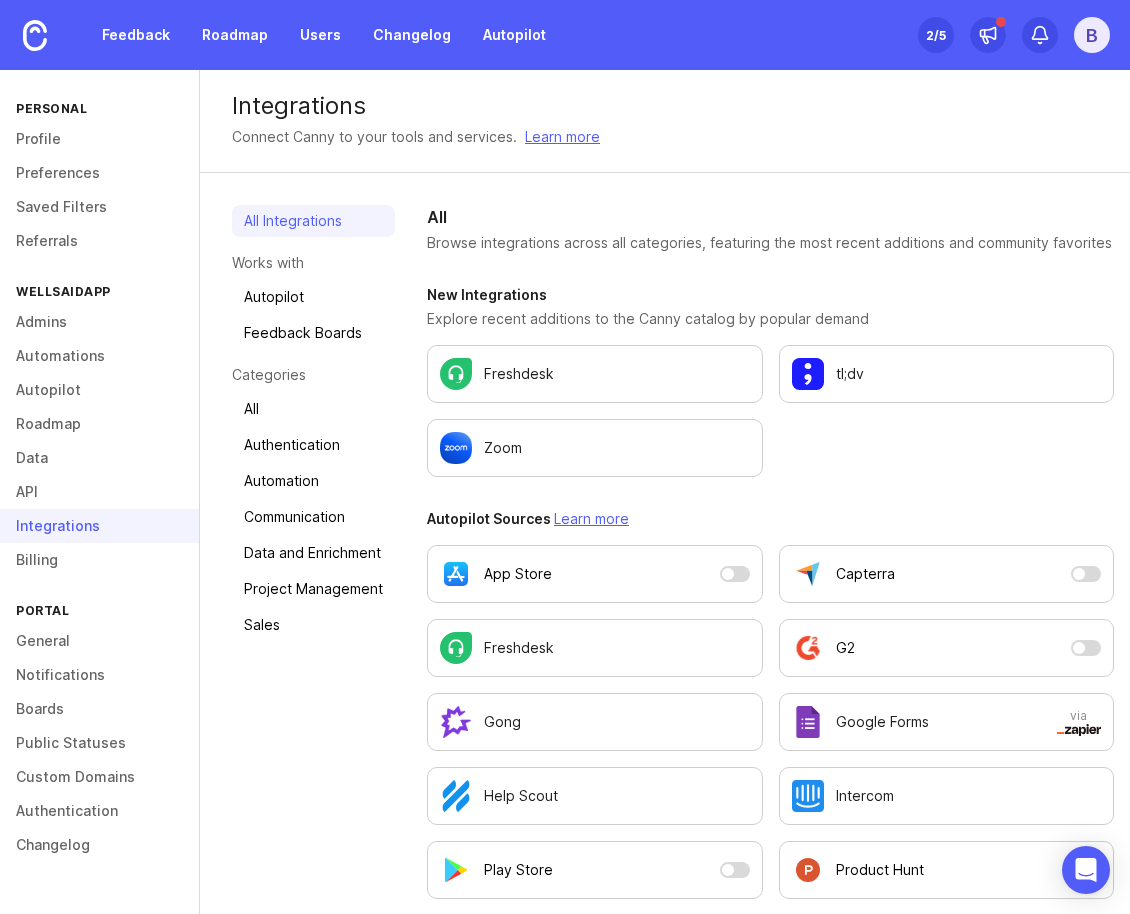 click on "2 /5" at bounding box center [936, 35] 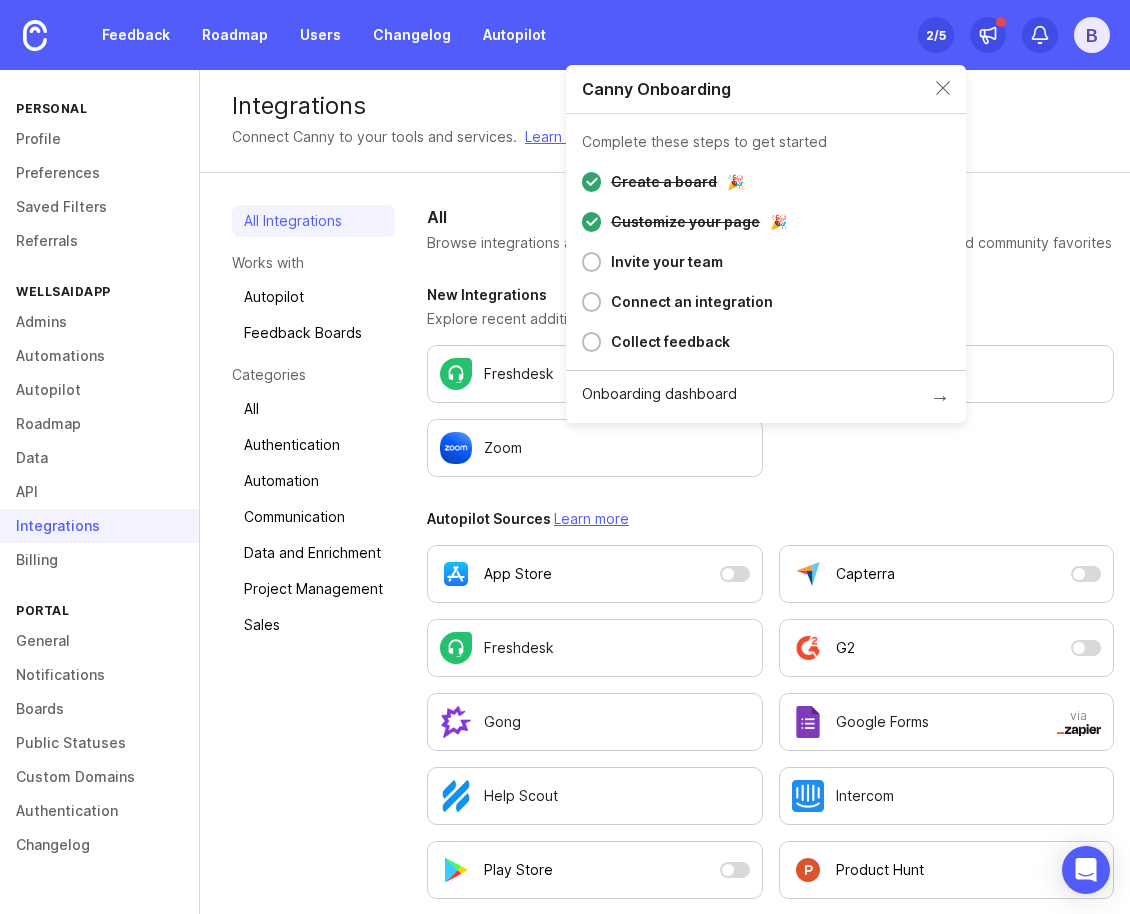 click at bounding box center [591, 342] 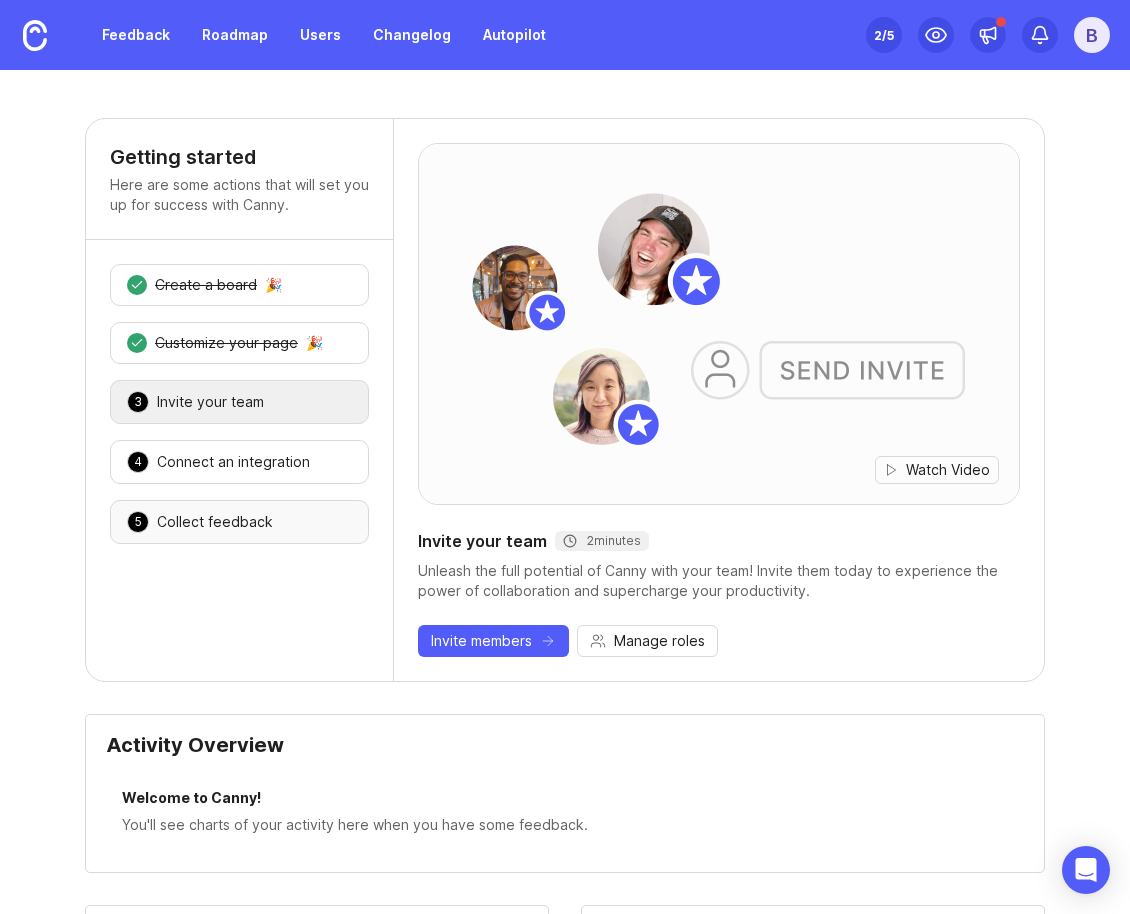 click on "5 Collect feedback 🎉" at bounding box center (239, 522) 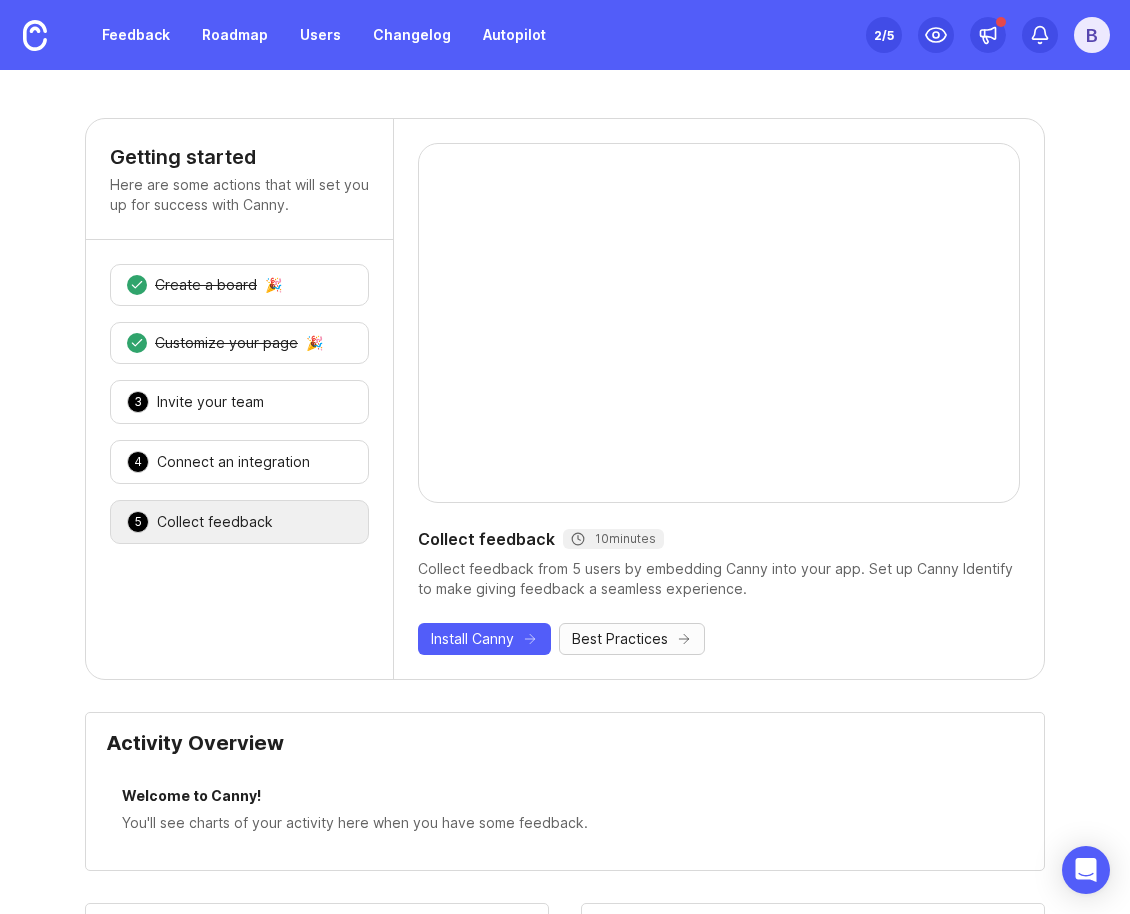 click on "Best Practices" at bounding box center (620, 639) 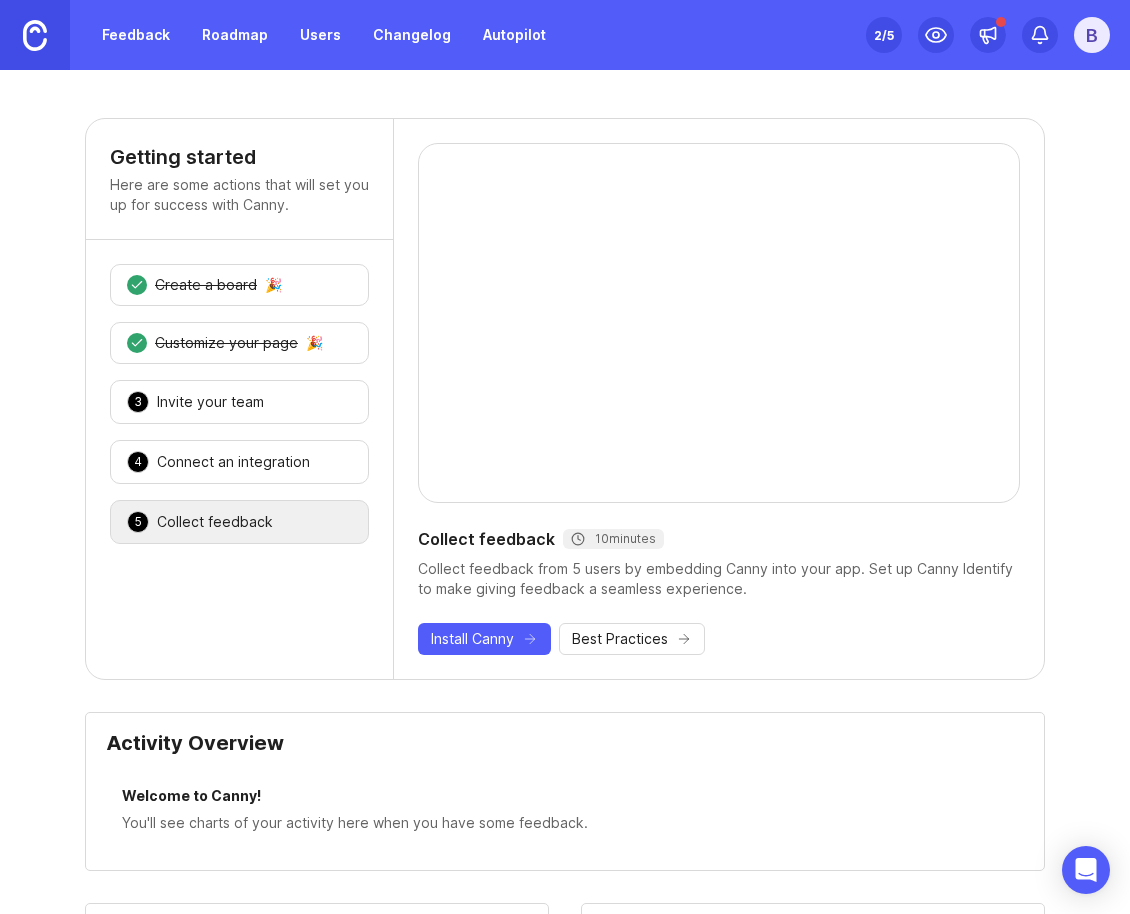 click at bounding box center [35, 35] 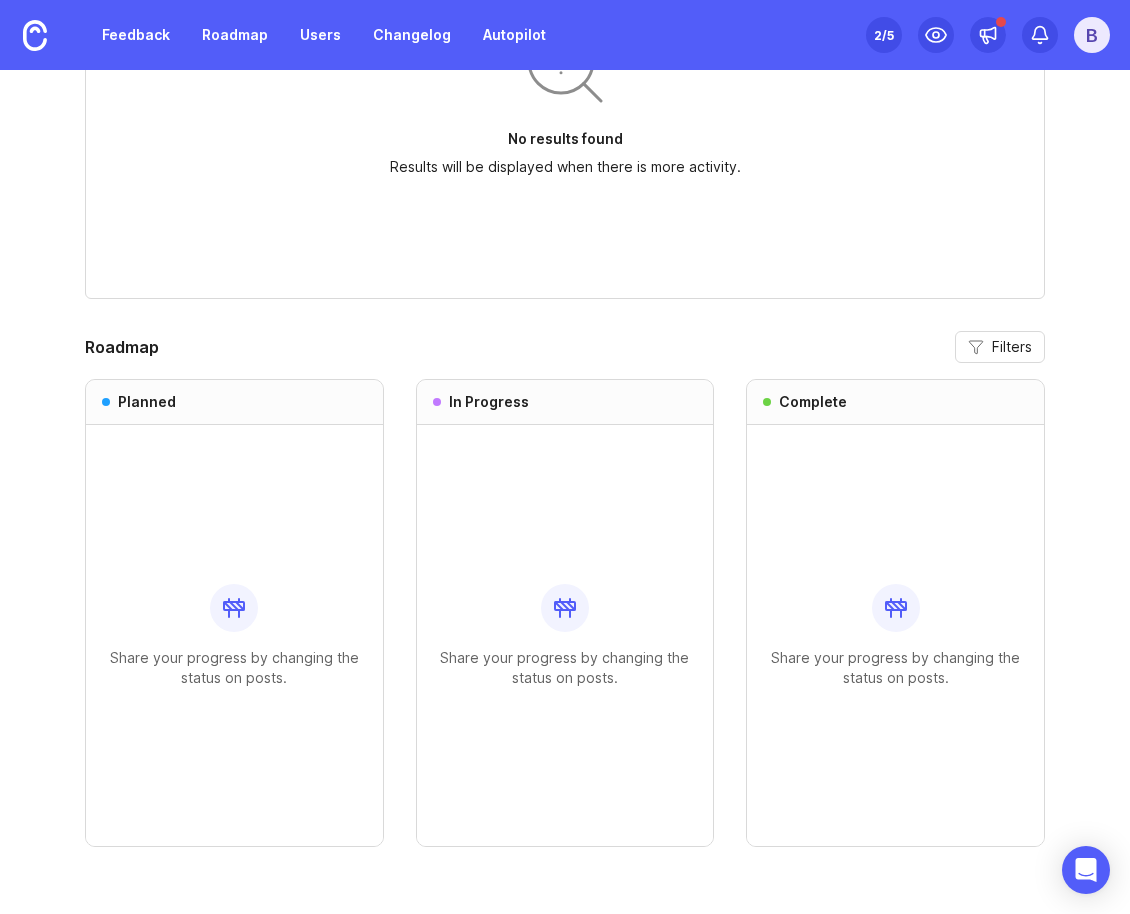 scroll, scrollTop: 1582, scrollLeft: 0, axis: vertical 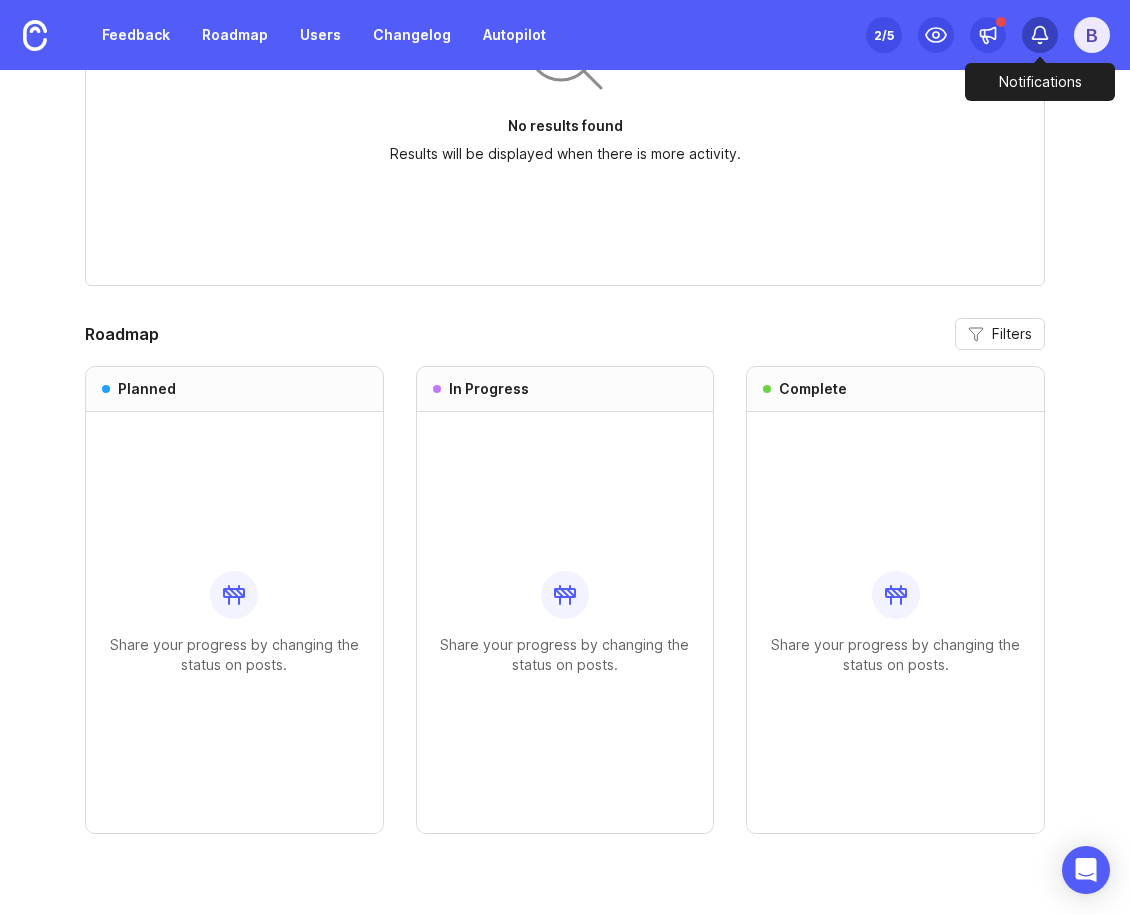 click at bounding box center (1040, 35) 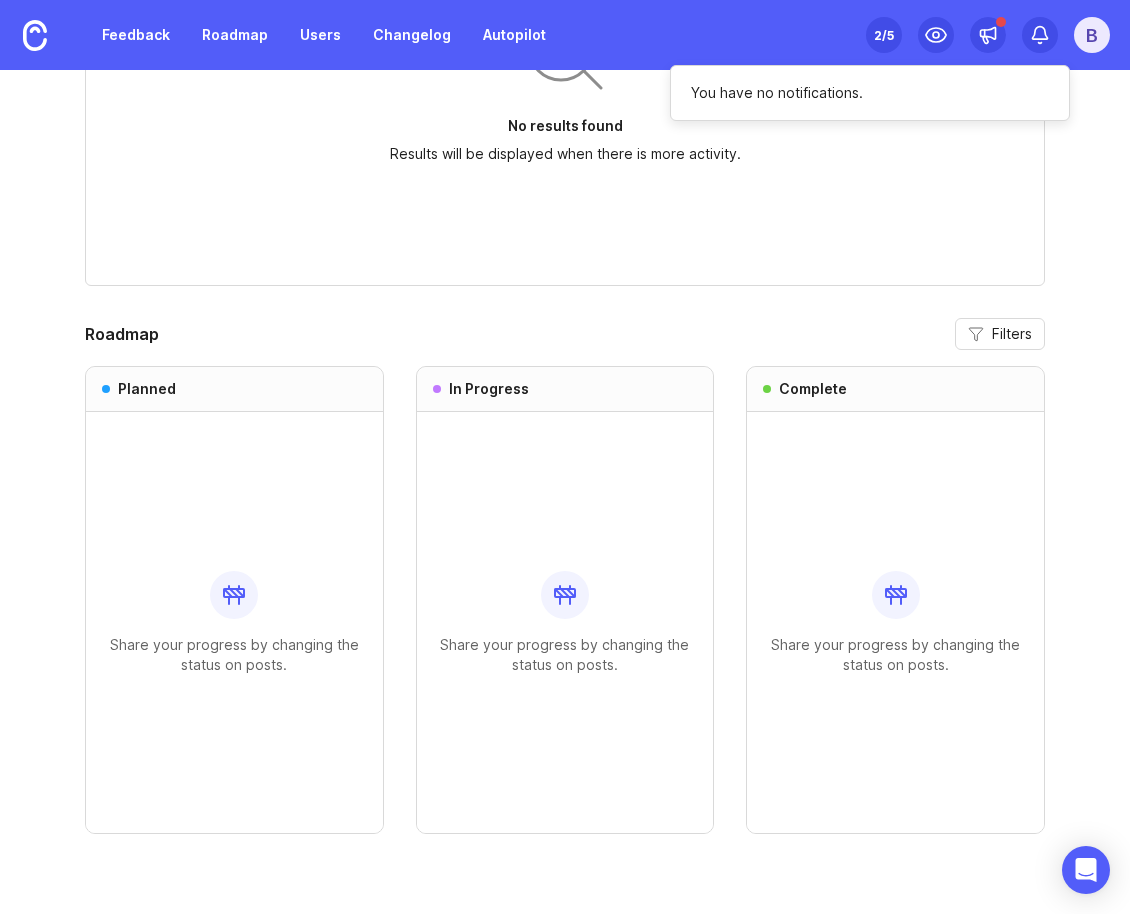 click on "B" at bounding box center [1092, 35] 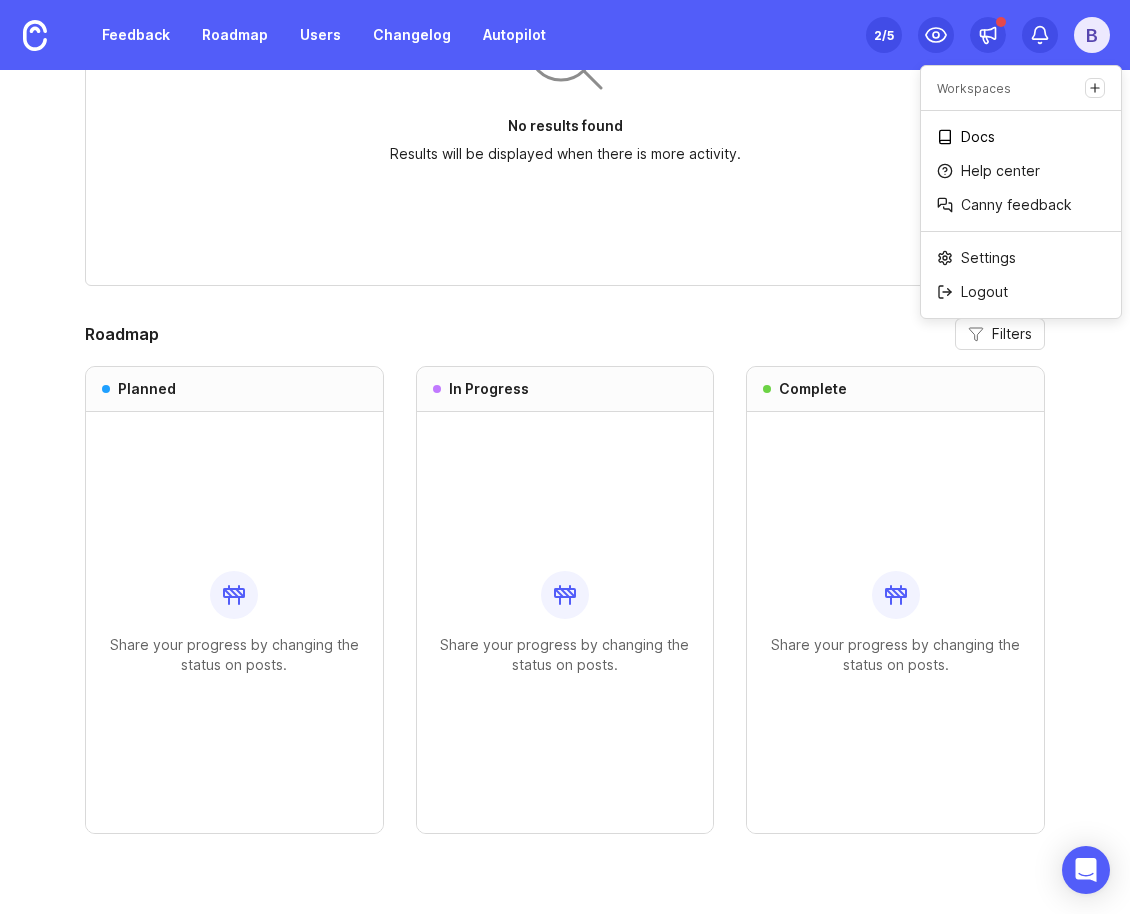 click on "Docs" at bounding box center (978, 137) 